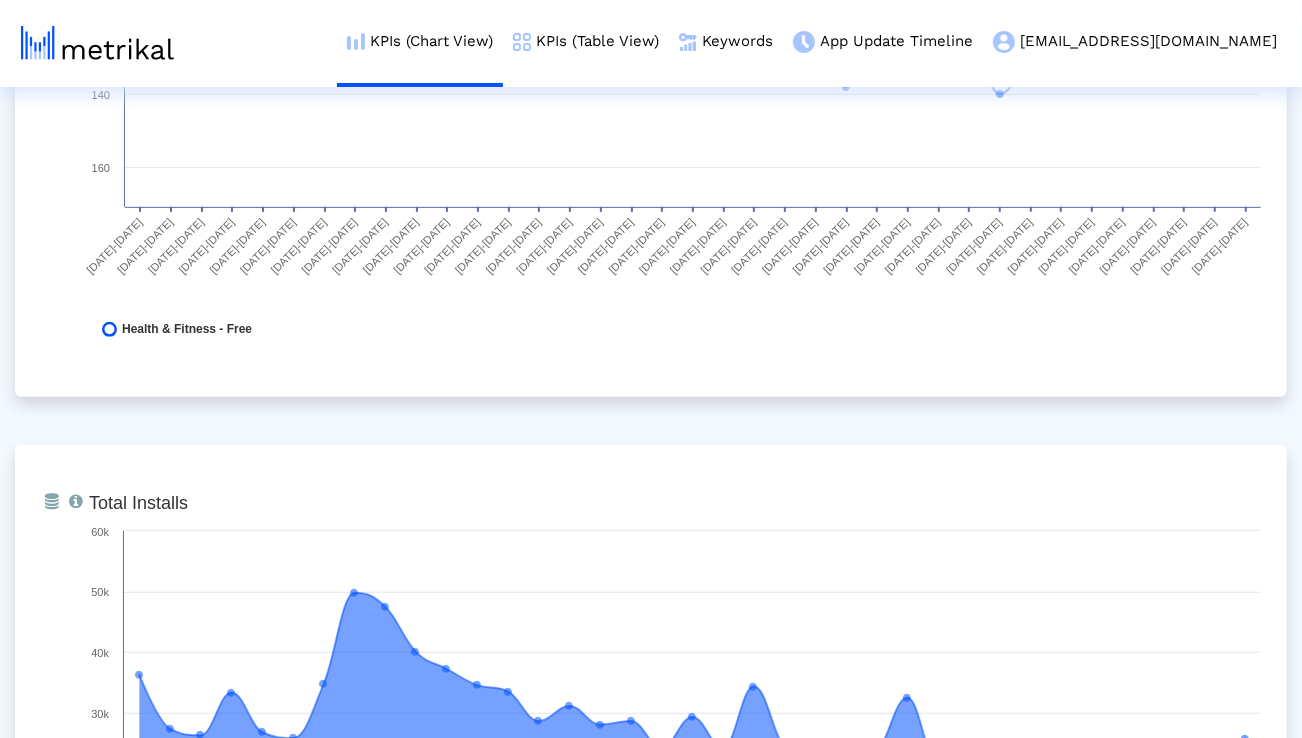 scroll, scrollTop: 0, scrollLeft: 0, axis: both 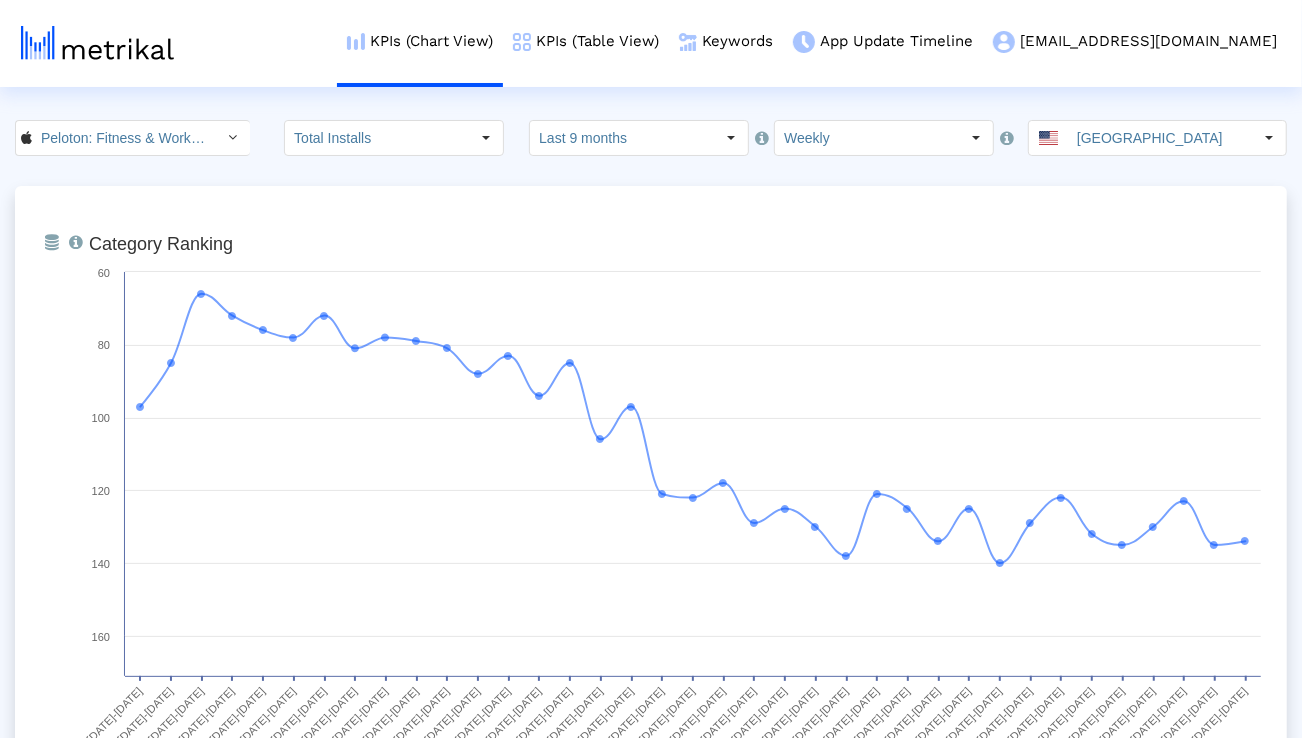 click on "[GEOGRAPHIC_DATA]" 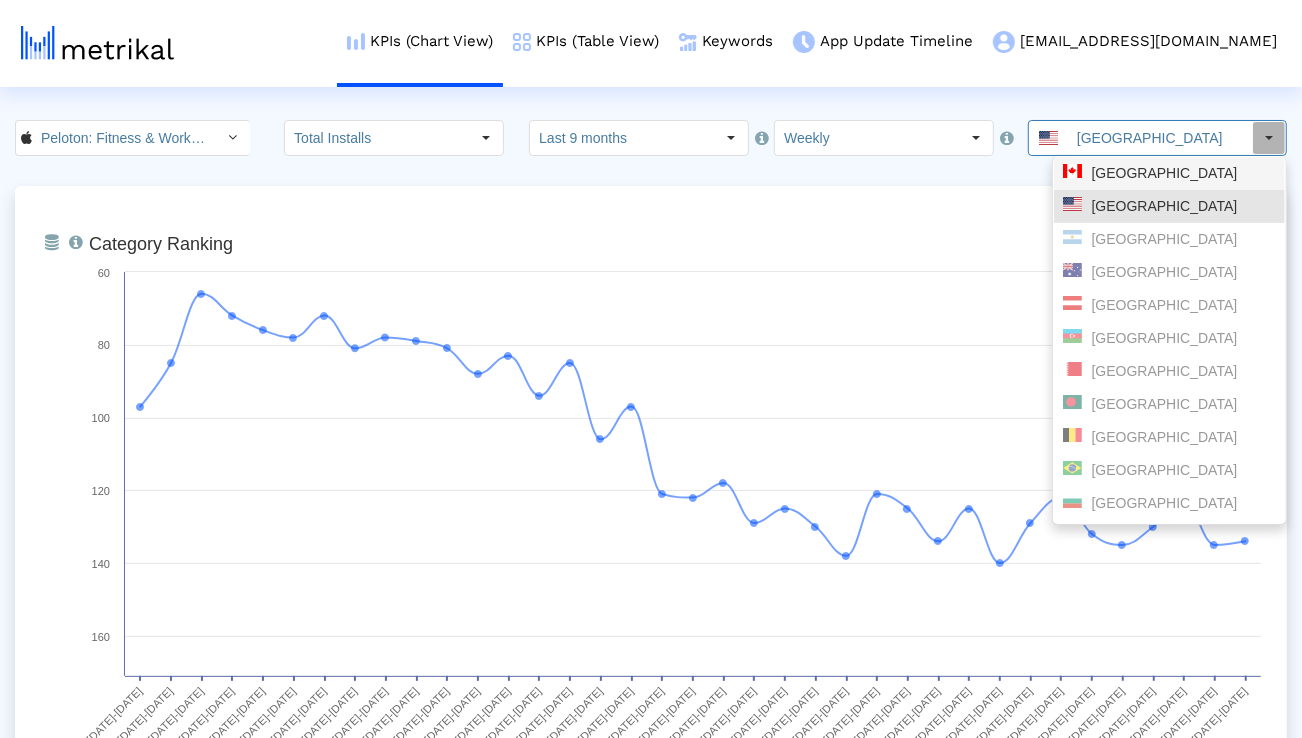 click on "[GEOGRAPHIC_DATA]" at bounding box center [1169, 173] 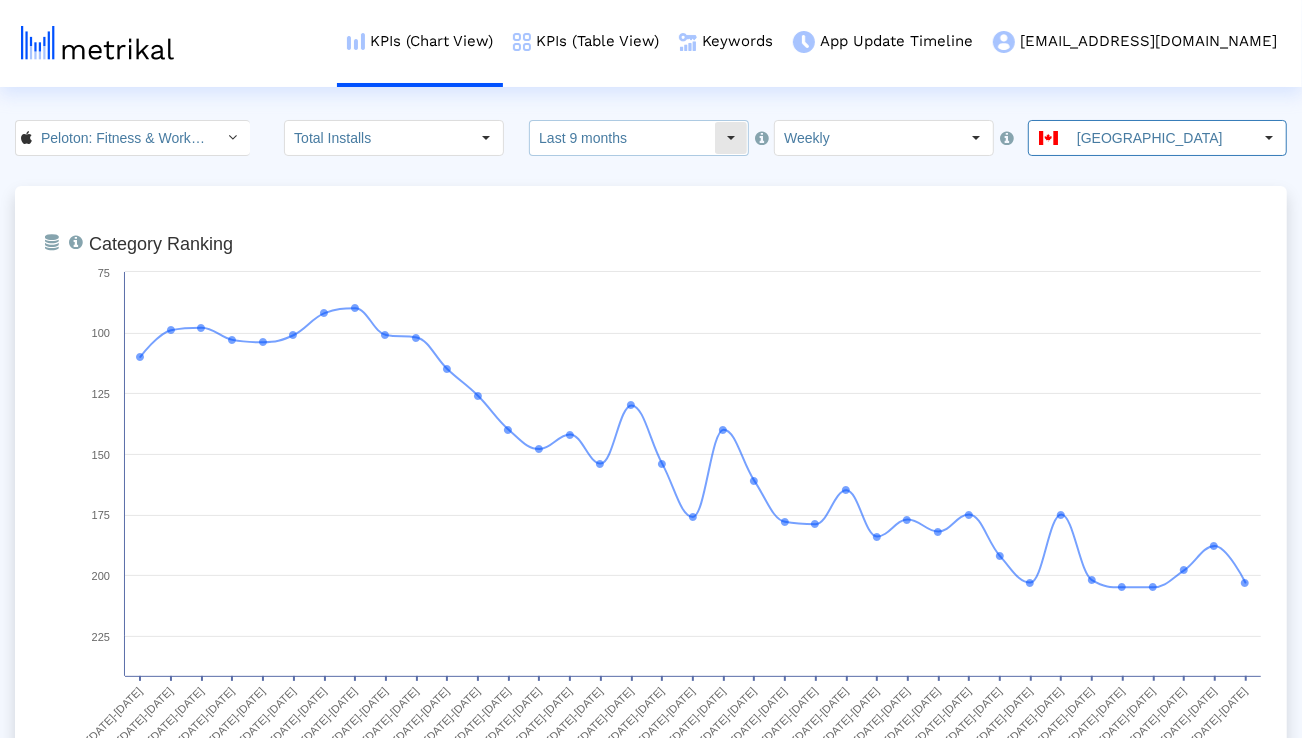 click on "Last 9 months" 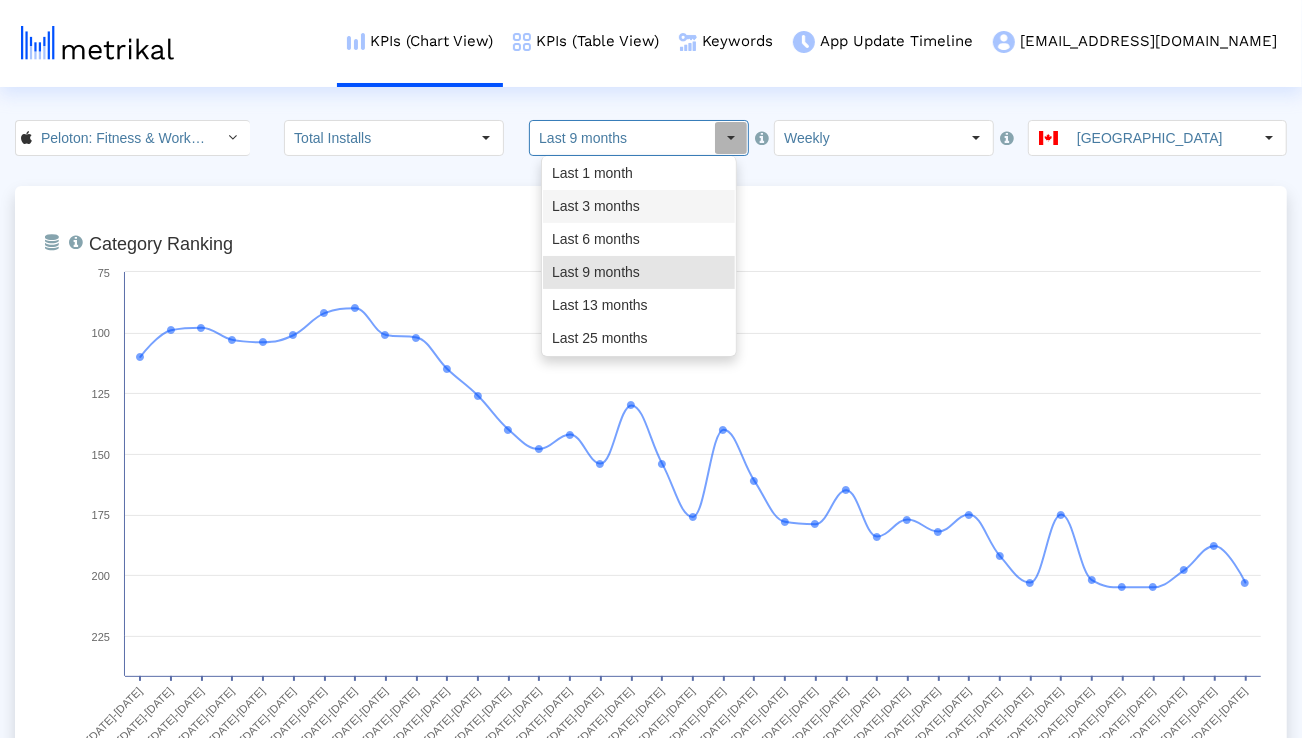 click on "Last 3 months" at bounding box center (639, 206) 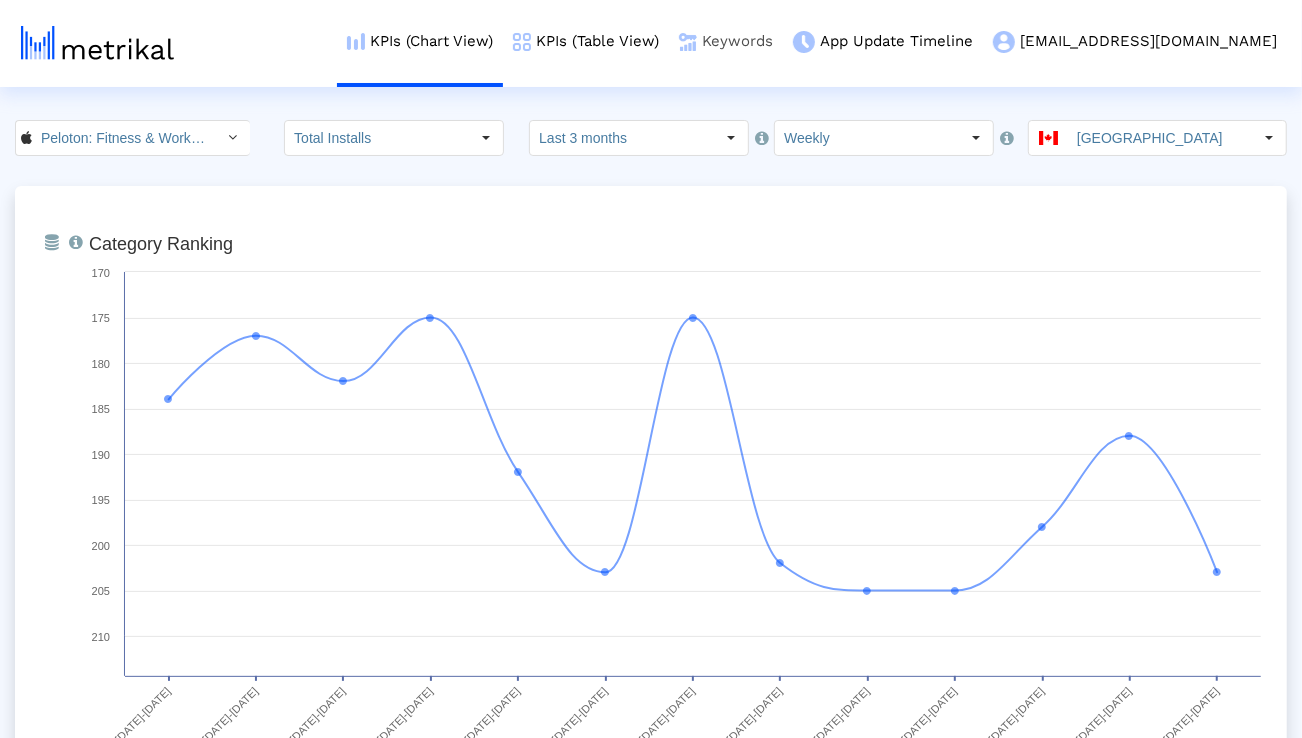 click on "Keywords" at bounding box center (726, 41) 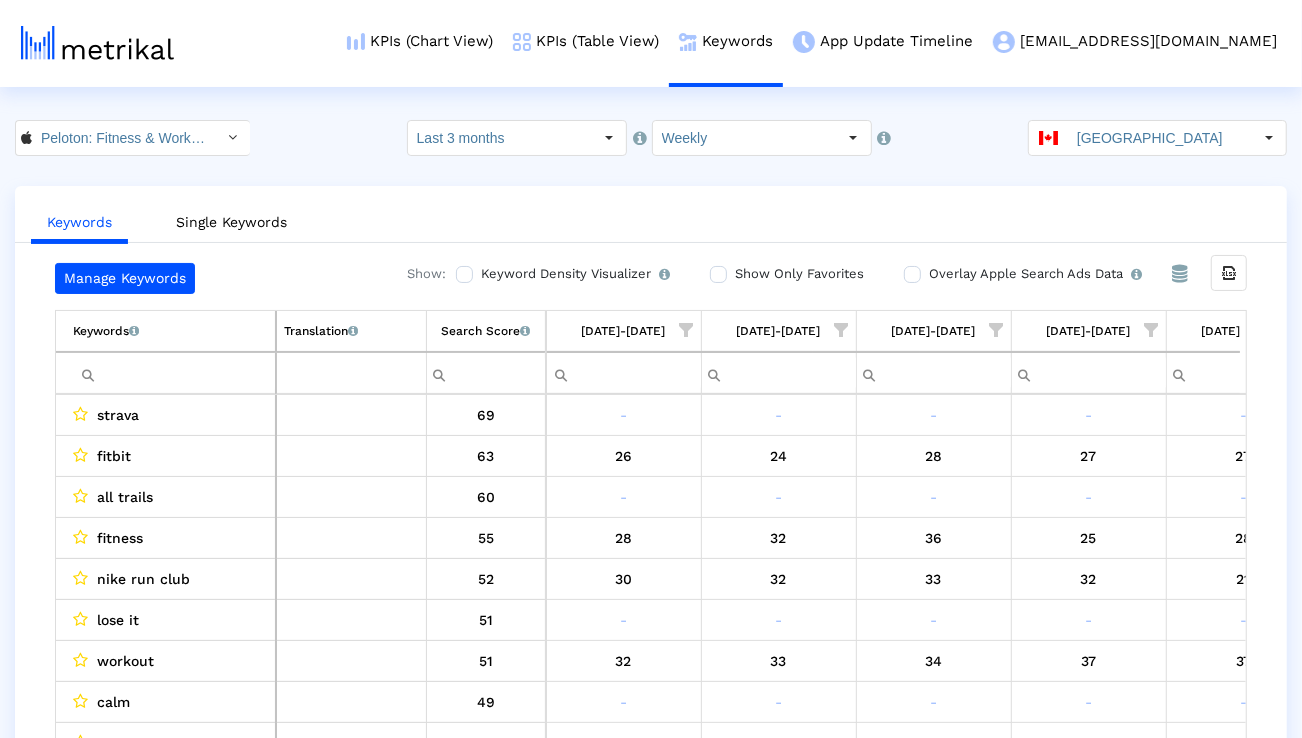 scroll, scrollTop: 0, scrollLeft: 1320, axis: horizontal 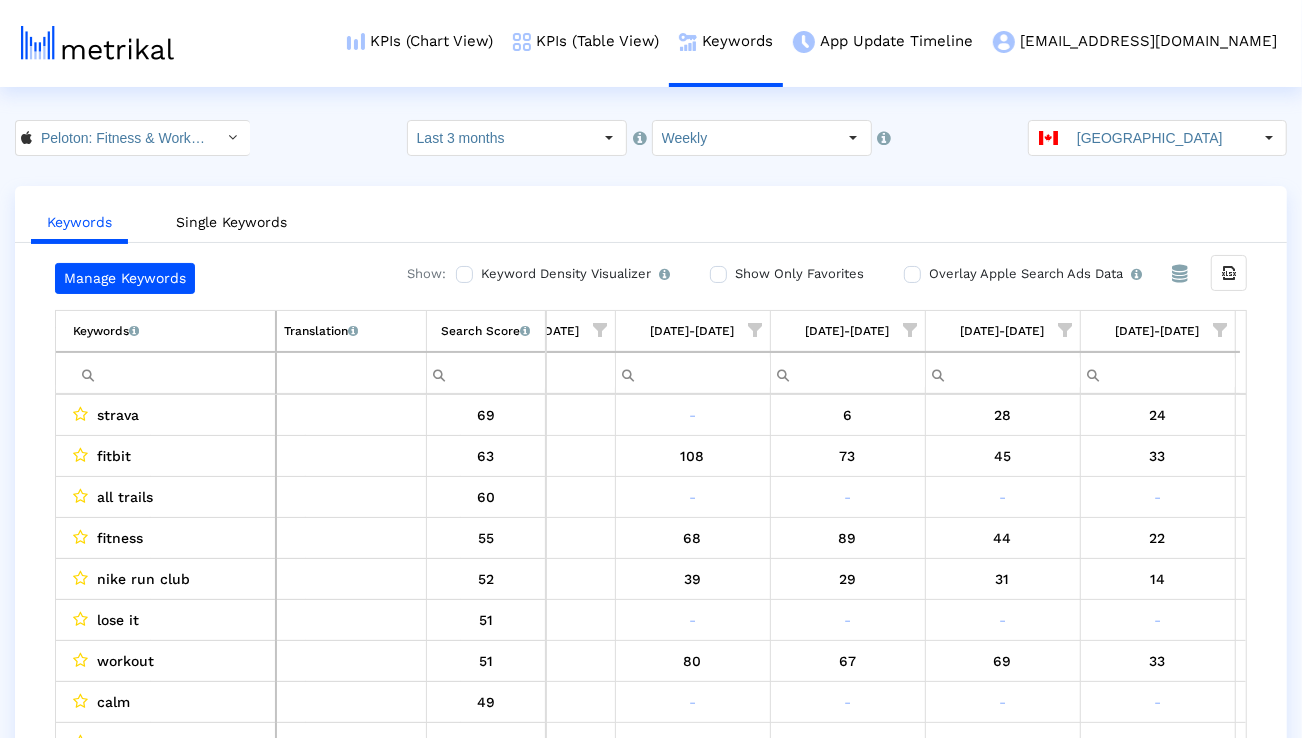 click at bounding box center [1221, 330] 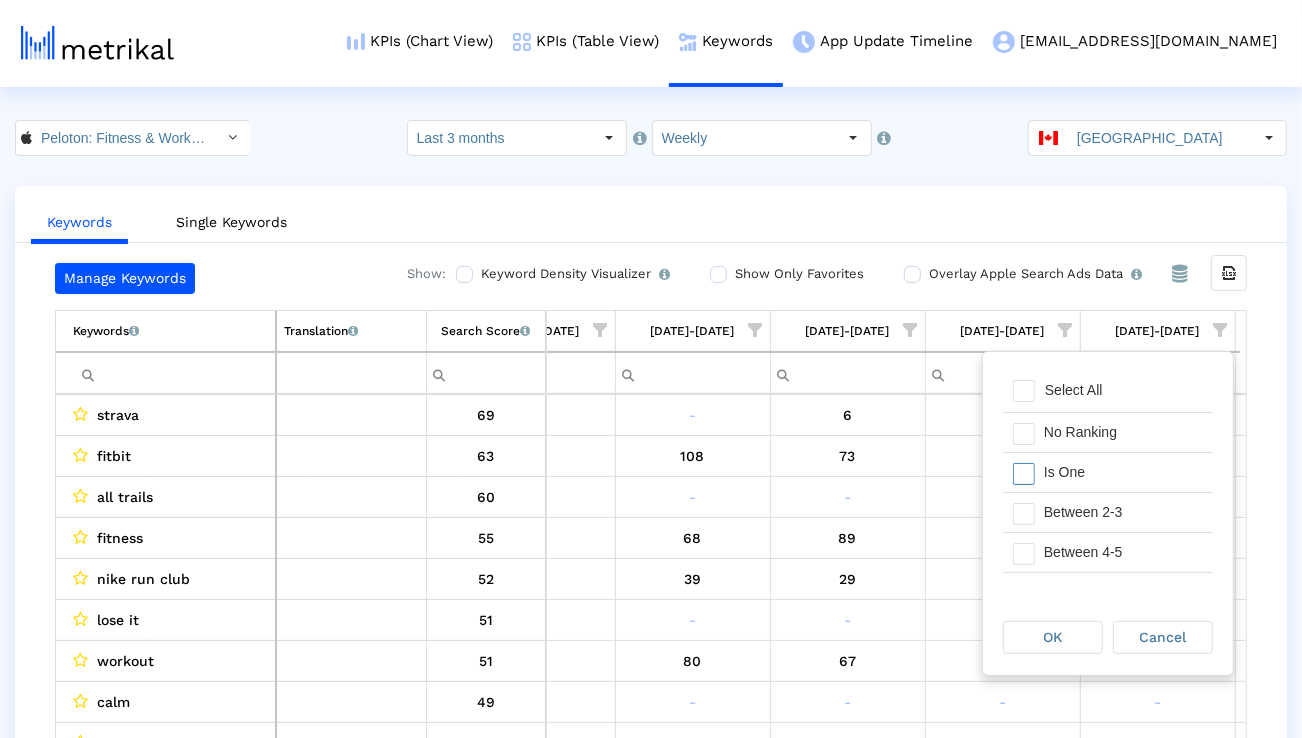 click on "Is One" at bounding box center (1123, 472) 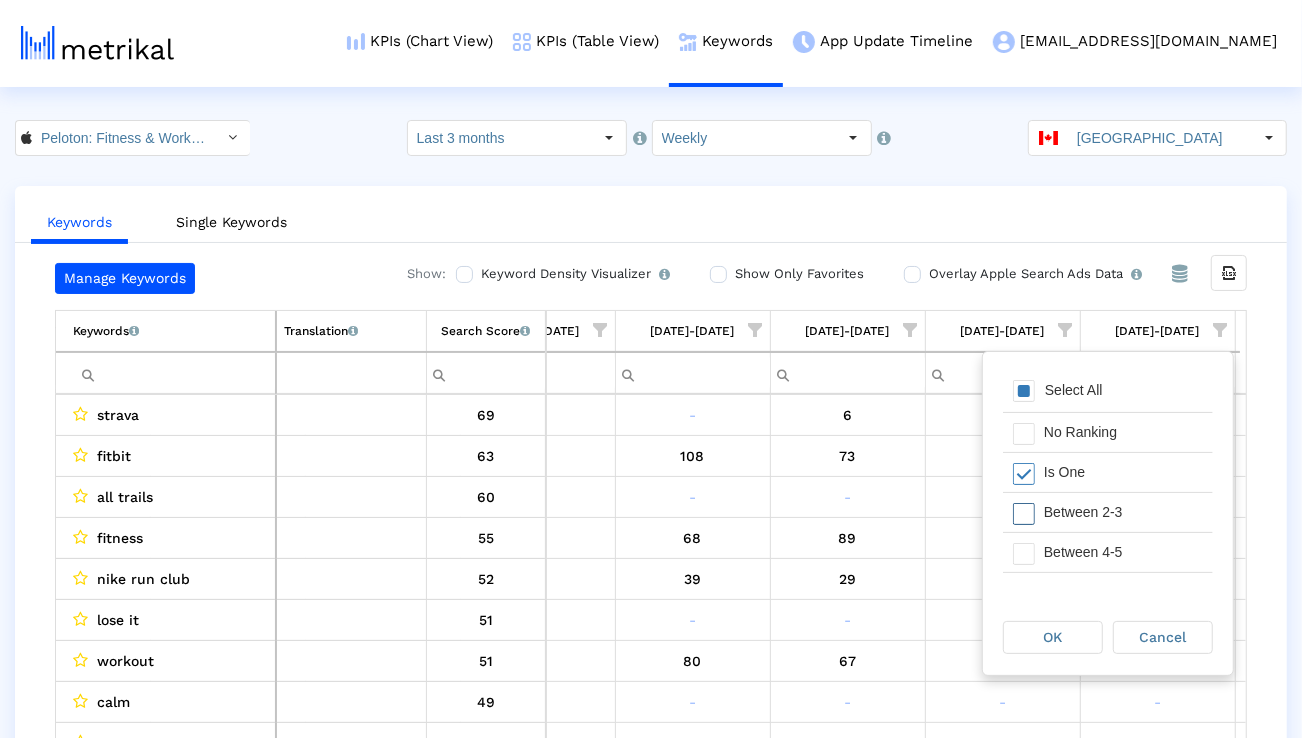 click on "Between 2-3" at bounding box center (1123, 512) 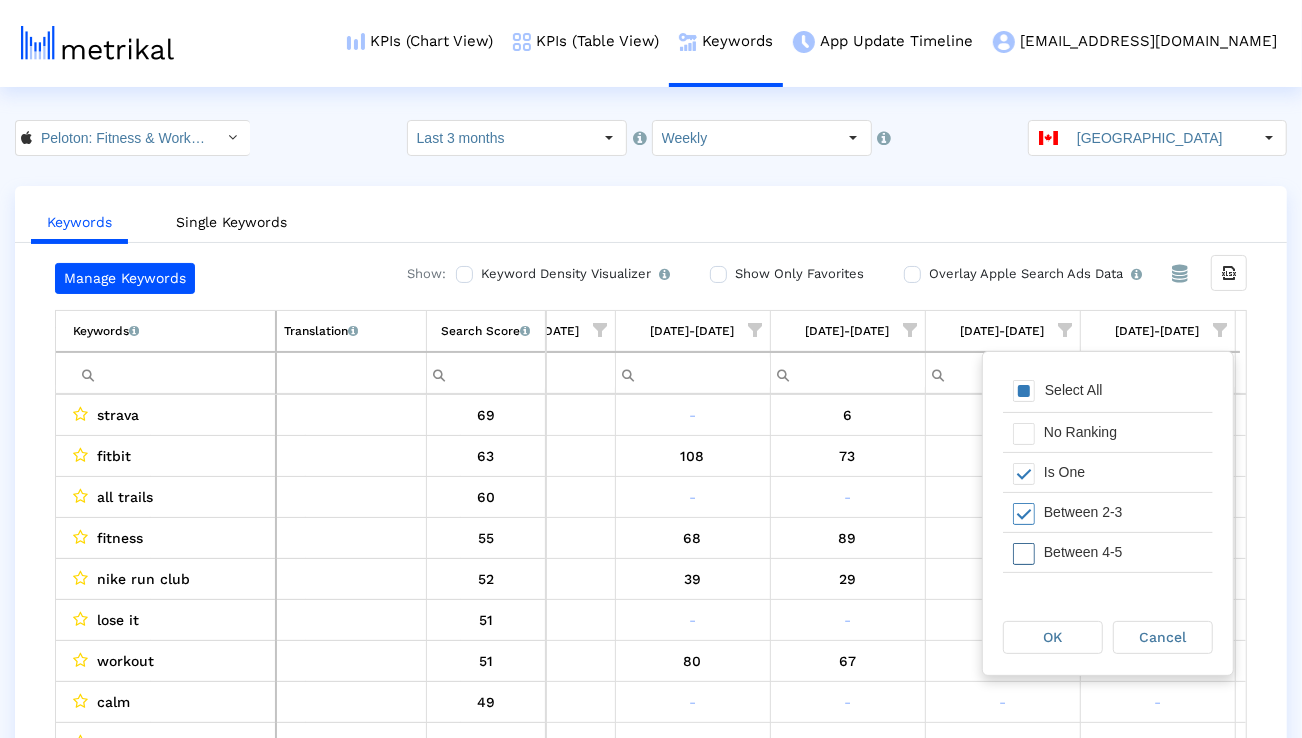 click on "Between 4-5" at bounding box center (1123, 552) 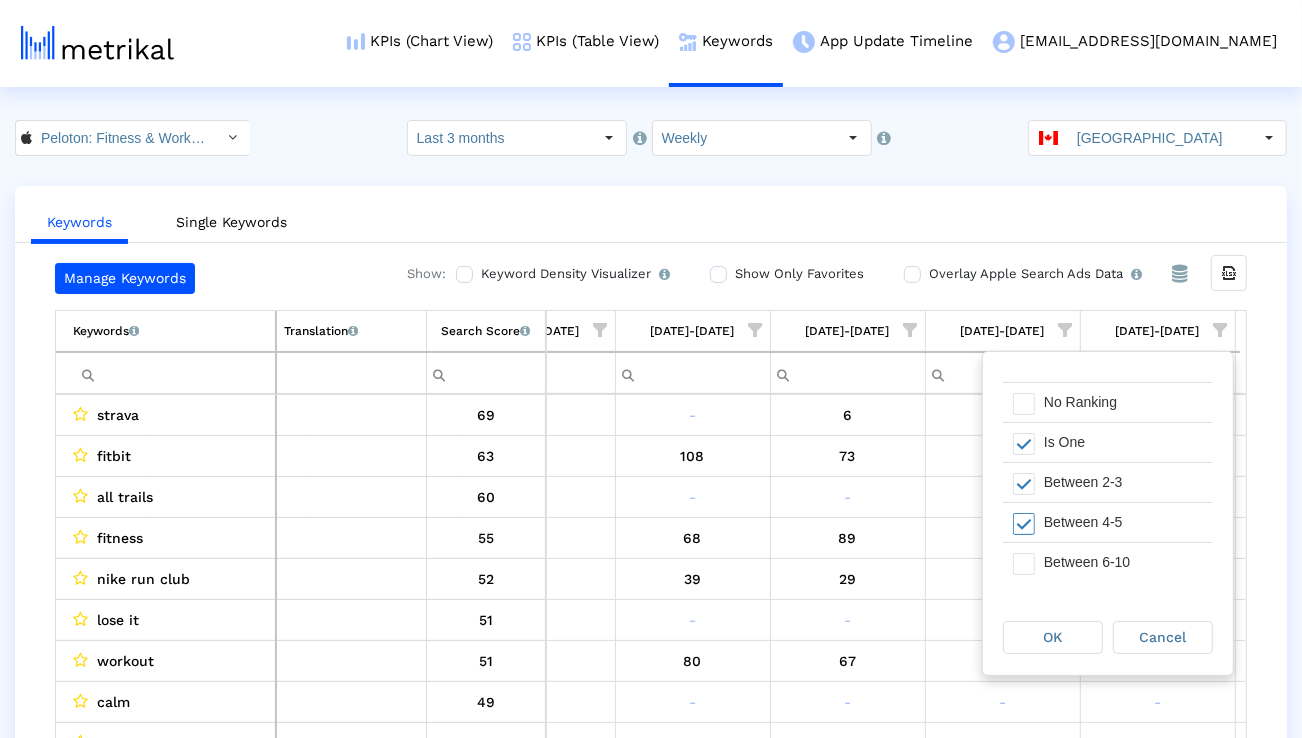 click on "Between 6-10" at bounding box center (1123, 562) 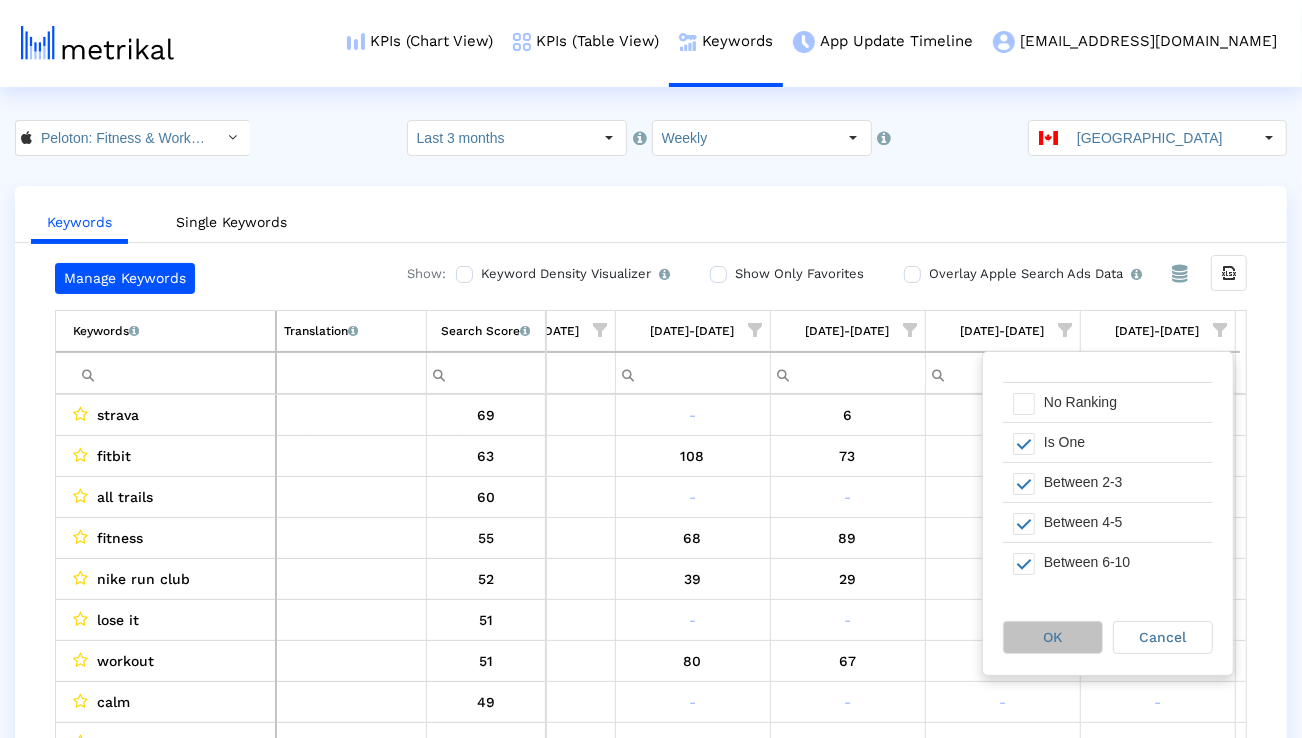 click on "OK" at bounding box center (1053, 637) 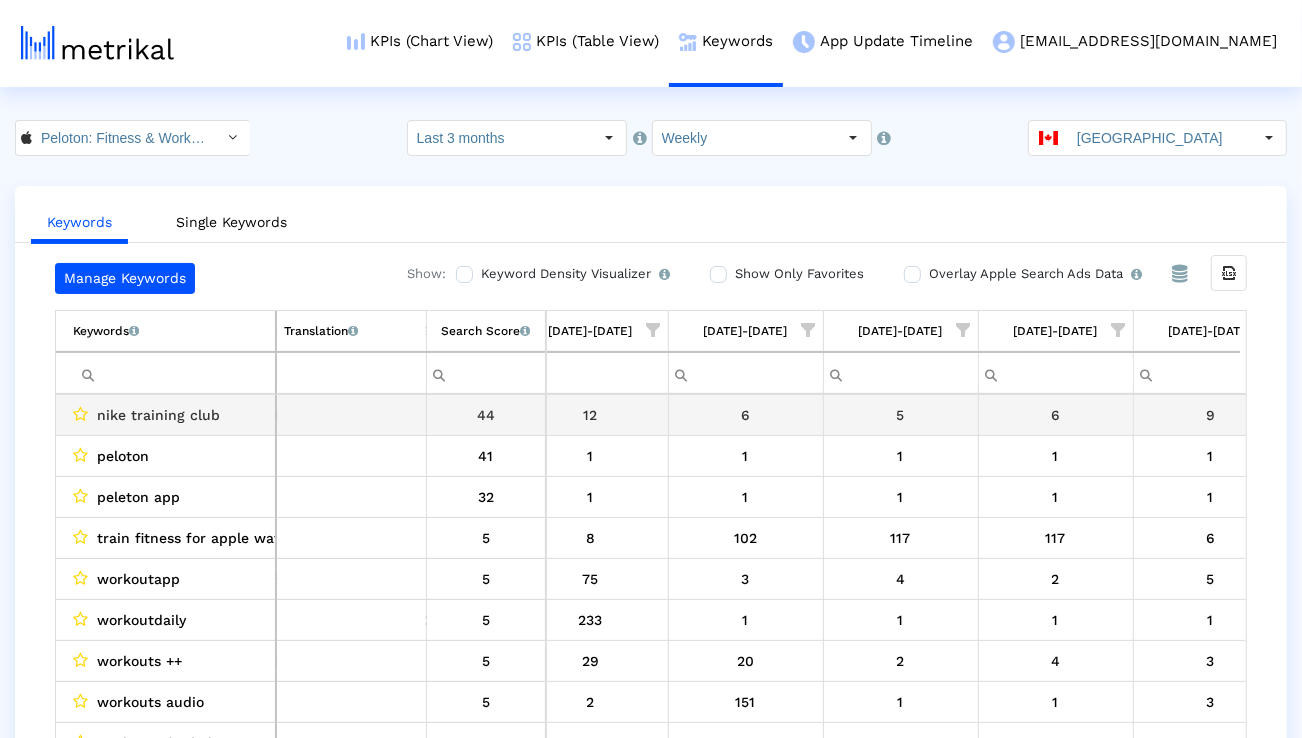 click on "nike training club" at bounding box center (158, 415) 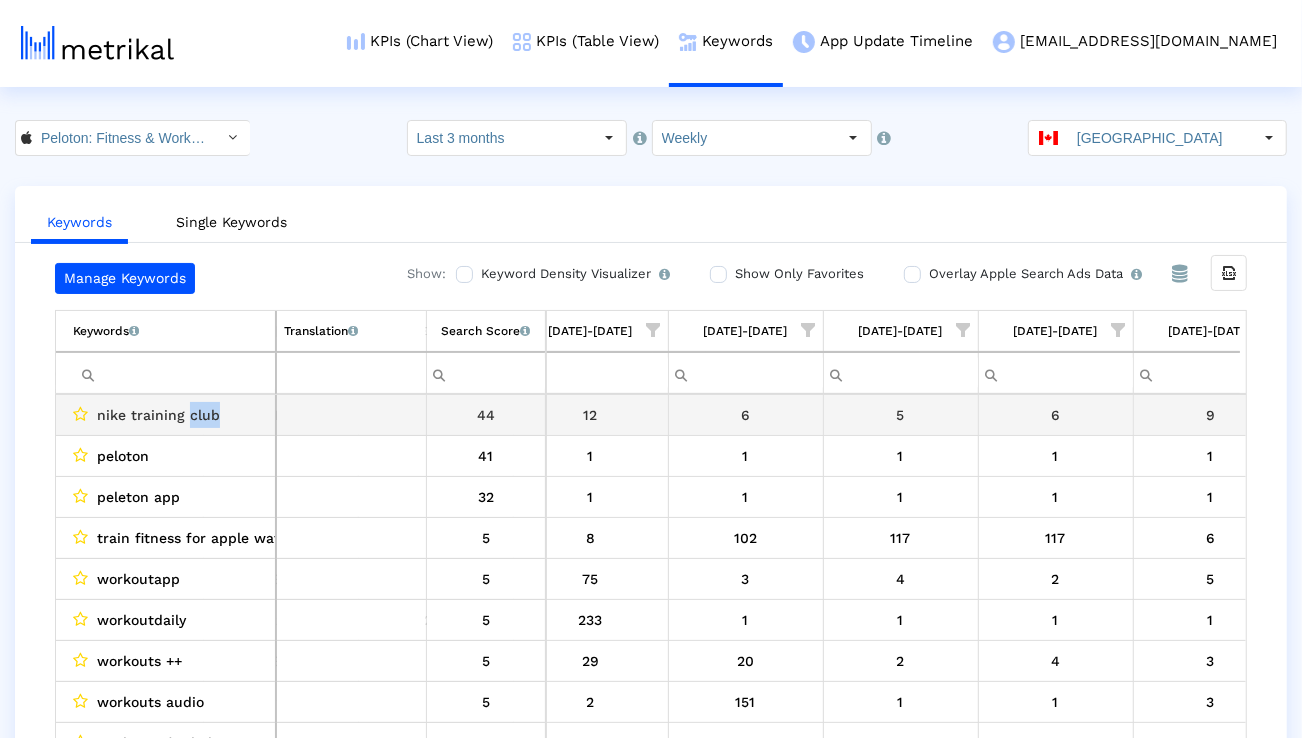 click on "nike training club" at bounding box center [158, 415] 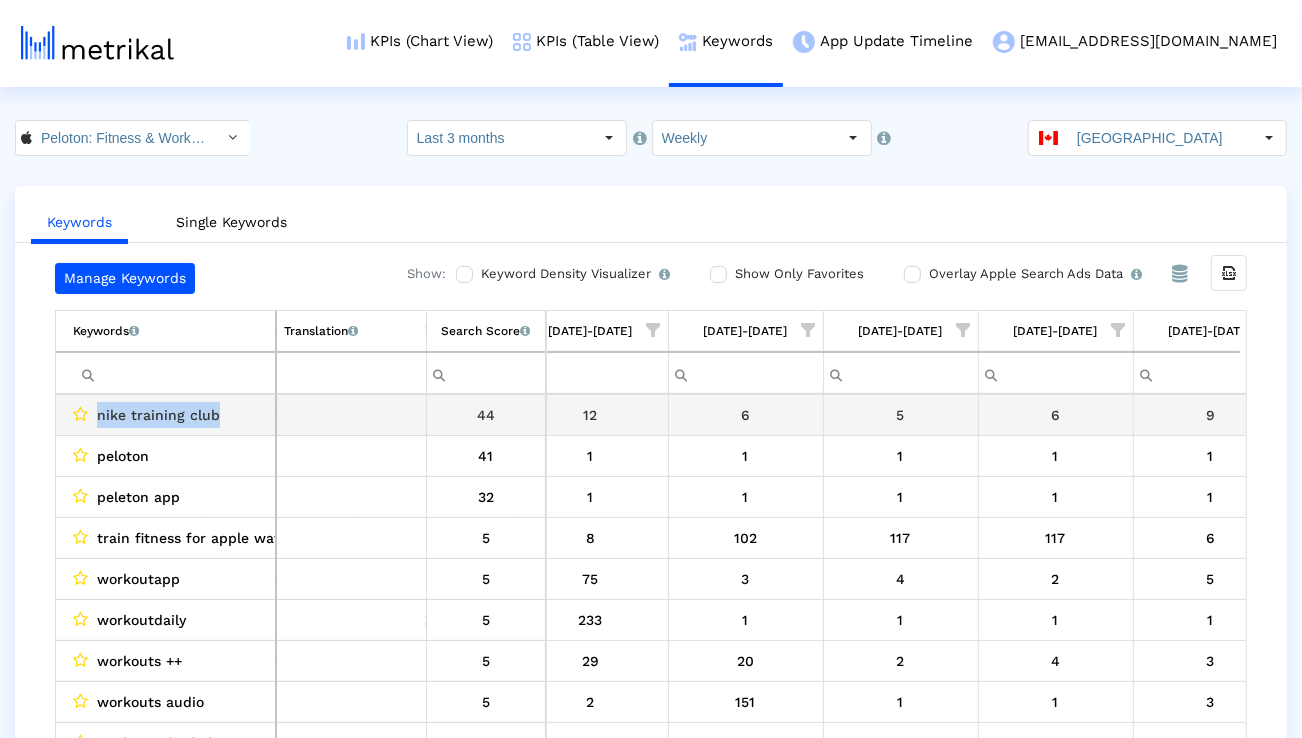 click on "nike training club" at bounding box center [158, 415] 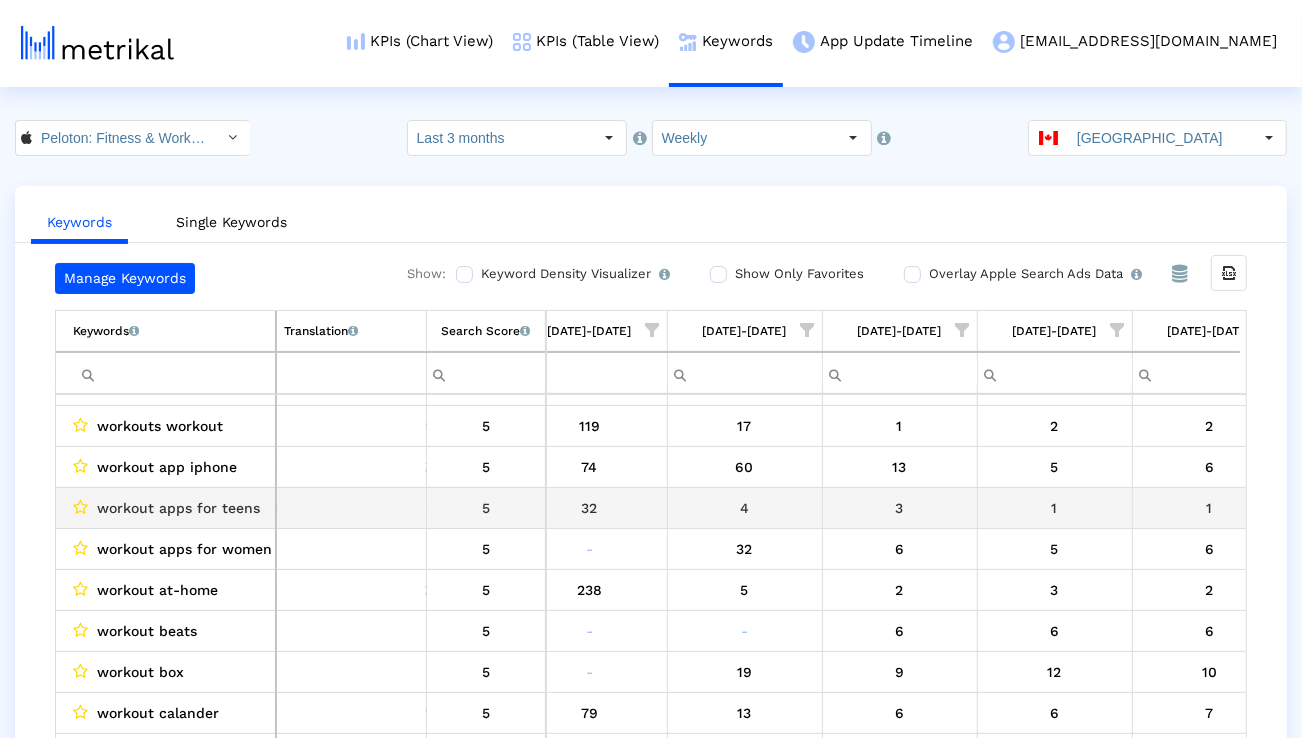 click on "workout apps for teens" at bounding box center [178, 508] 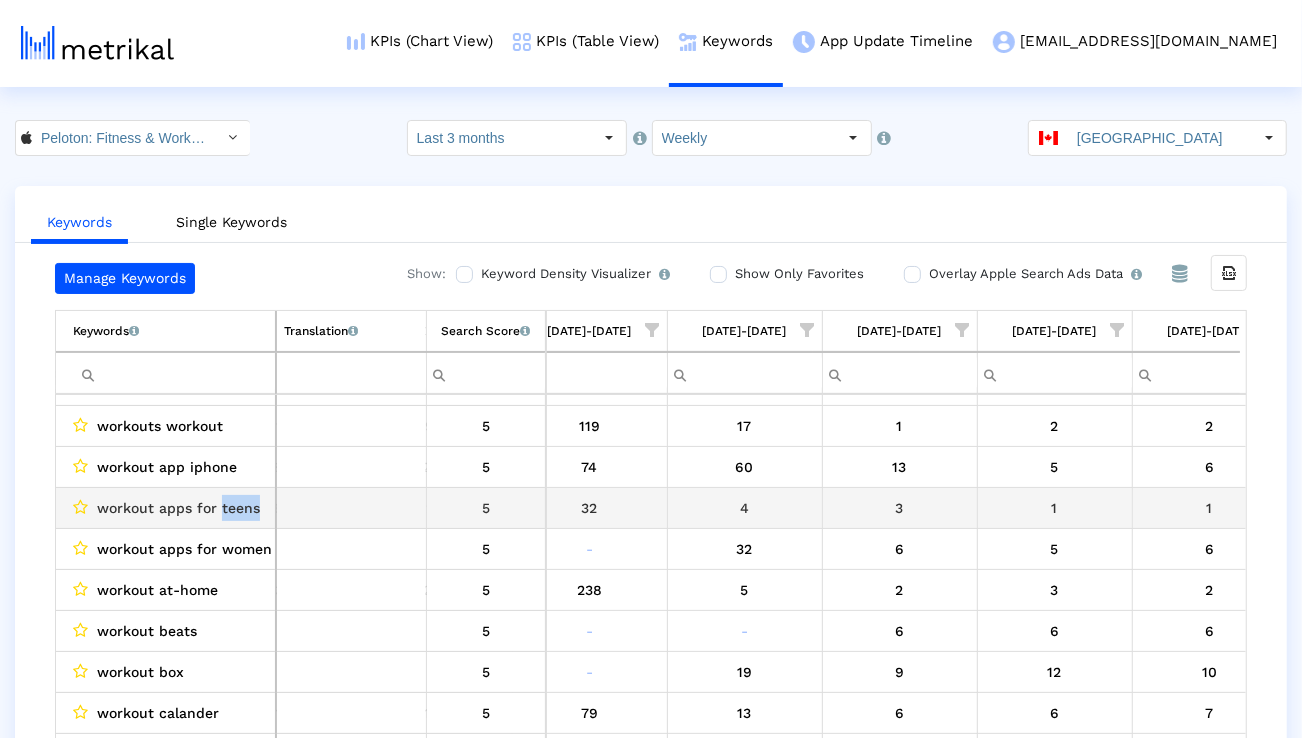 click on "workout apps for teens" at bounding box center [178, 508] 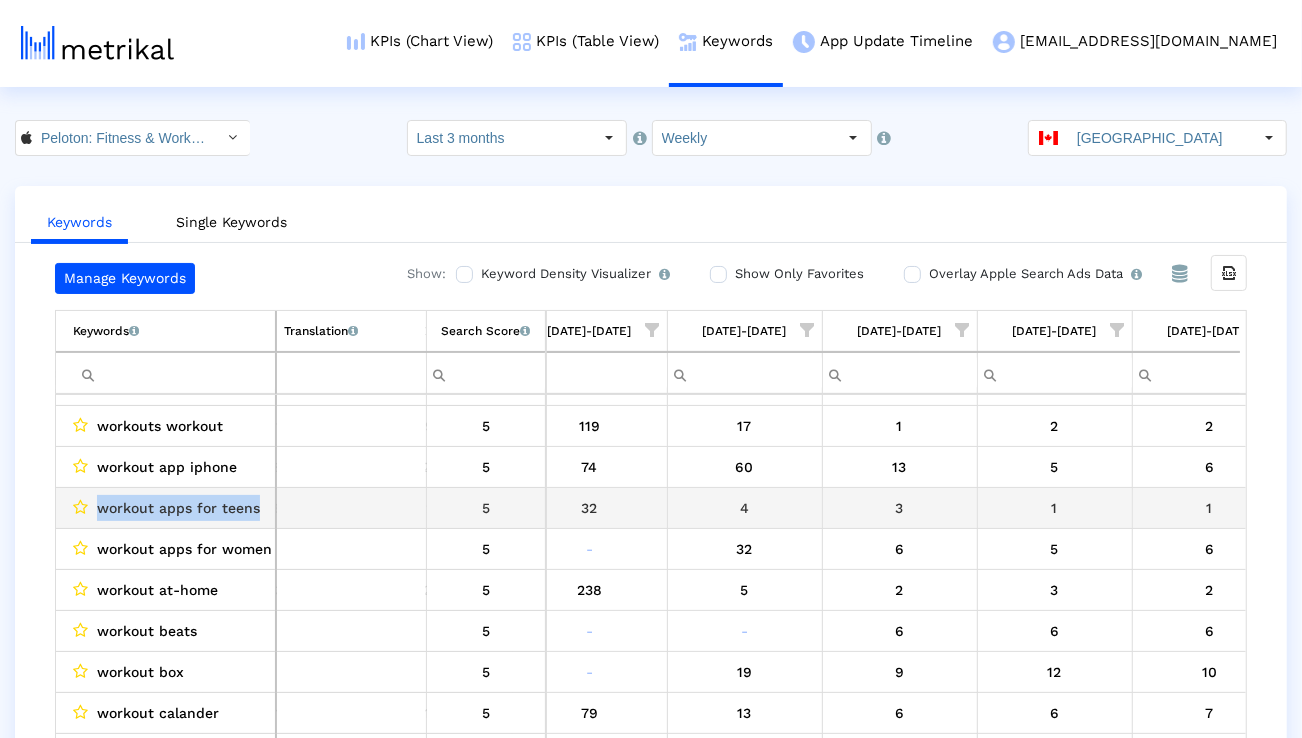 click on "workout apps for teens" at bounding box center [178, 508] 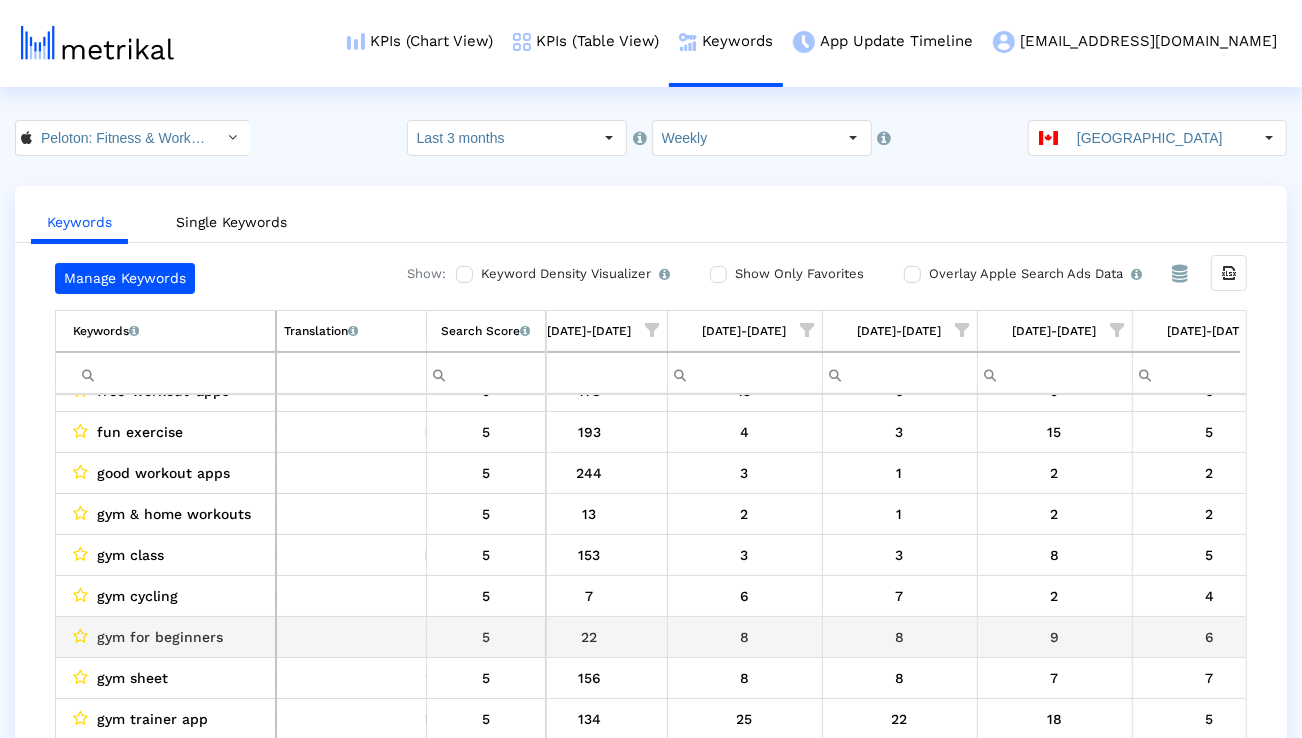 click on "gym for beginners" at bounding box center (160, 637) 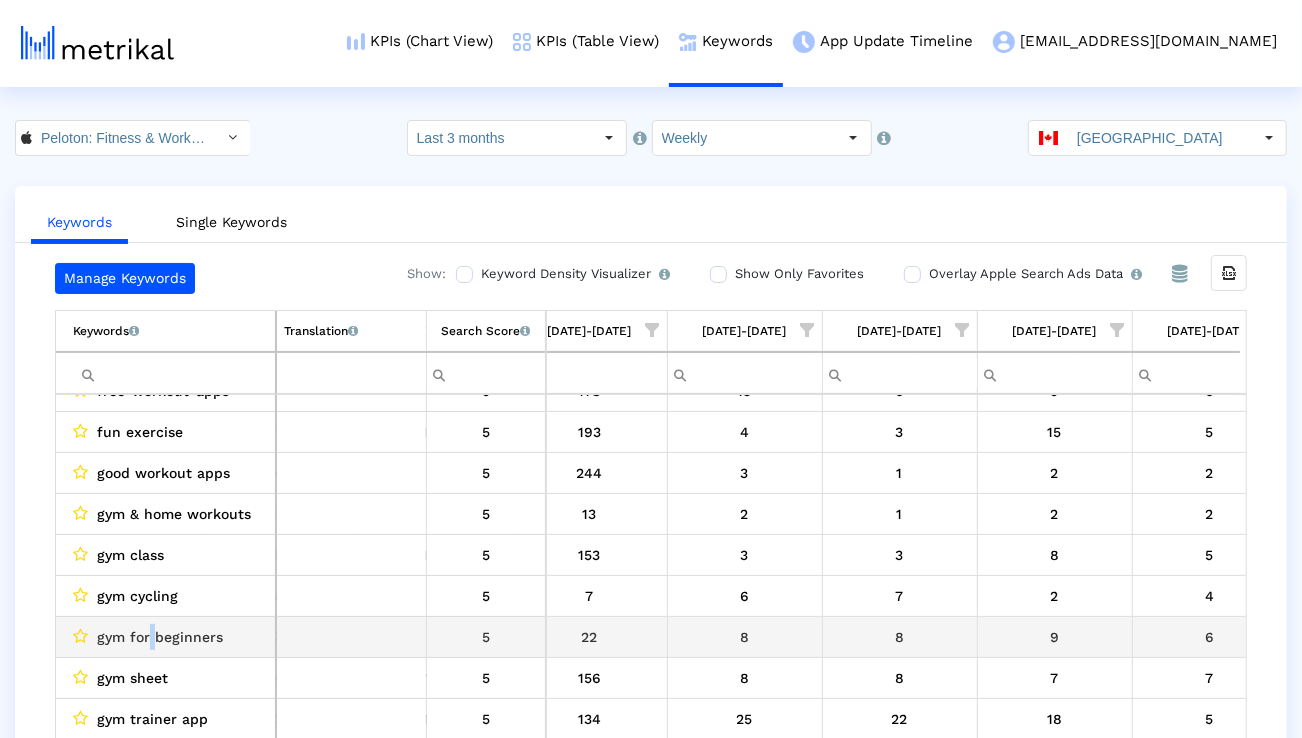 click on "gym for beginners" at bounding box center [160, 637] 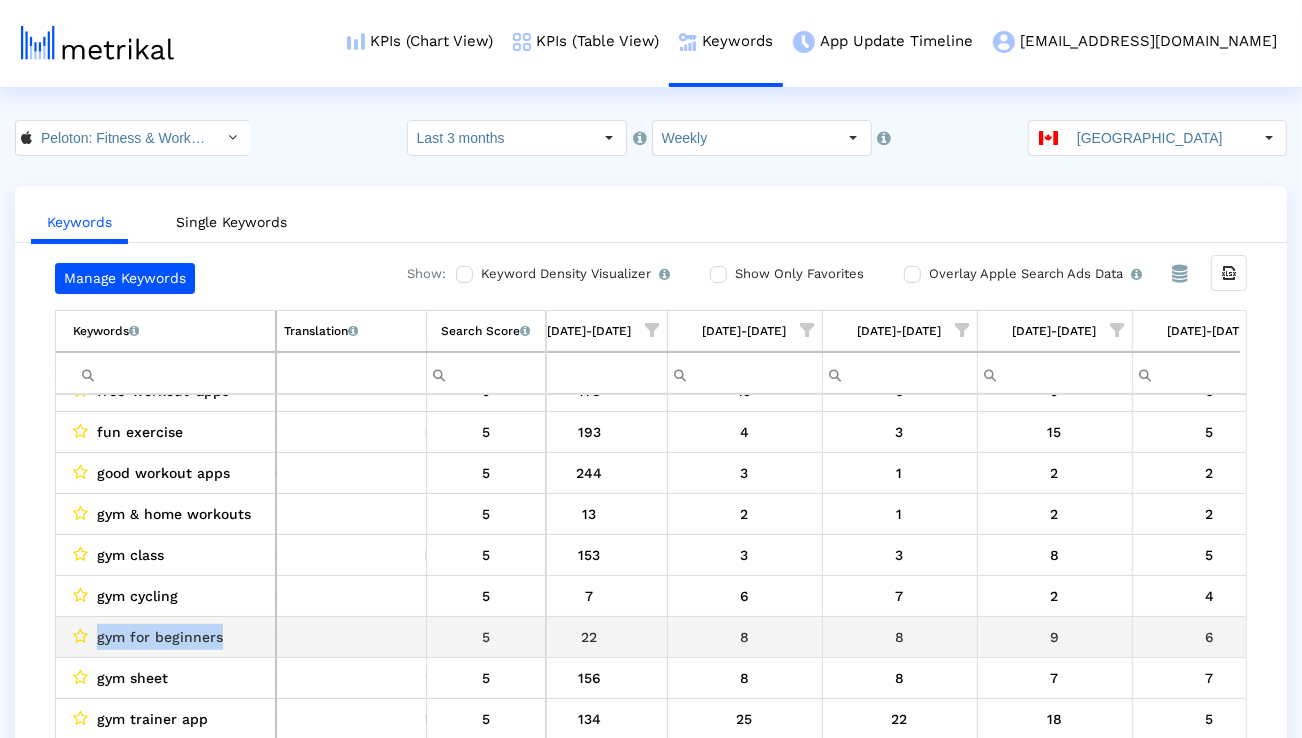click on "gym for beginners" at bounding box center (160, 637) 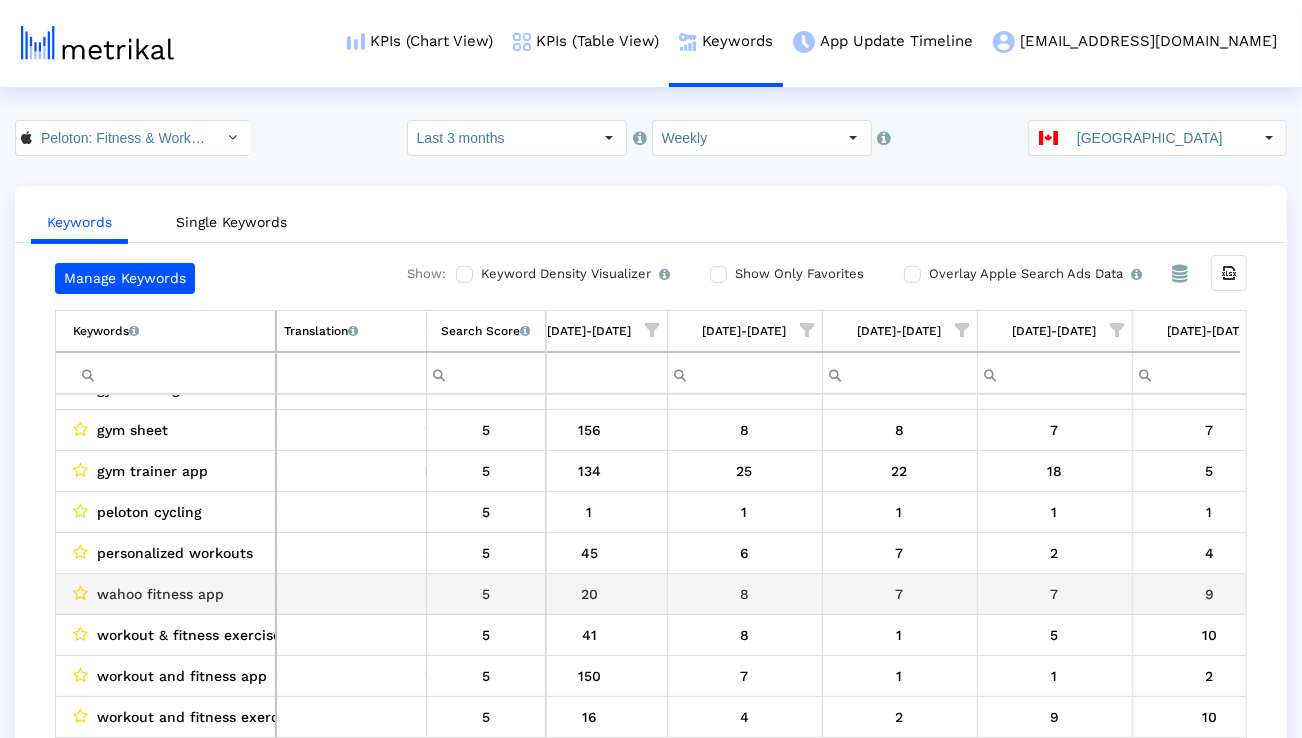 click on "wahoo fitness app" at bounding box center [160, 594] 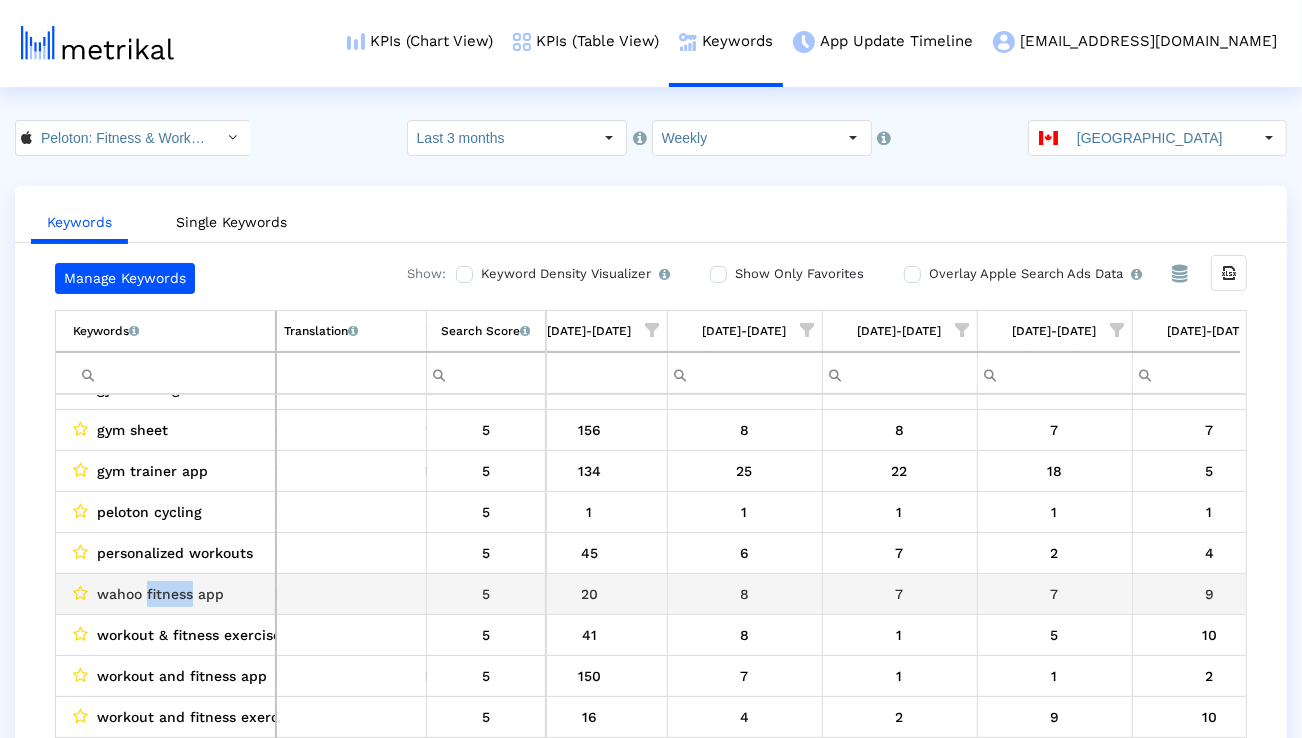 click on "wahoo fitness app" at bounding box center [160, 594] 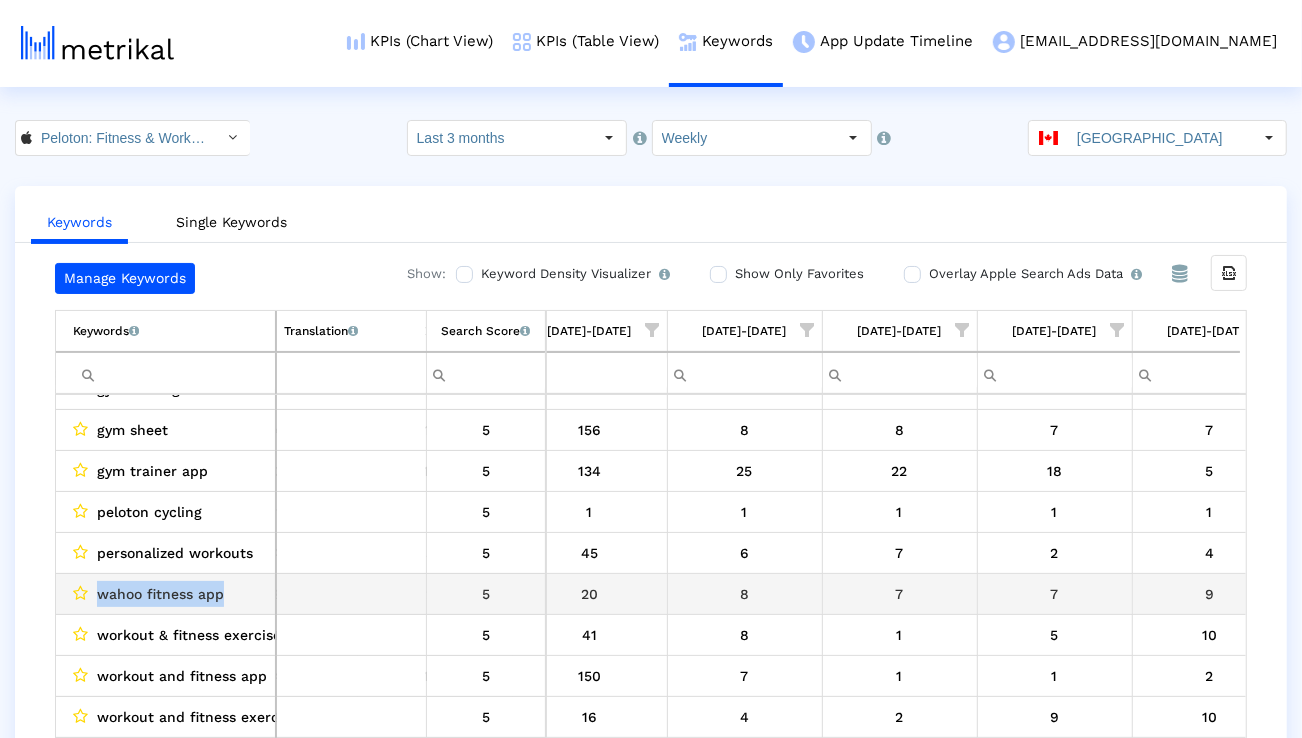click on "wahoo fitness app" at bounding box center (160, 594) 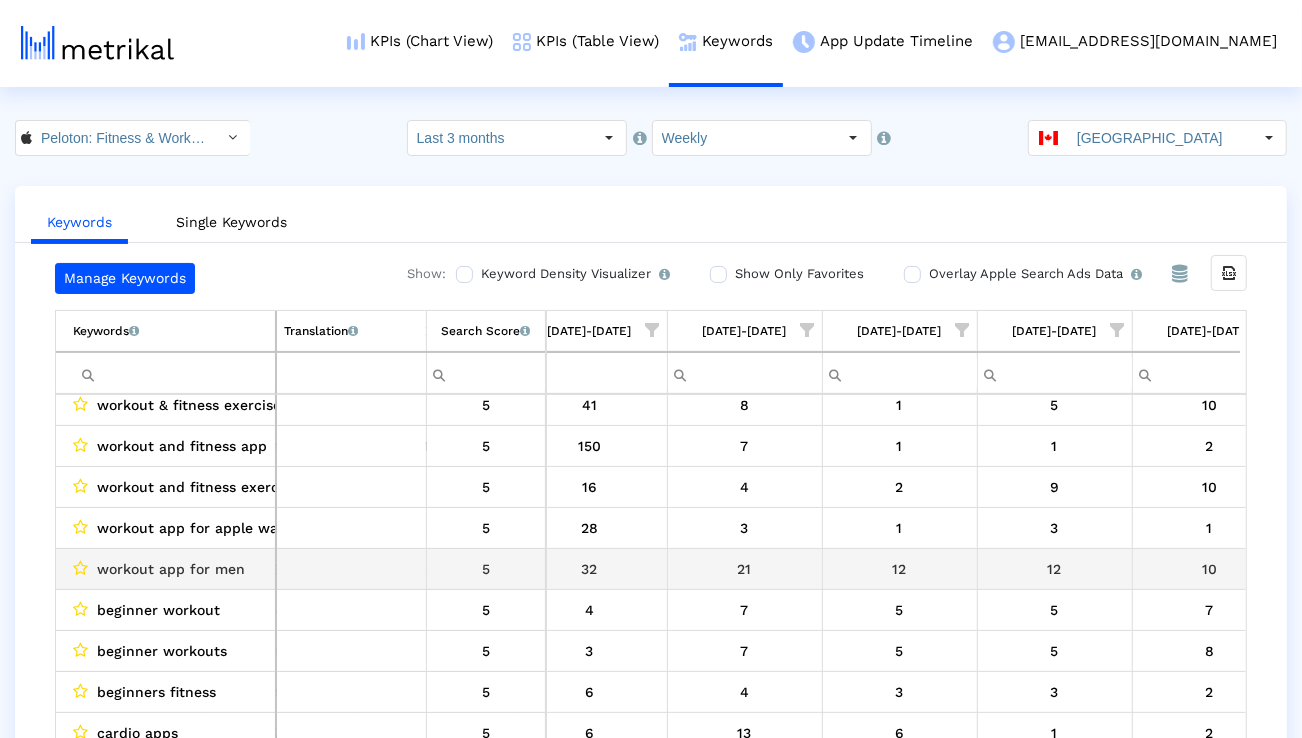 click on "workout app for men" at bounding box center [171, 569] 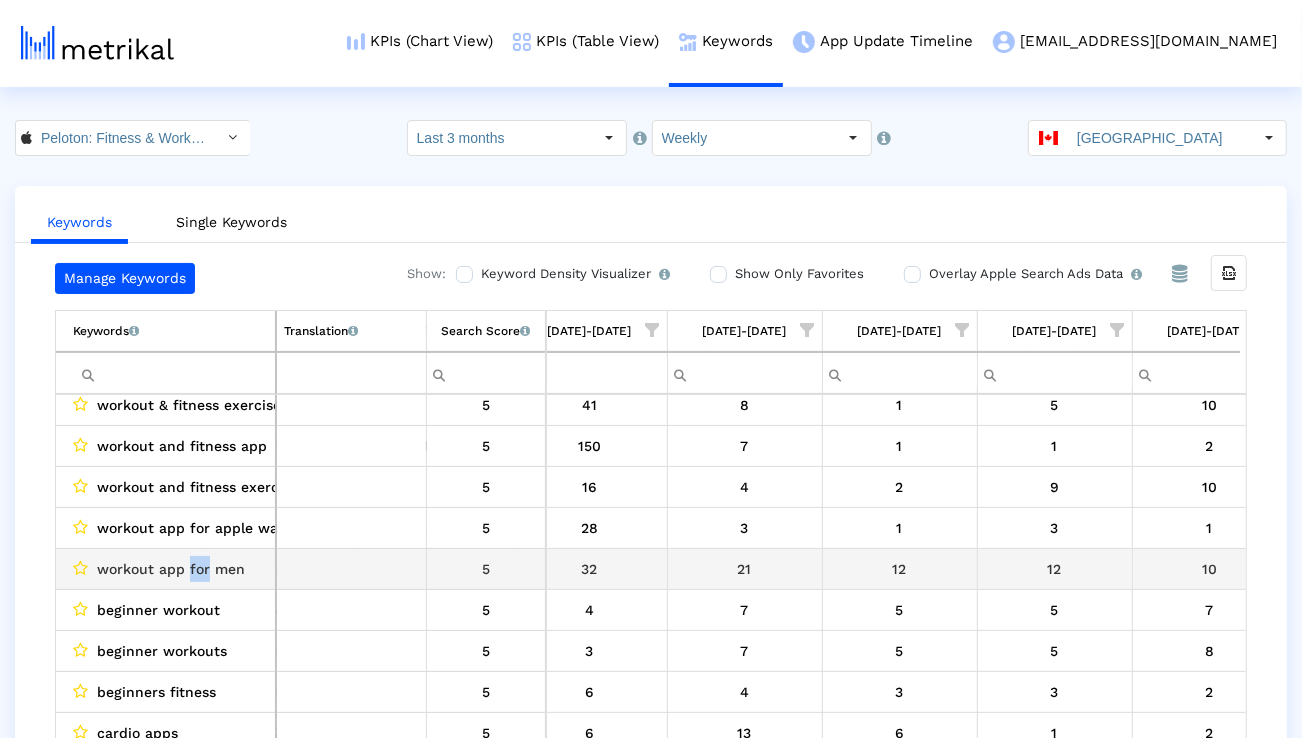 click on "workout app for men" at bounding box center (171, 569) 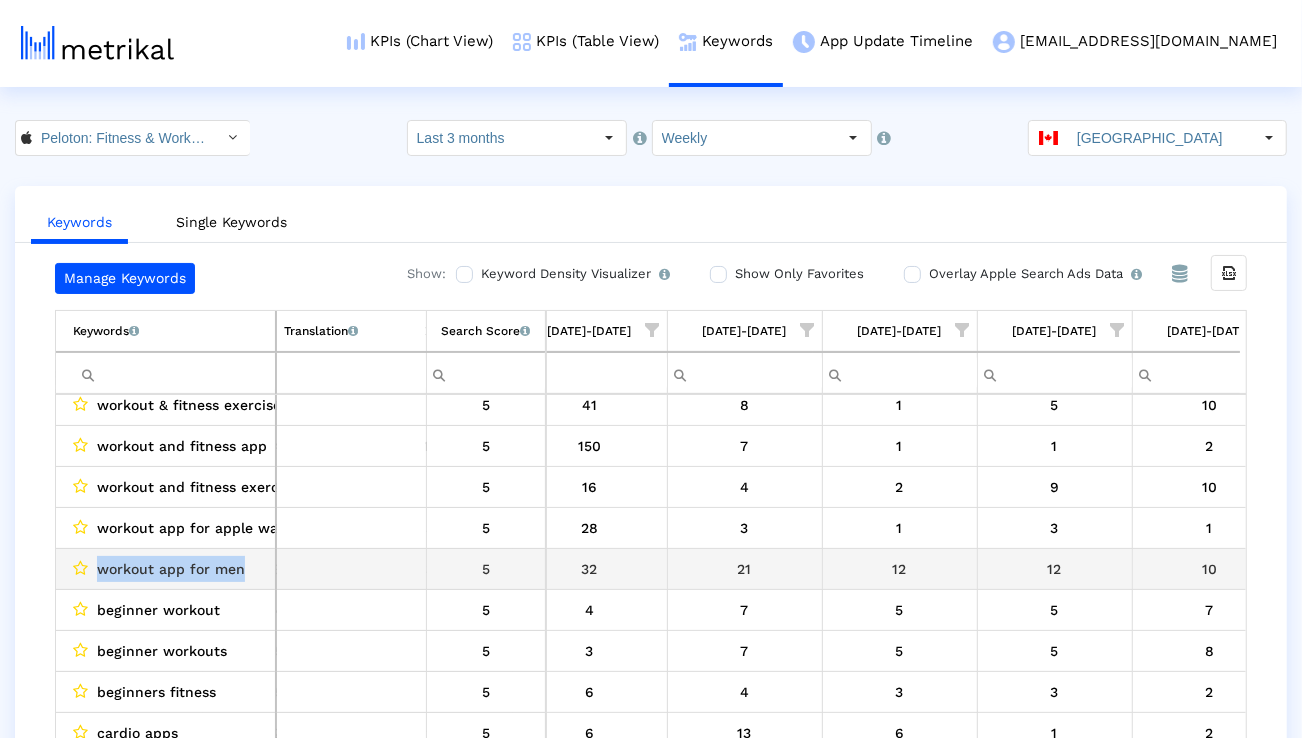 click on "workout app for men" at bounding box center (171, 569) 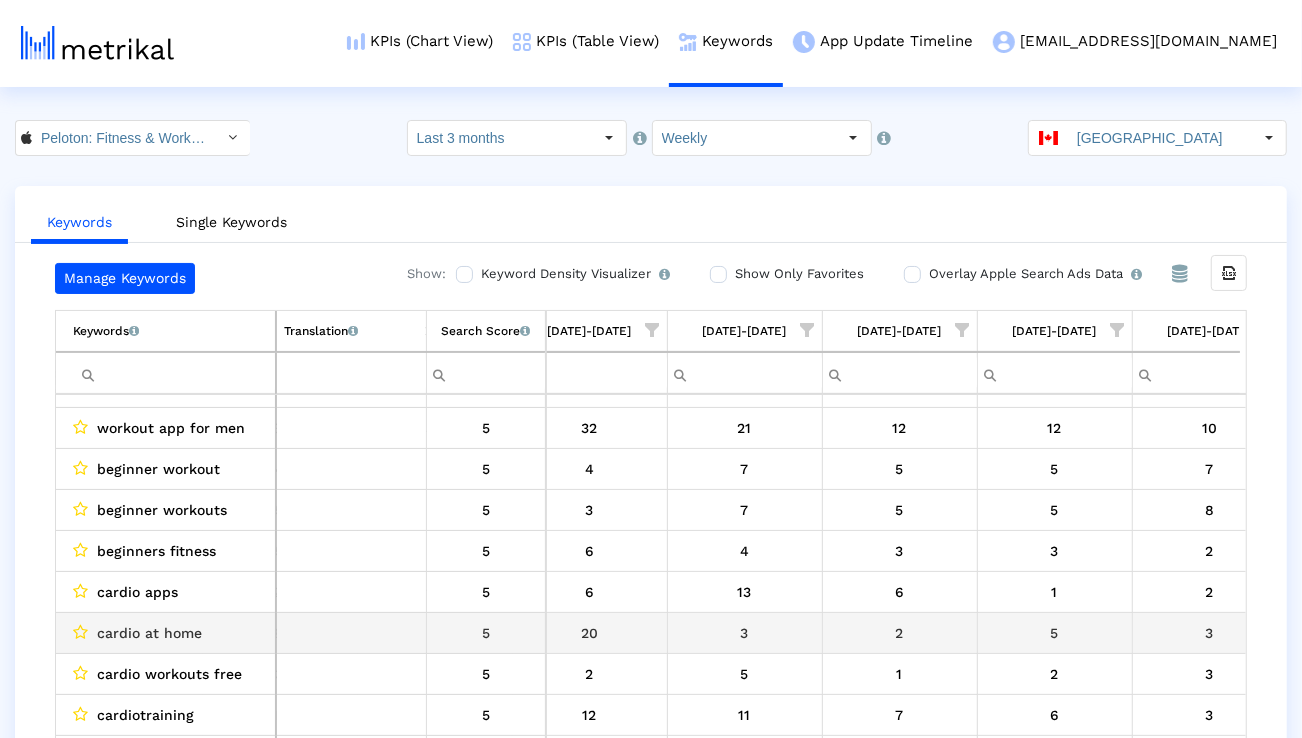 click on "cardio at home" at bounding box center (149, 633) 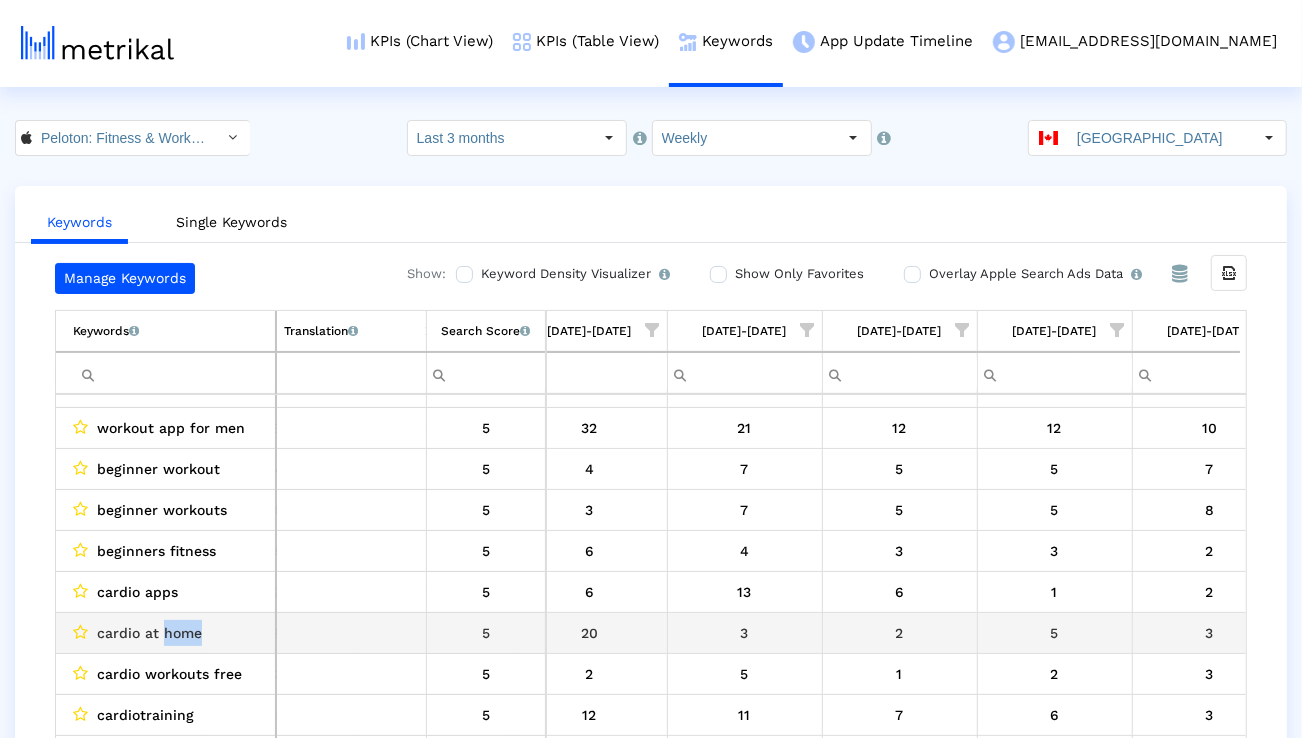 click on "cardio at home" at bounding box center (149, 633) 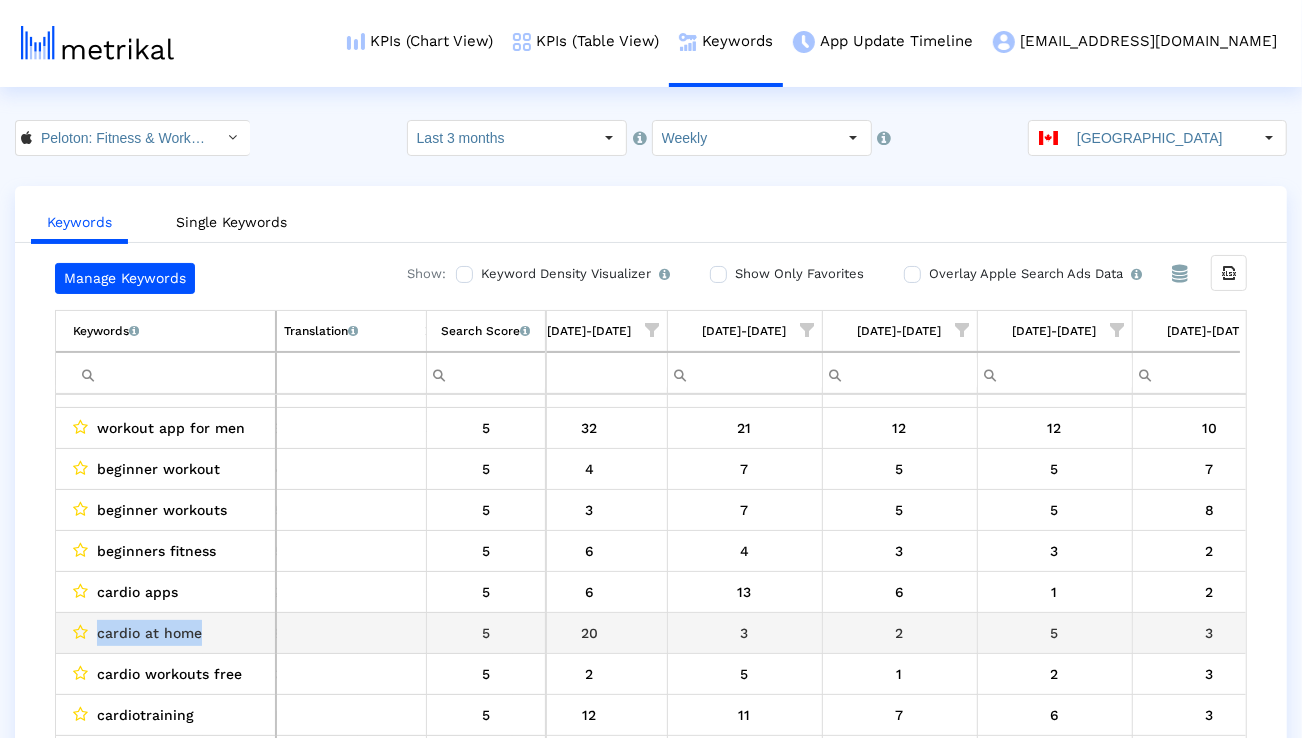 click on "cardio at home" at bounding box center [149, 633] 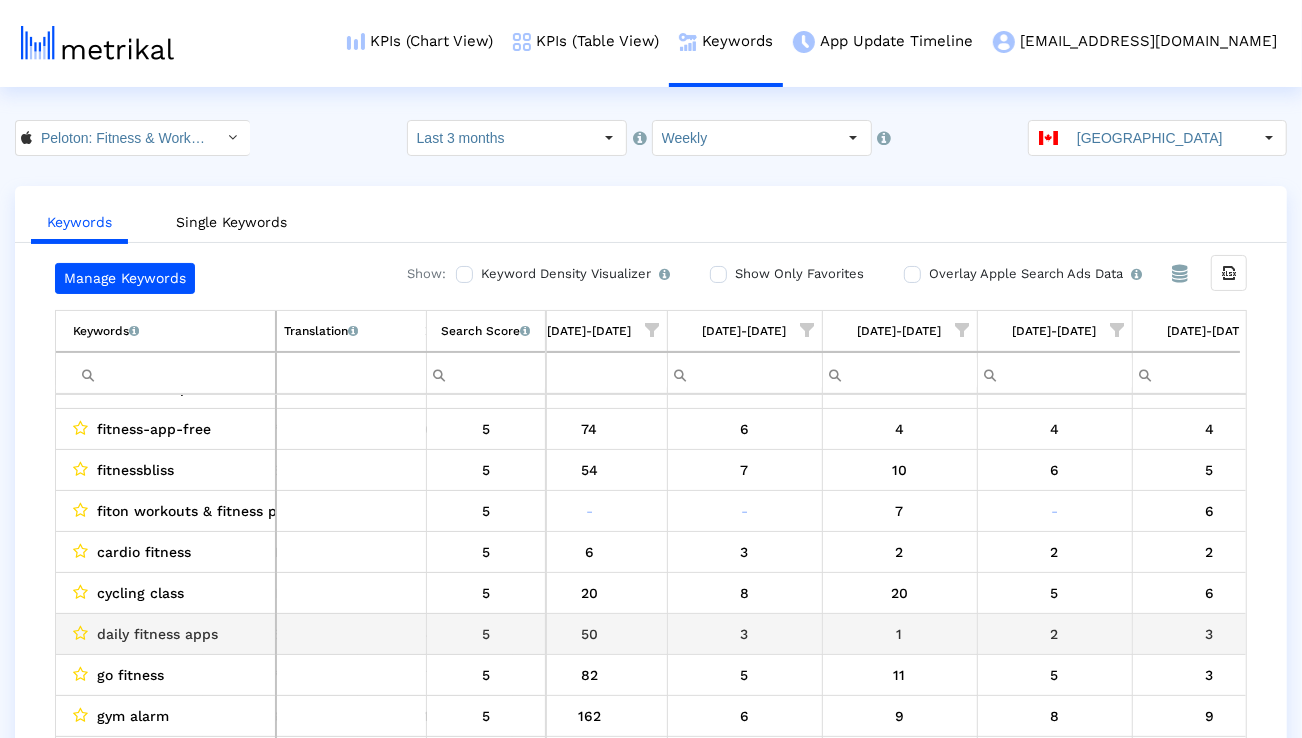 click on "daily fitness apps" at bounding box center (157, 634) 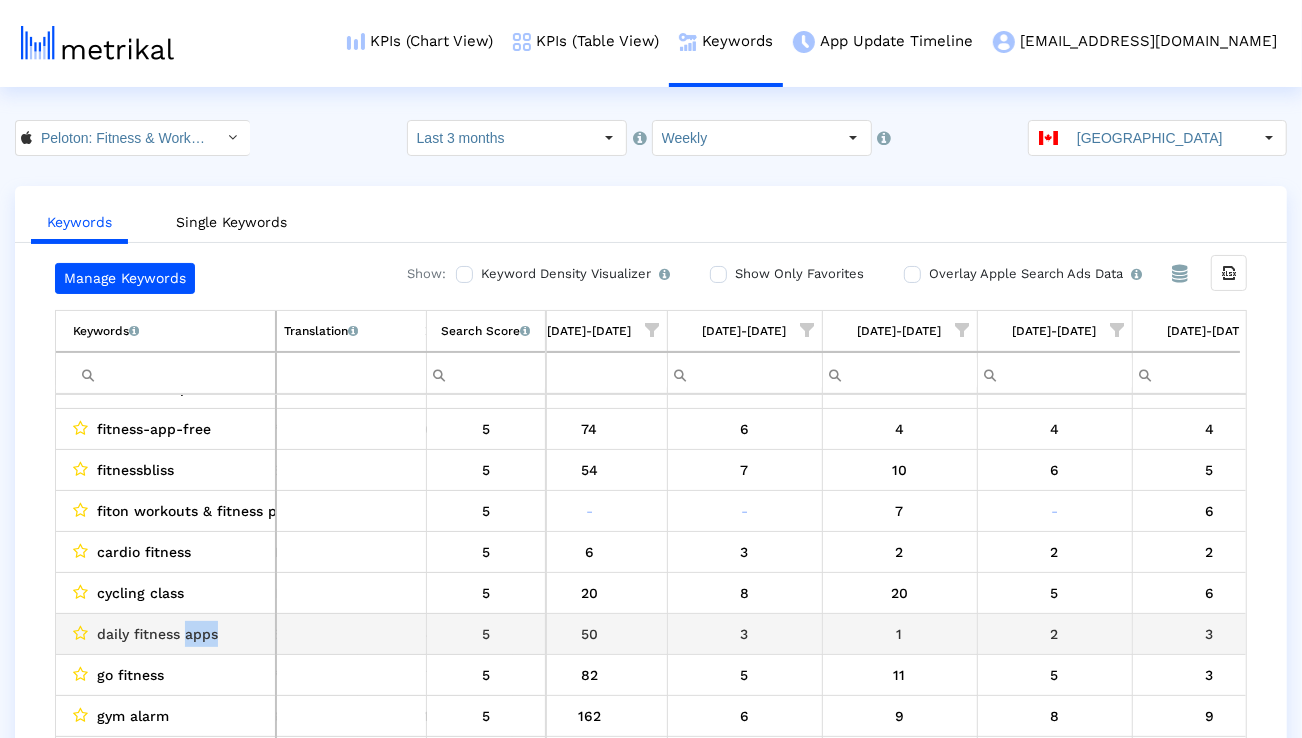 click on "daily fitness apps" at bounding box center (157, 634) 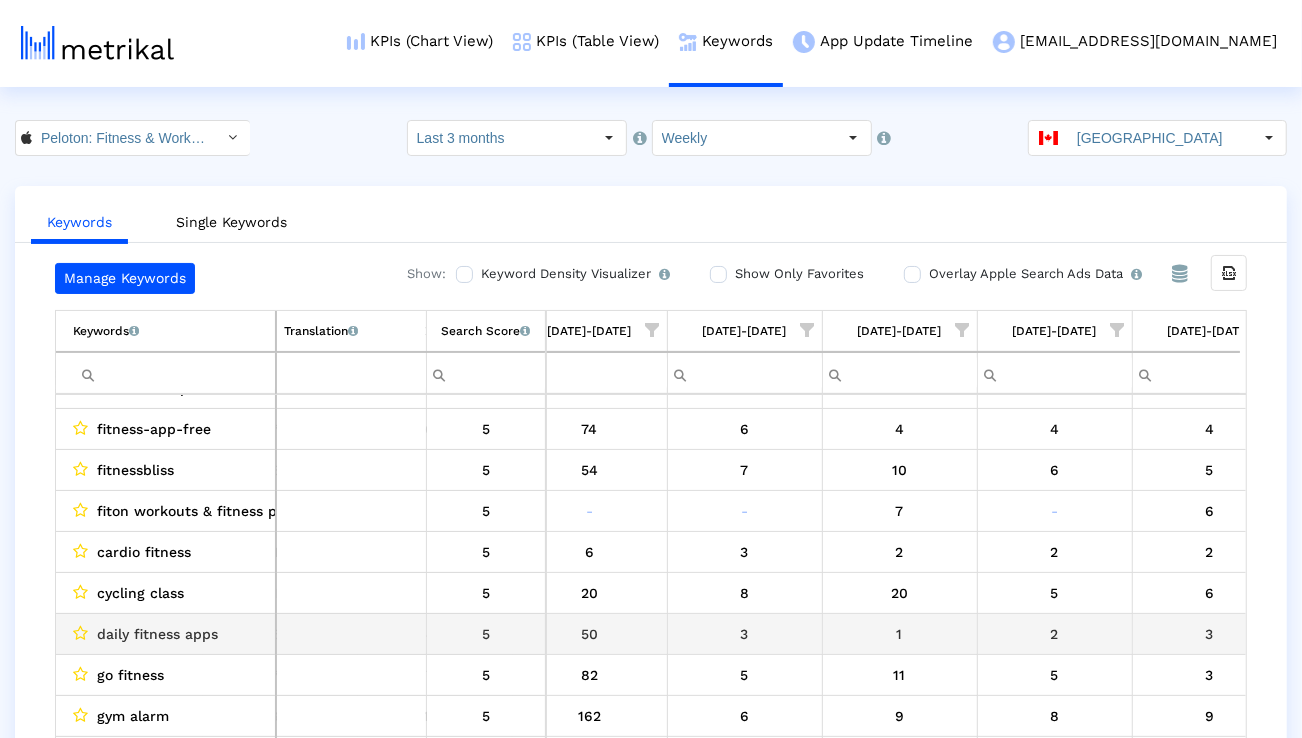 click on "daily fitness apps" at bounding box center (157, 634) 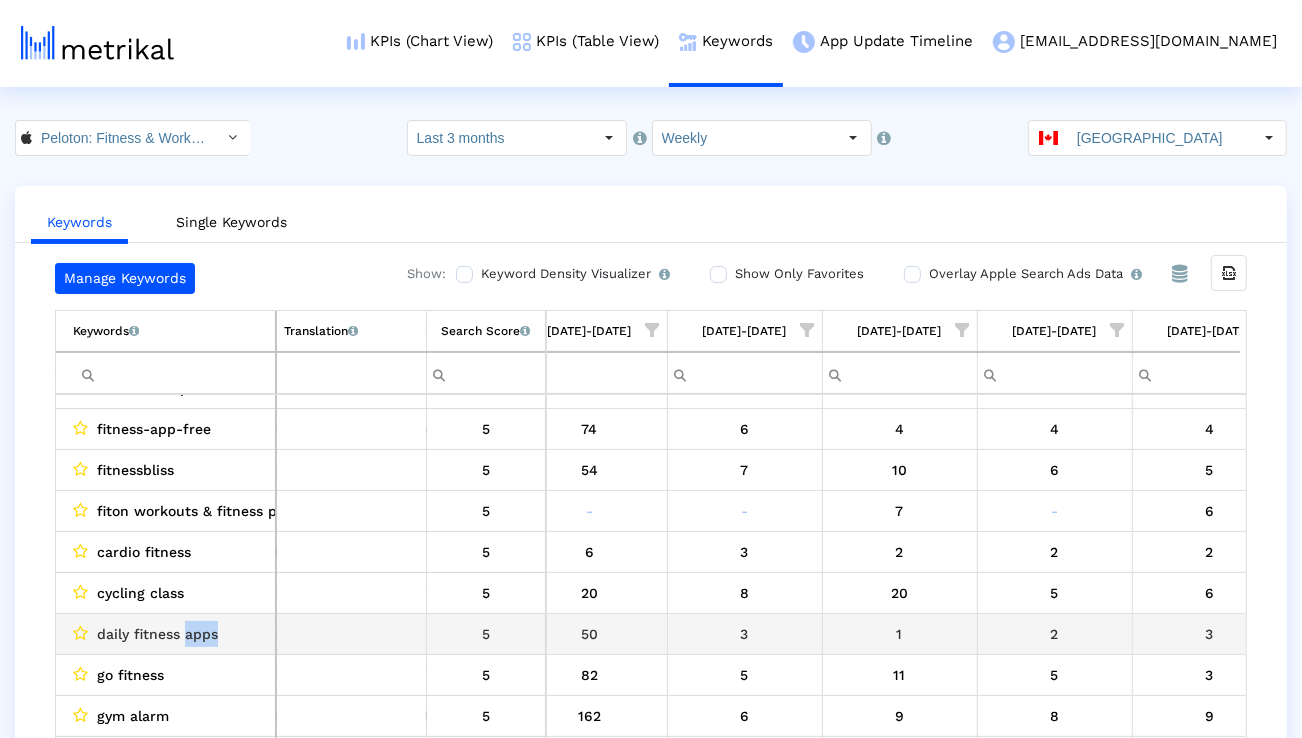 click on "daily fitness apps" at bounding box center (157, 634) 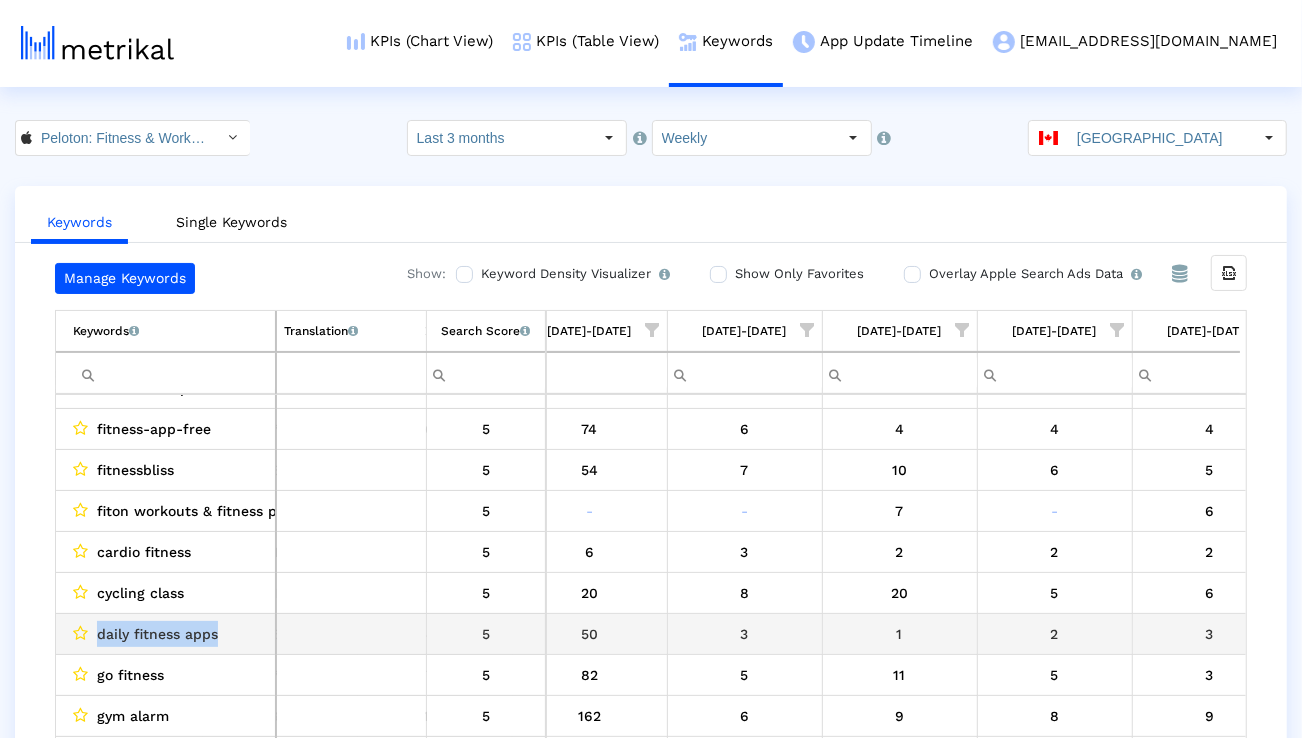 click on "daily fitness apps" at bounding box center (157, 634) 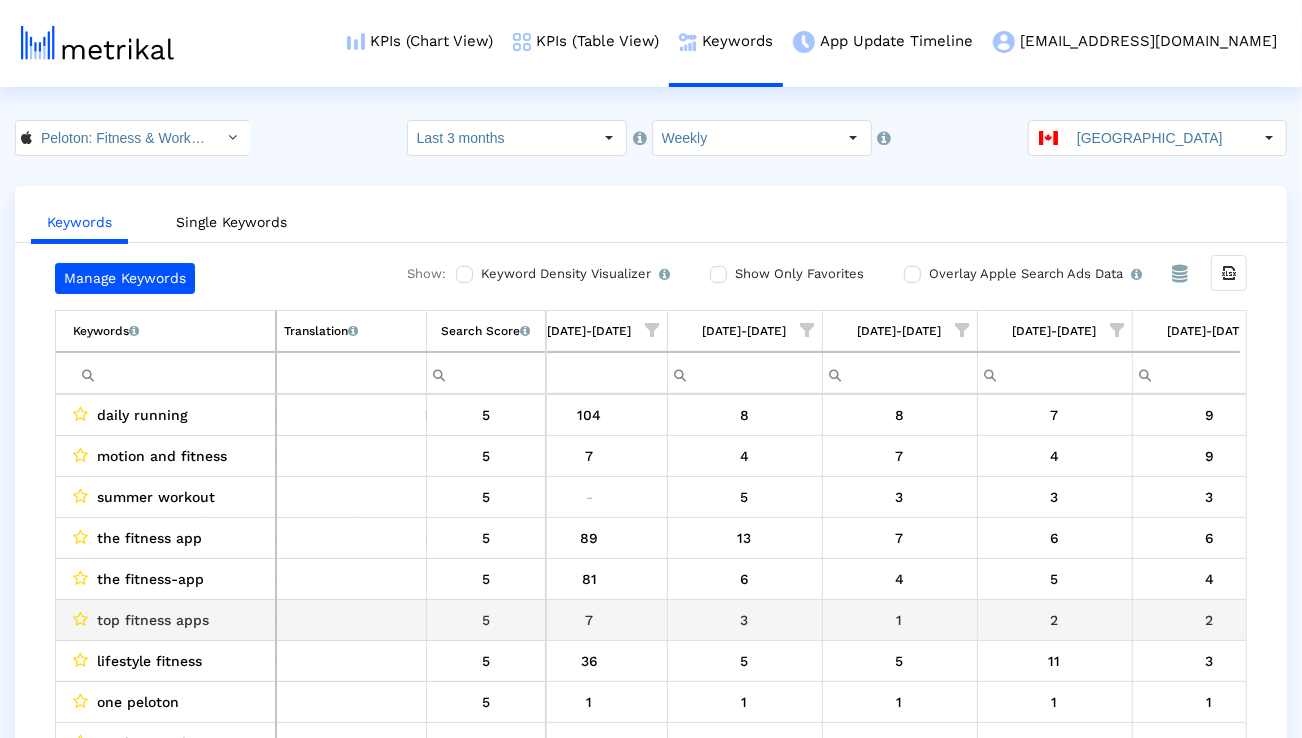 click on "top fitness apps" at bounding box center [153, 620] 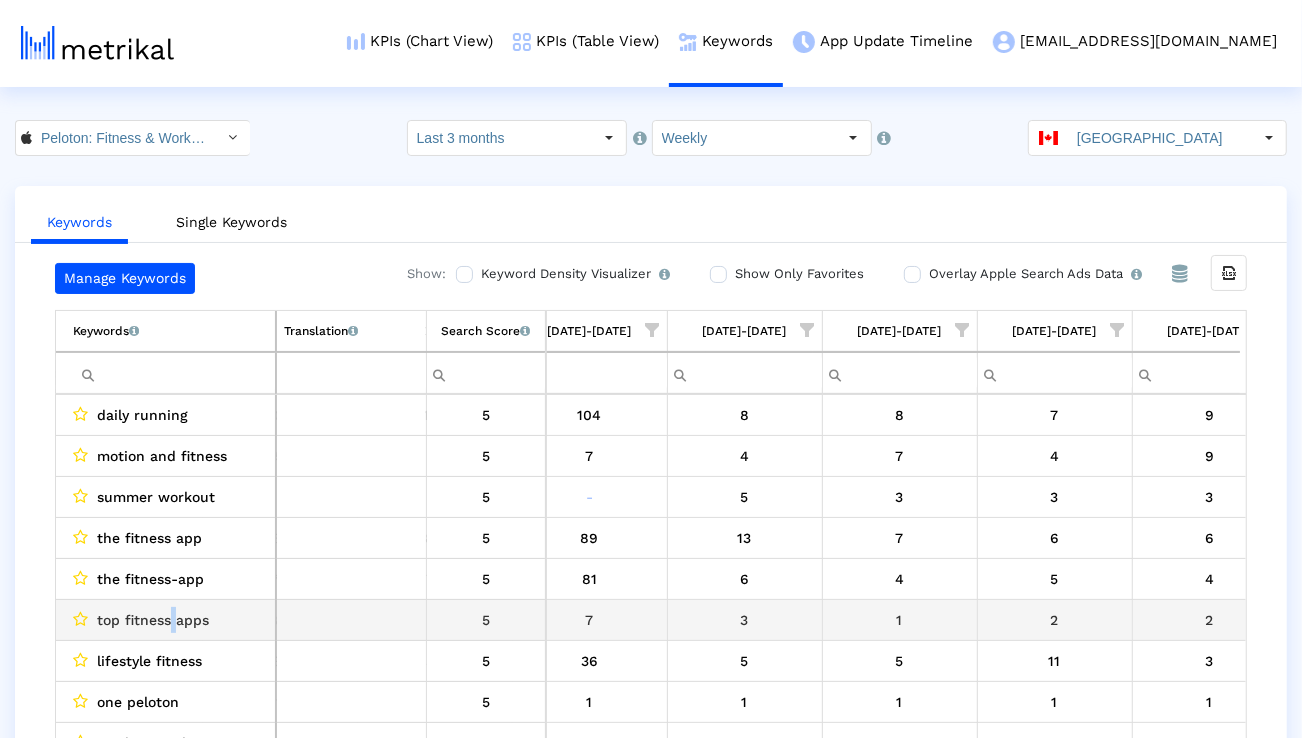 click on "top fitness apps" at bounding box center [153, 620] 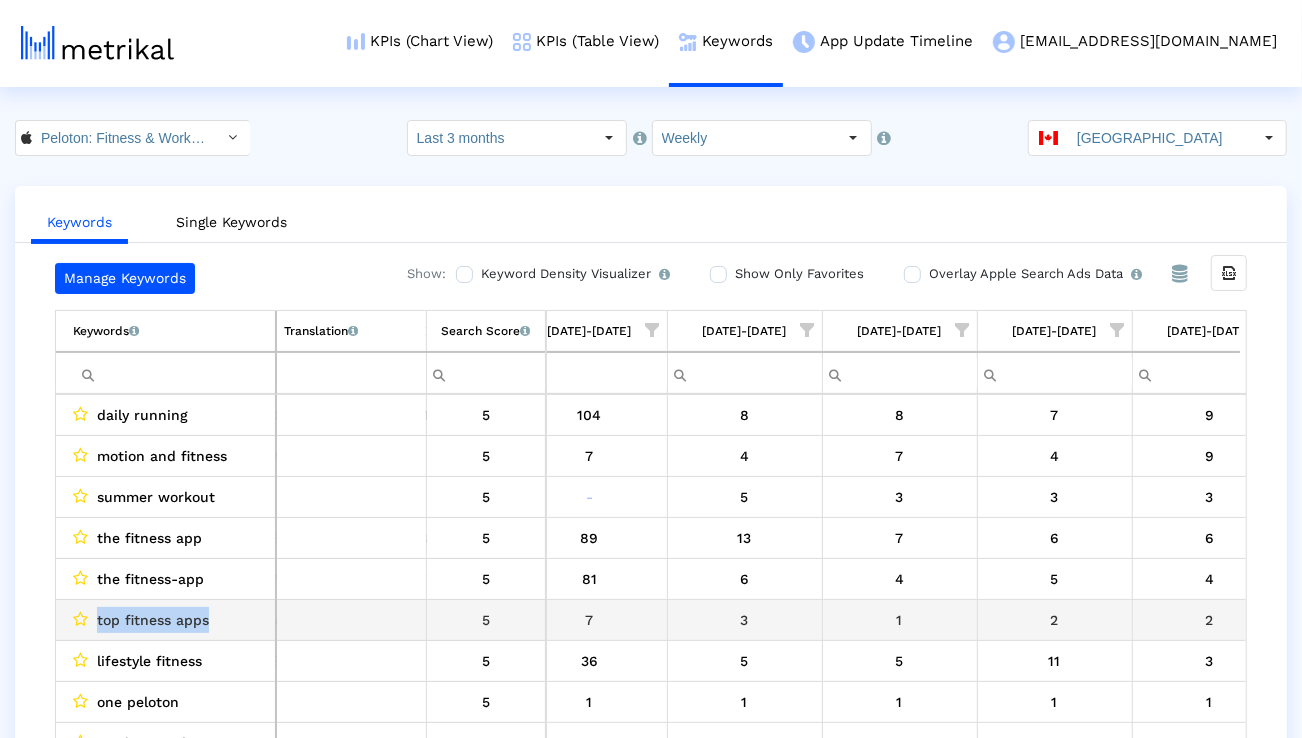 click on "top fitness apps" at bounding box center [153, 620] 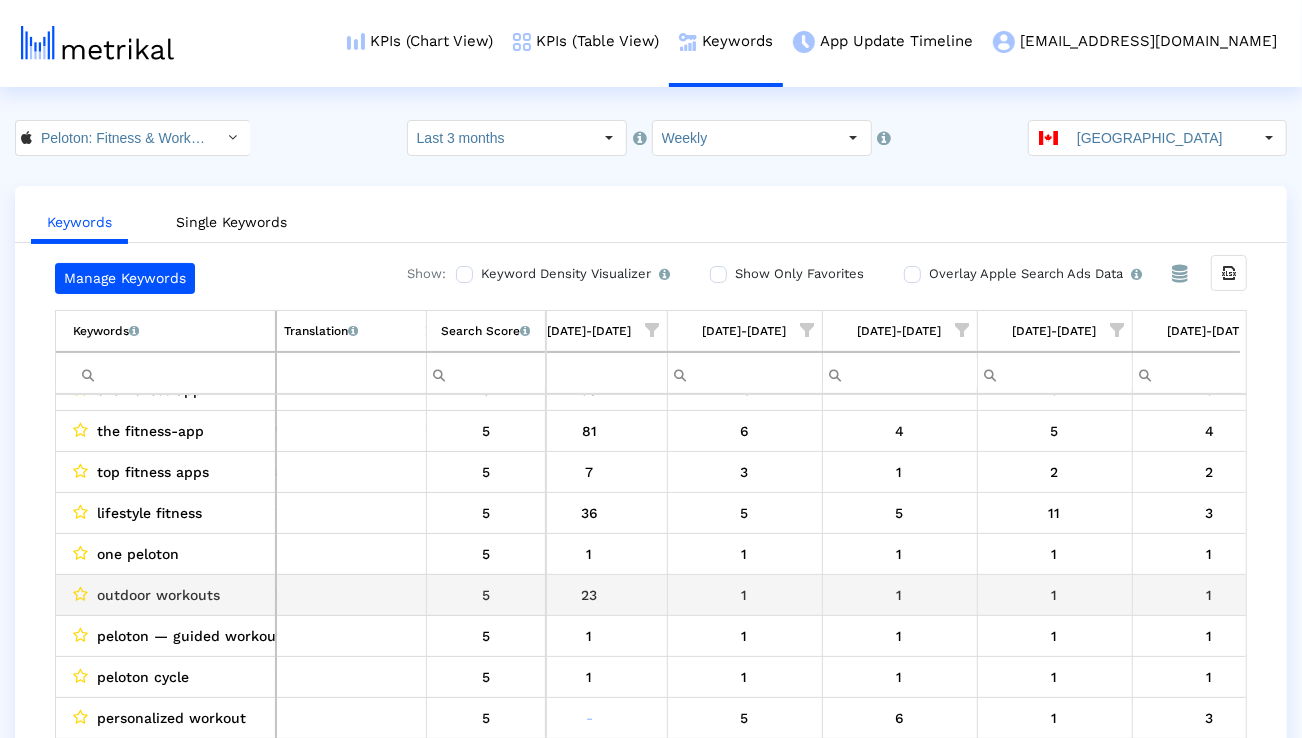 click on "outdoor workouts" at bounding box center (158, 595) 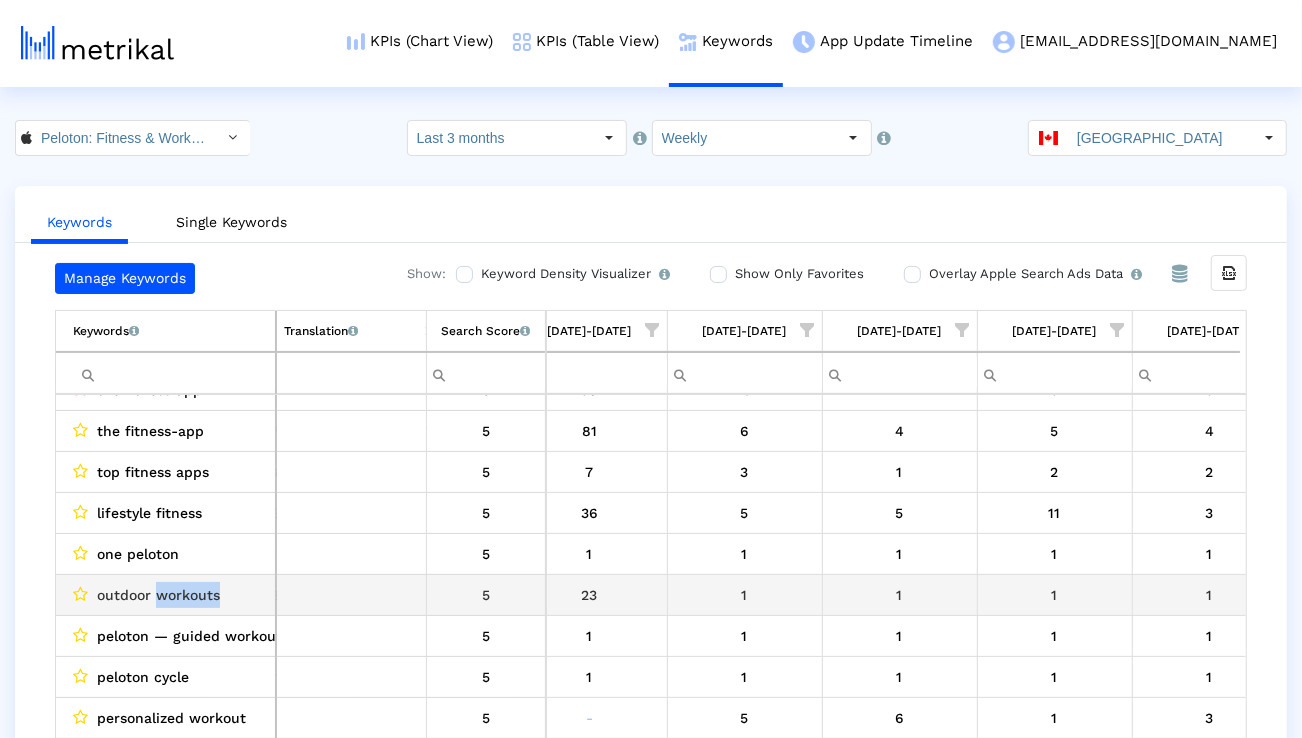 click on "outdoor workouts" at bounding box center (158, 595) 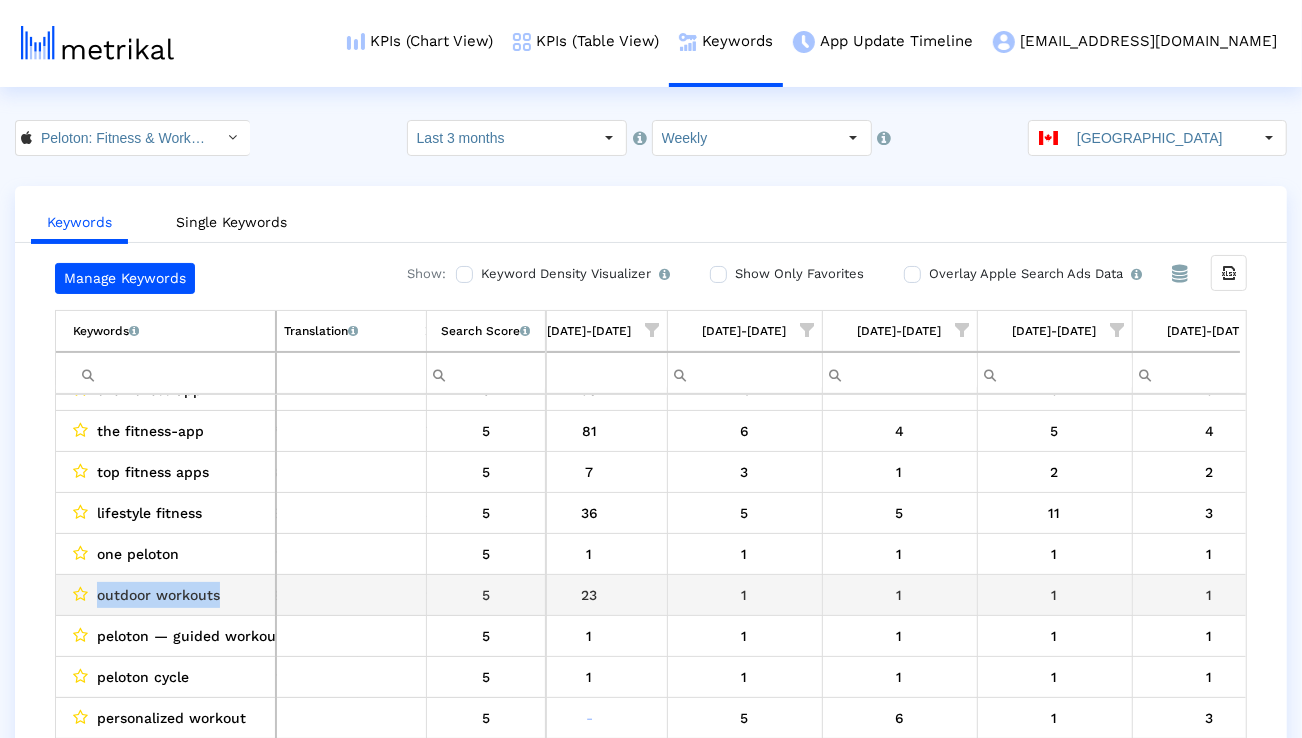 click on "outdoor workouts" at bounding box center (158, 595) 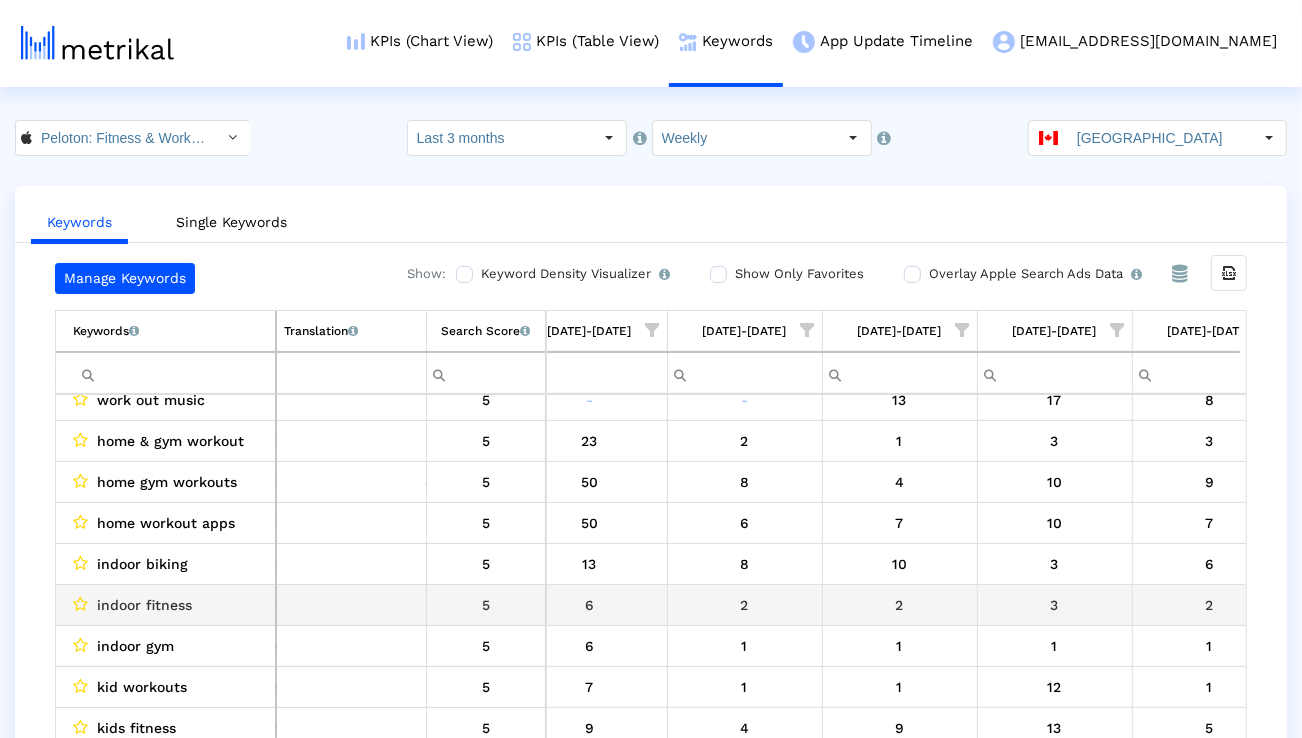 click on "indoor fitness" at bounding box center [144, 605] 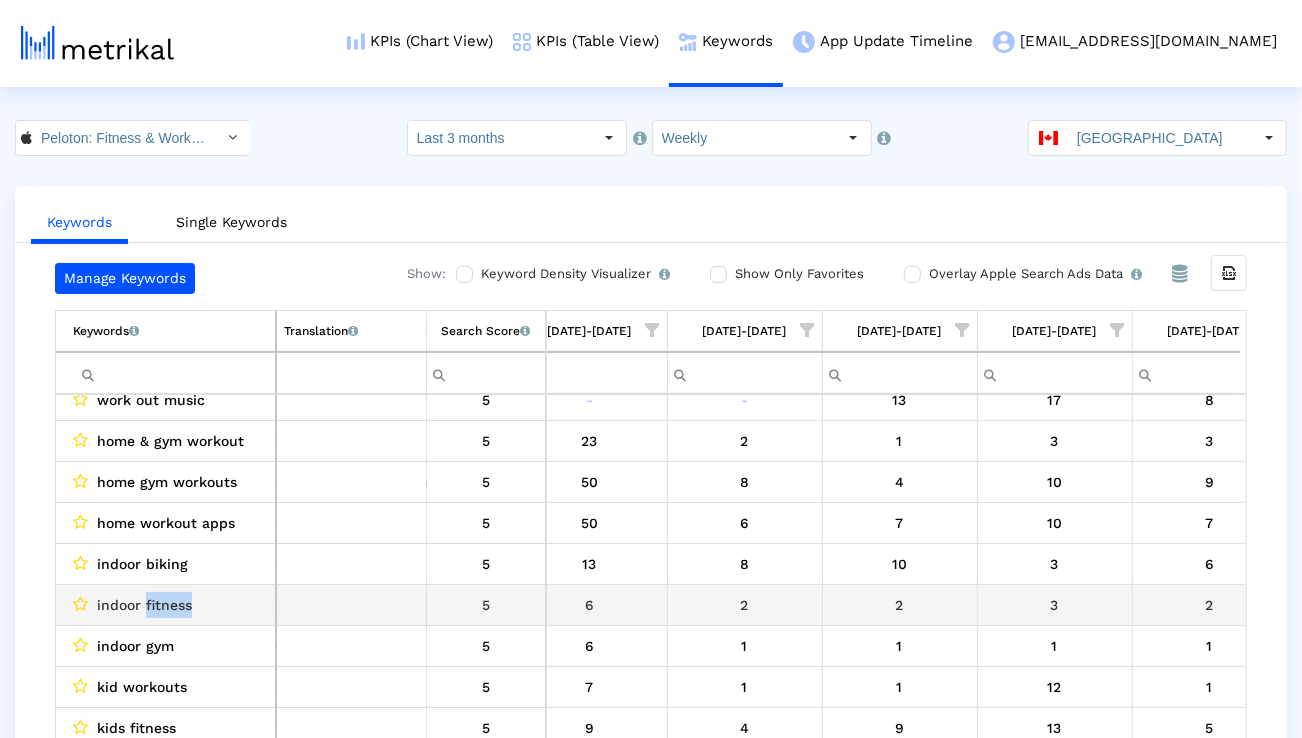 click on "indoor fitness" at bounding box center [144, 605] 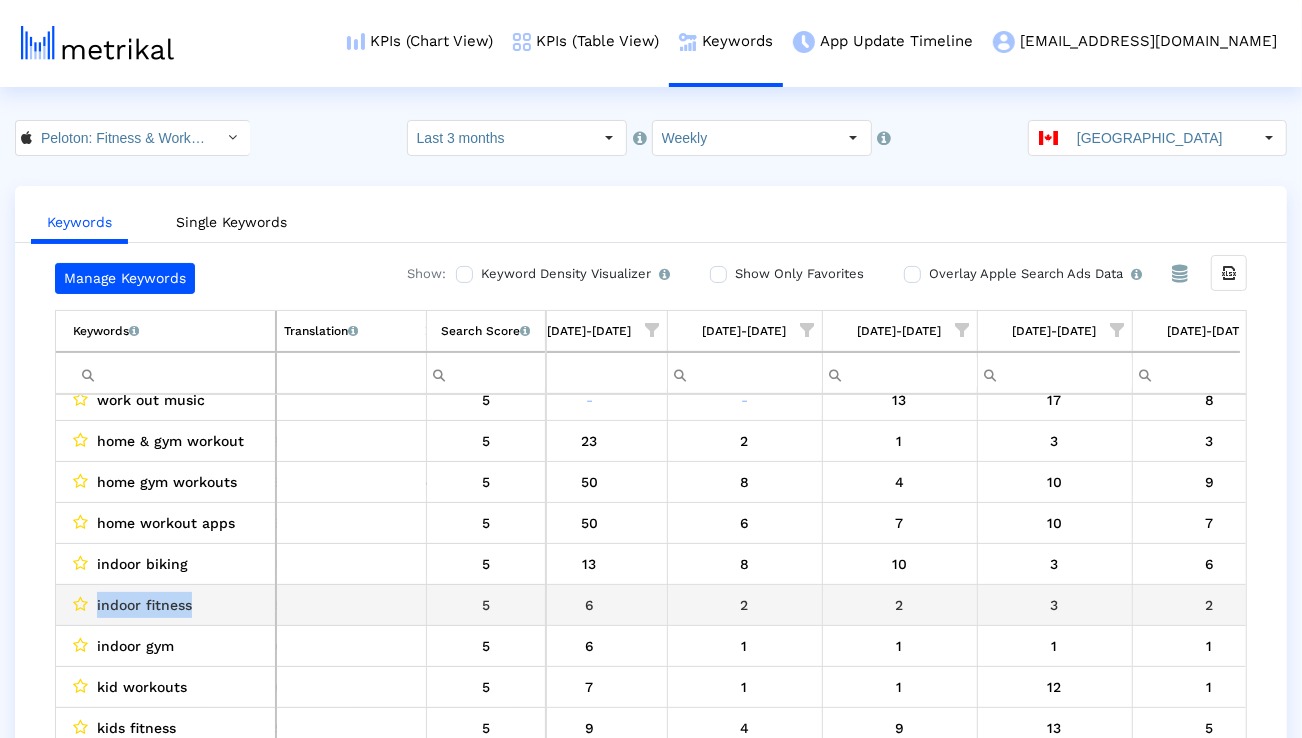 click on "indoor fitness" at bounding box center (144, 605) 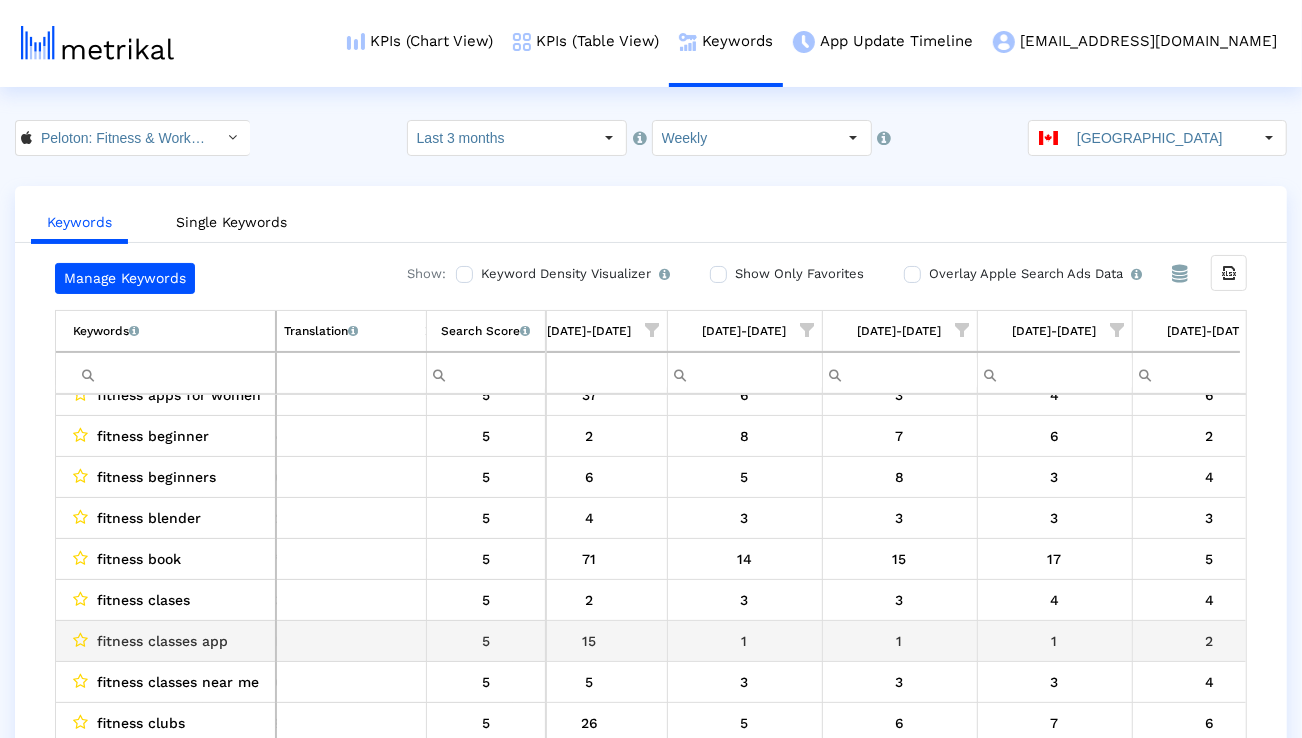 click on "fitness classes app" at bounding box center (162, 641) 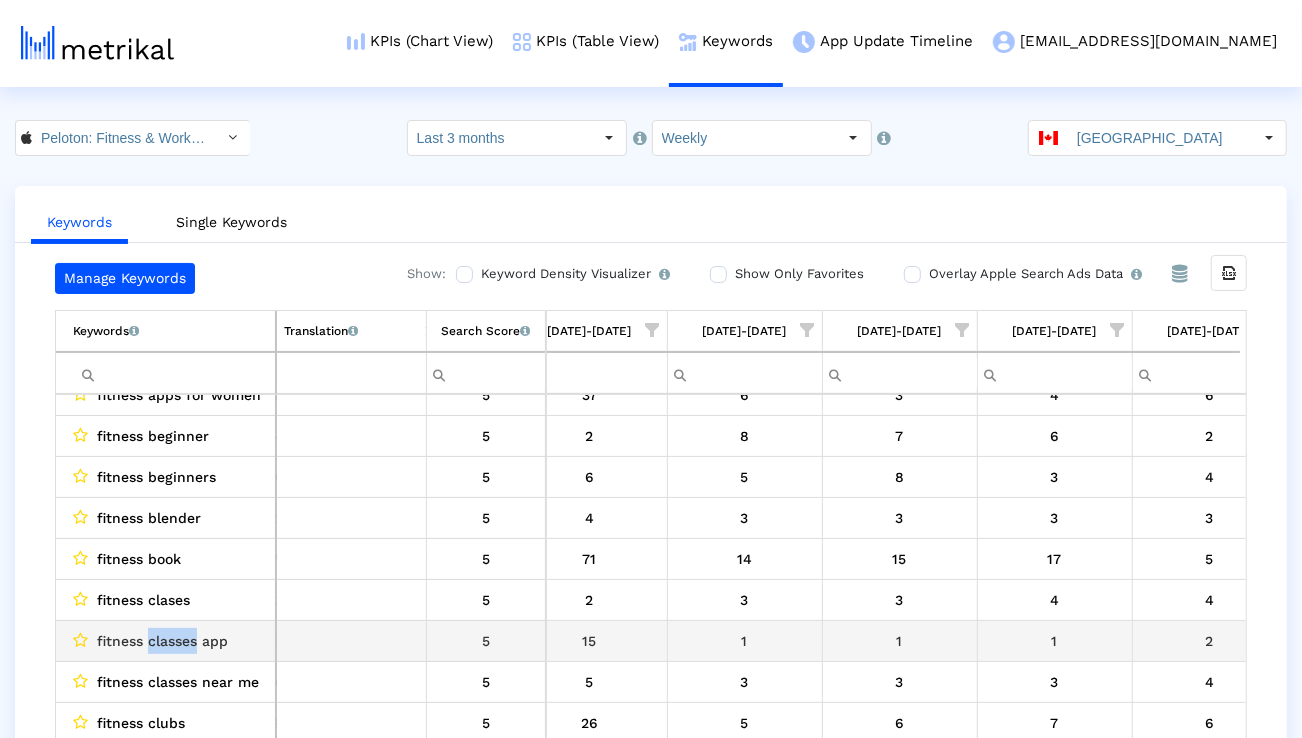 click on "fitness classes app" at bounding box center [162, 641] 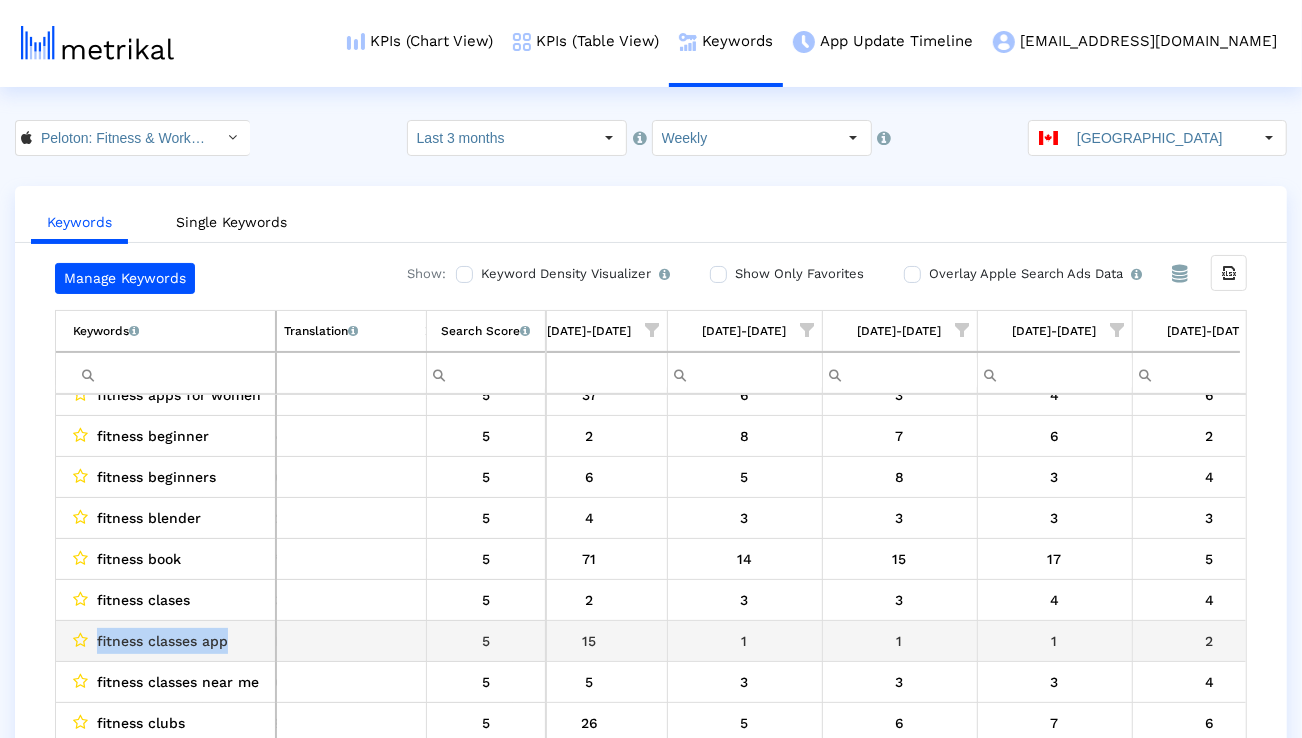 click on "fitness classes app" at bounding box center (162, 641) 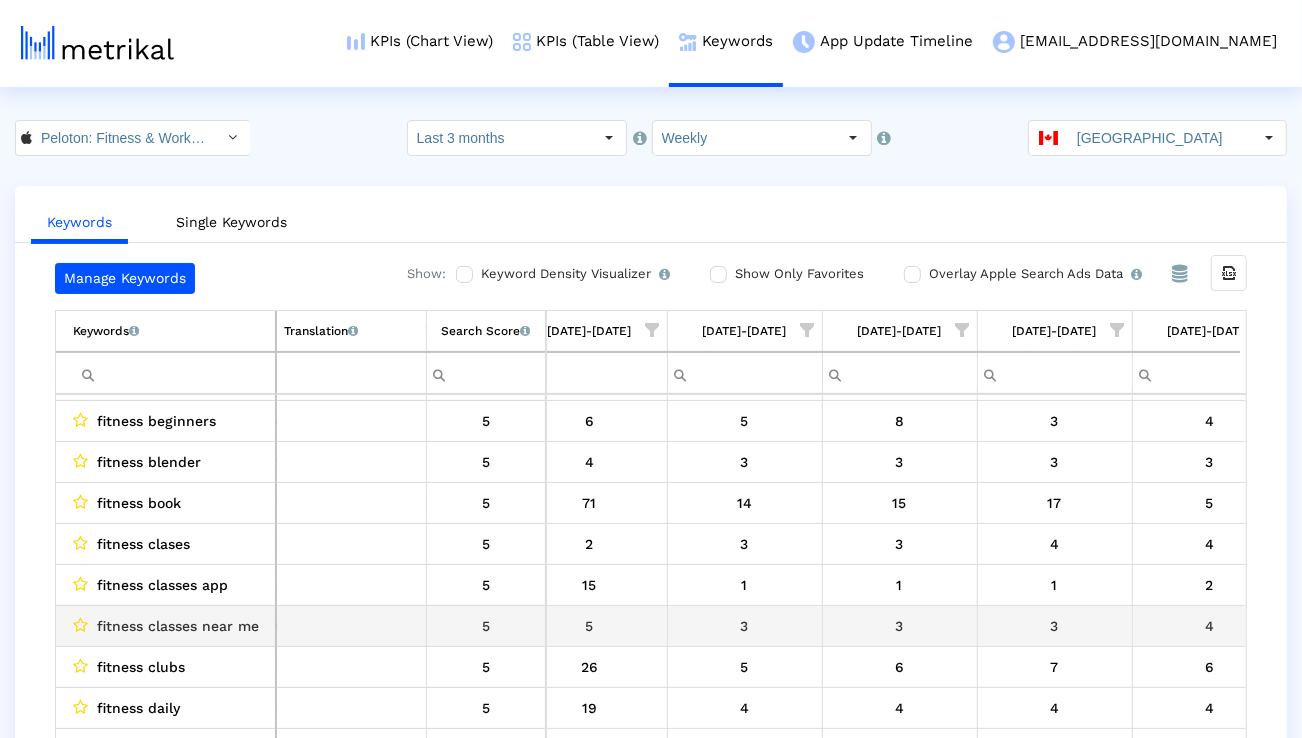 click on "fitness classes near me" at bounding box center (178, 626) 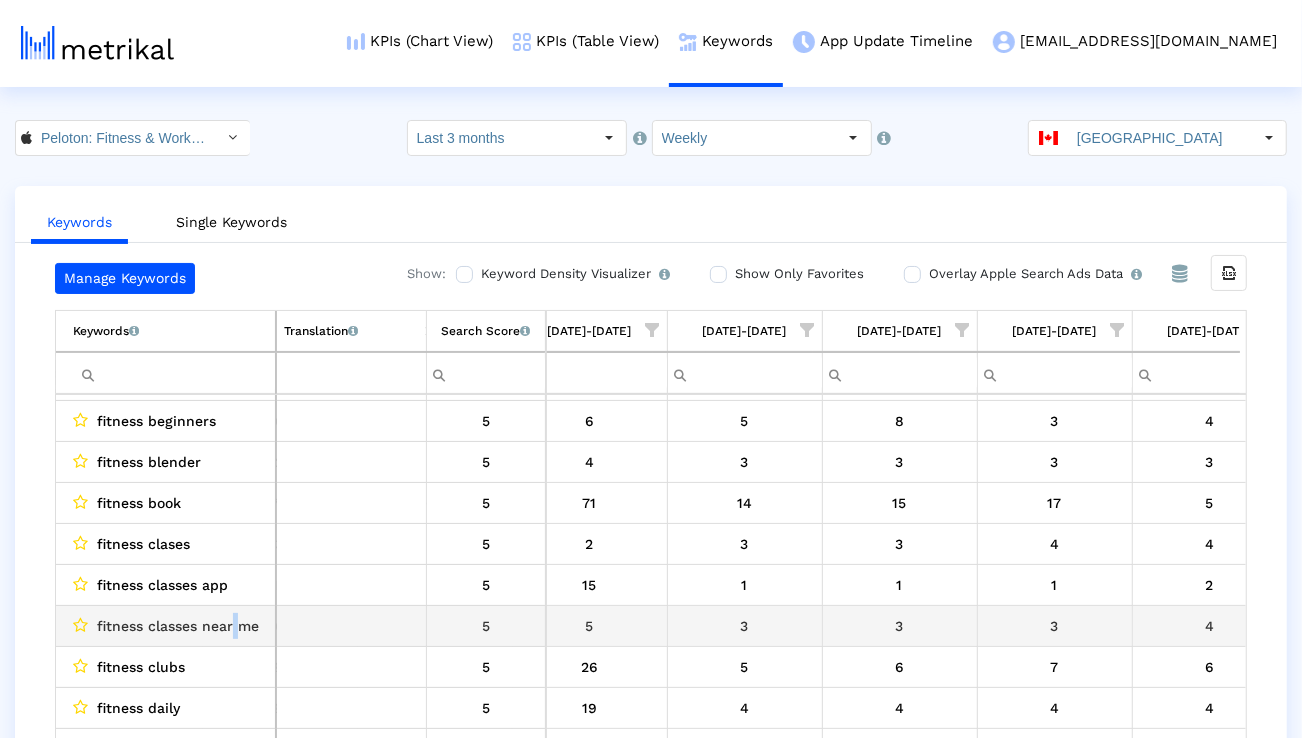 click on "fitness classes near me" at bounding box center [178, 626] 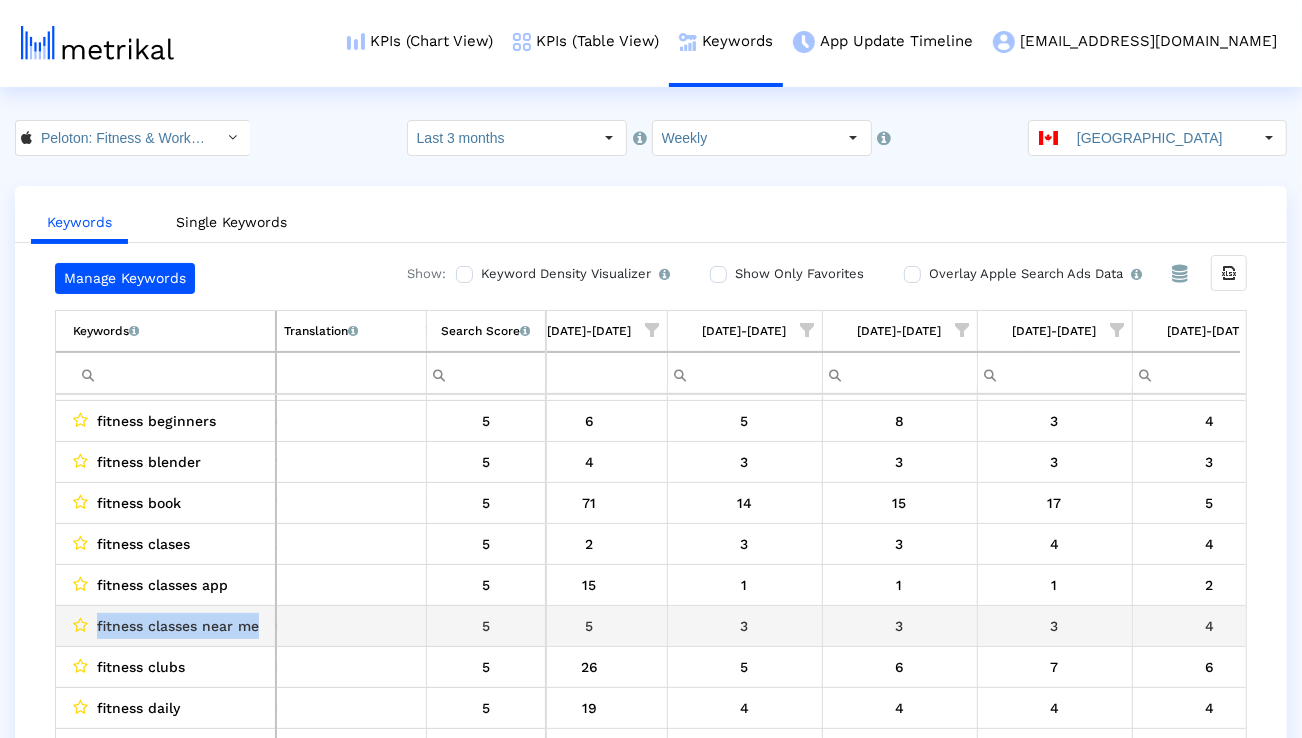 click on "fitness classes near me" at bounding box center (178, 626) 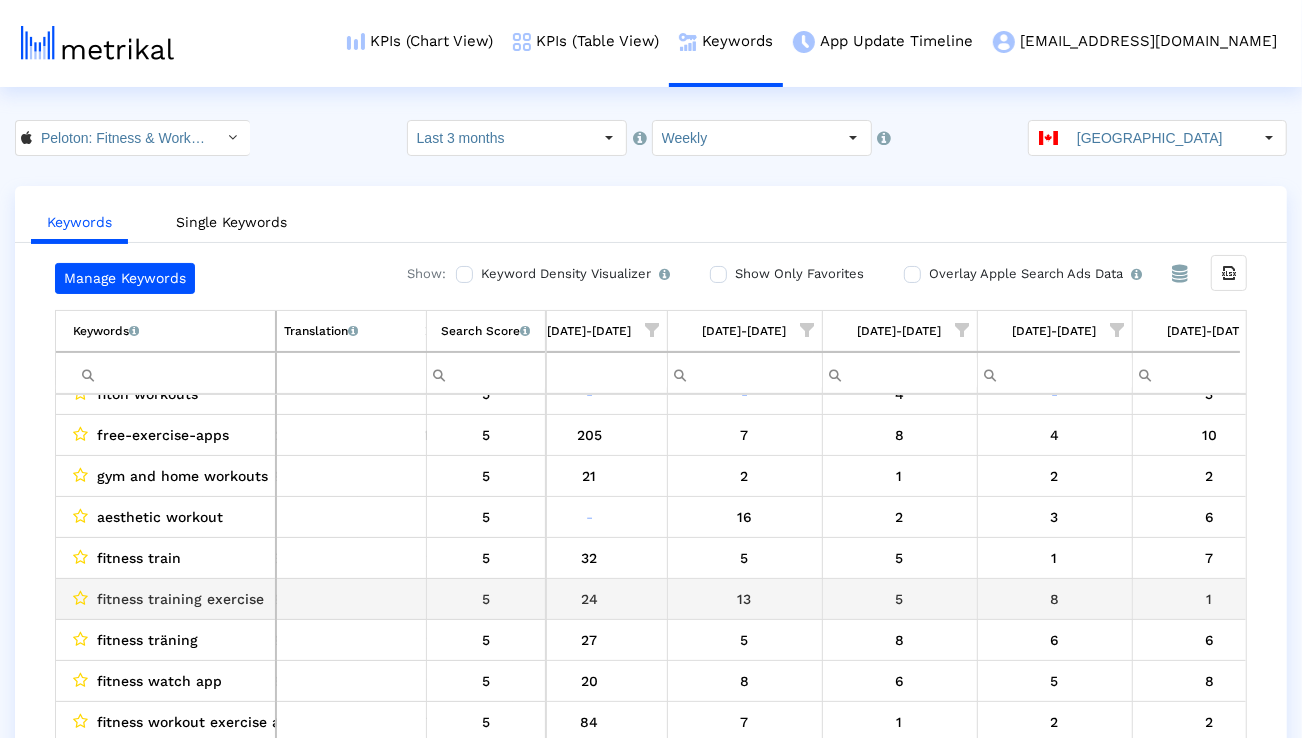 click on "fitness training exercise" at bounding box center [180, 599] 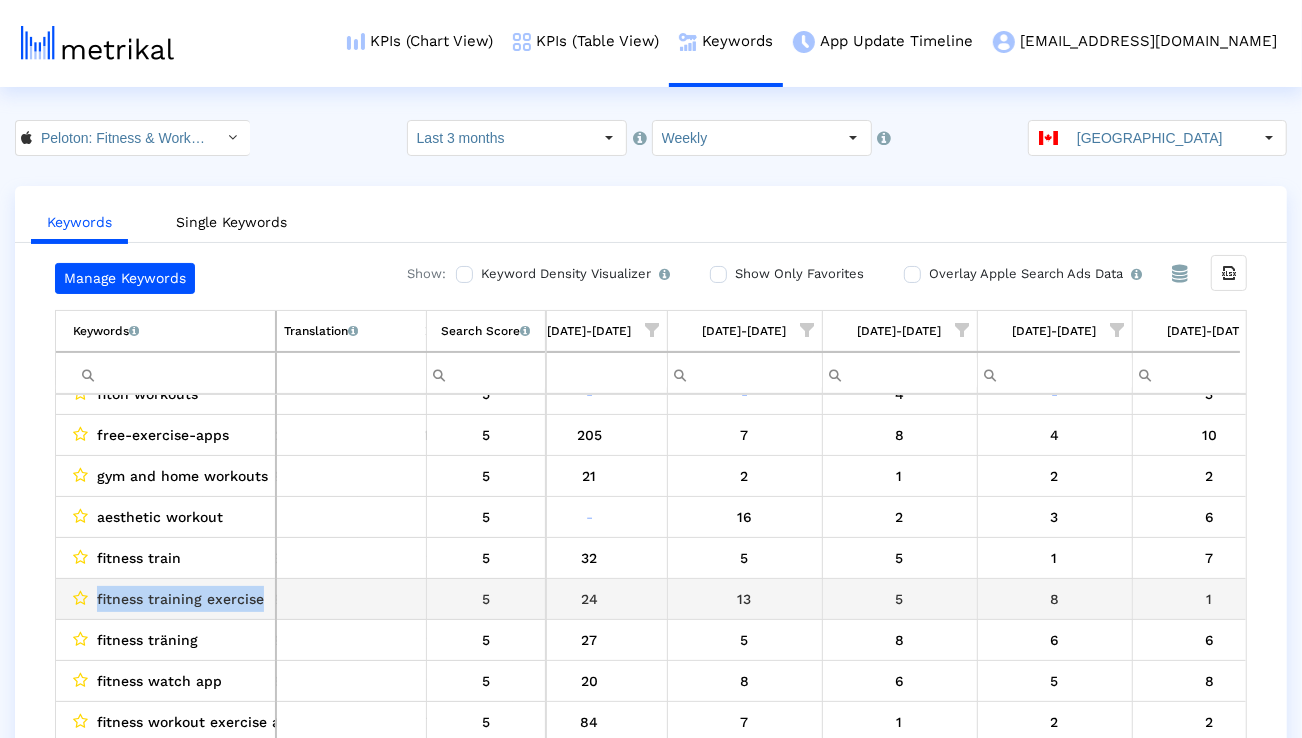 click on "fitness training exercise" at bounding box center [180, 599] 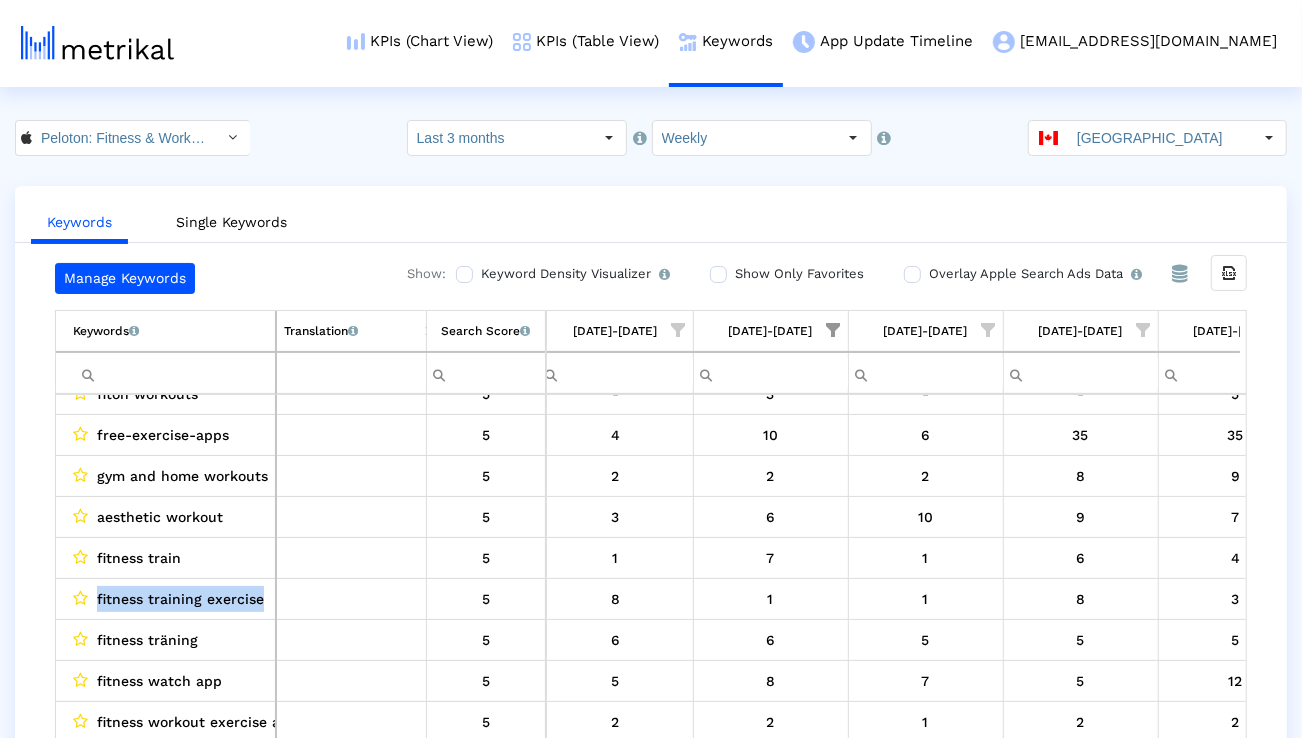 click at bounding box center (834, 330) 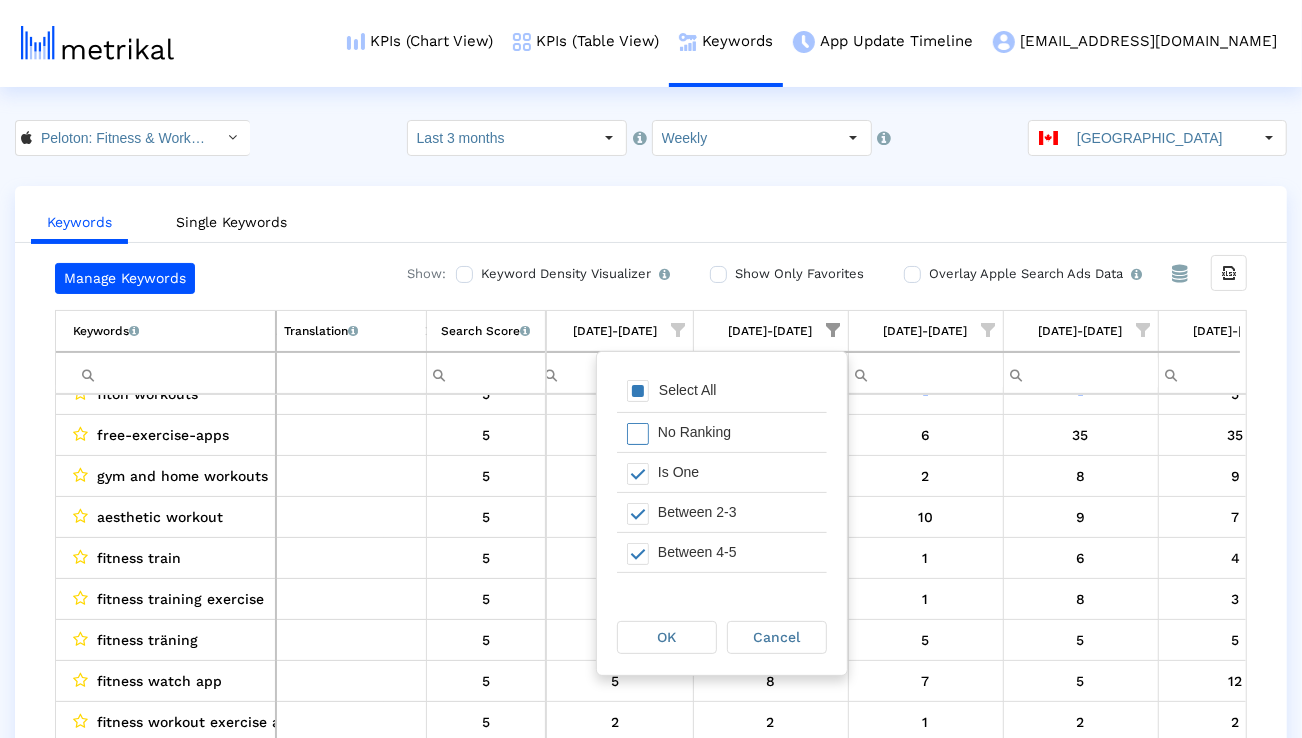 click on "Select All" at bounding box center (722, 392) 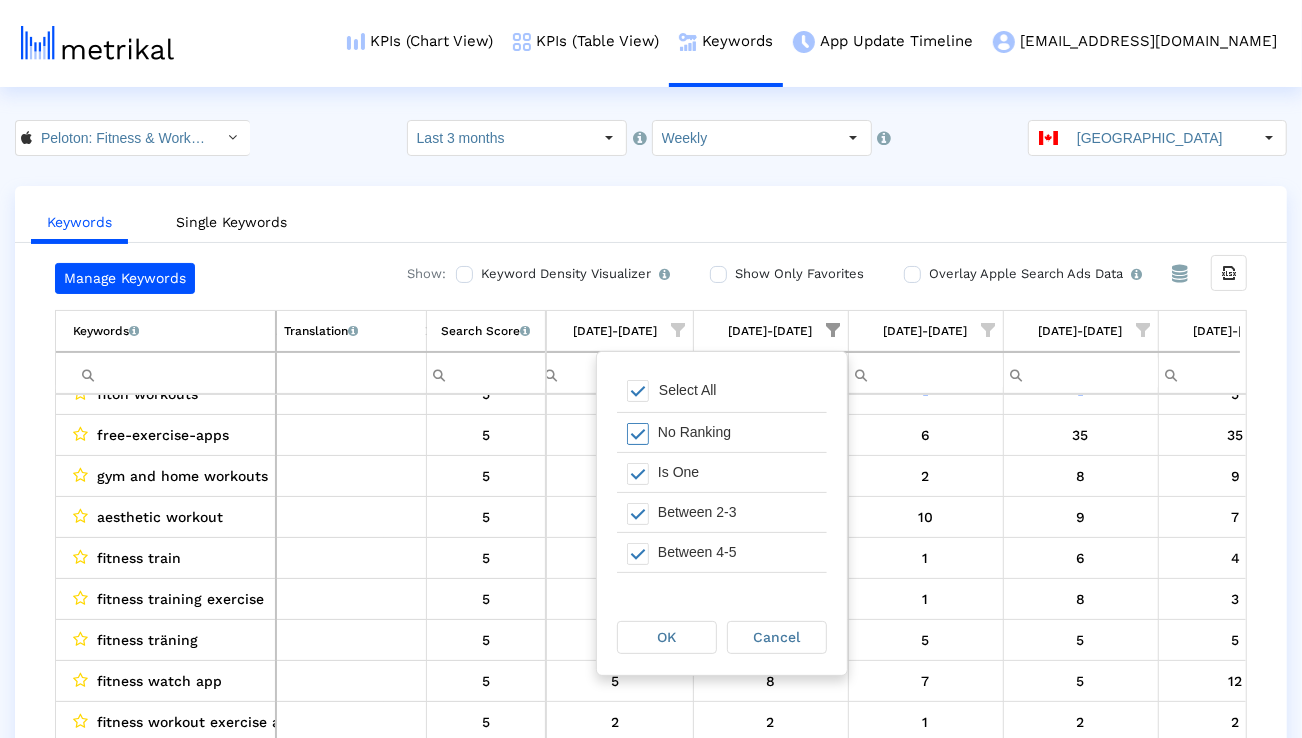 click on "Select All" at bounding box center [688, 390] 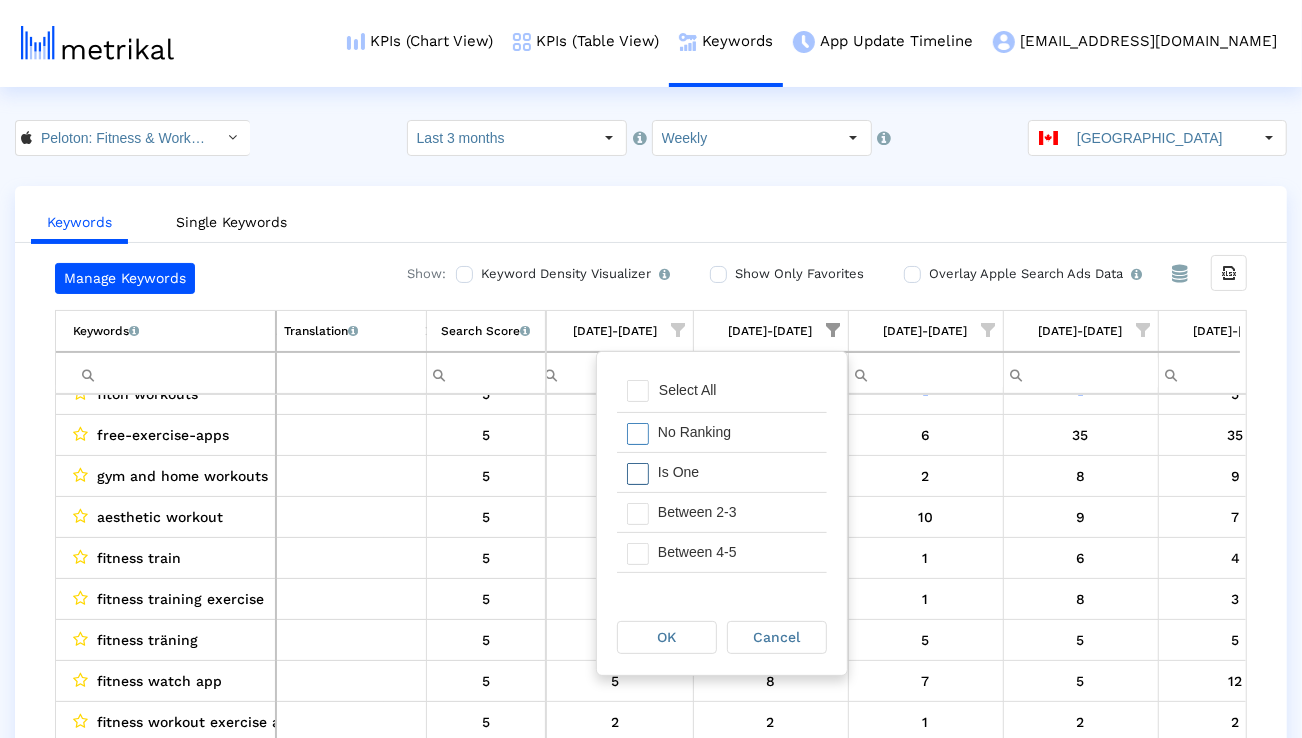 click on "Is One" at bounding box center (737, 472) 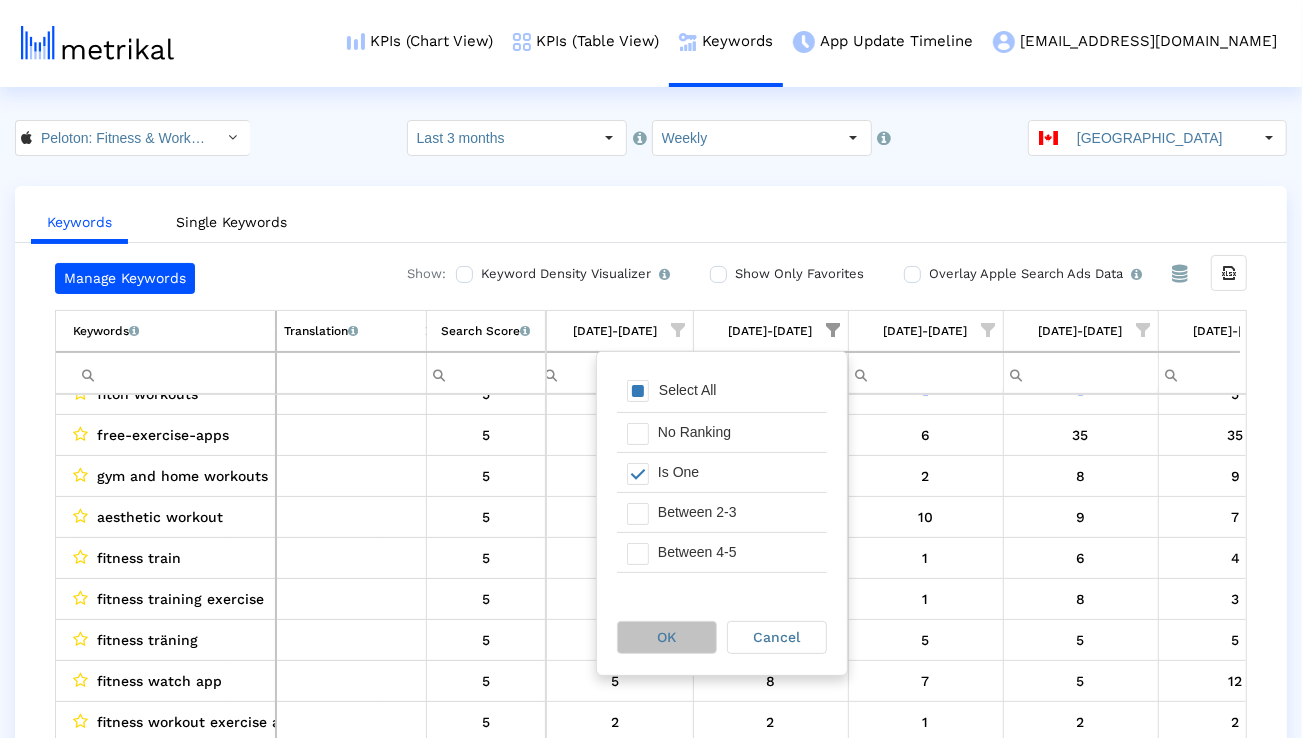 click on "OK" at bounding box center [667, 637] 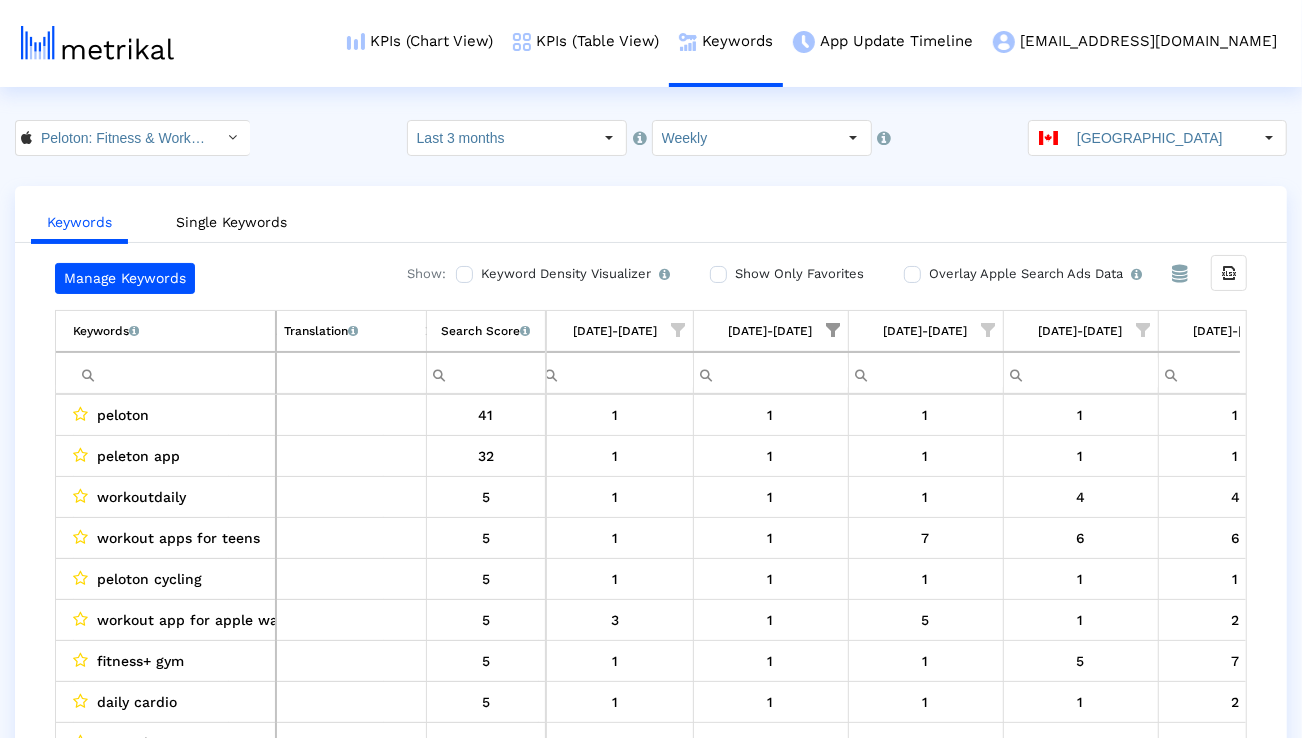 click at bounding box center (174, 373) 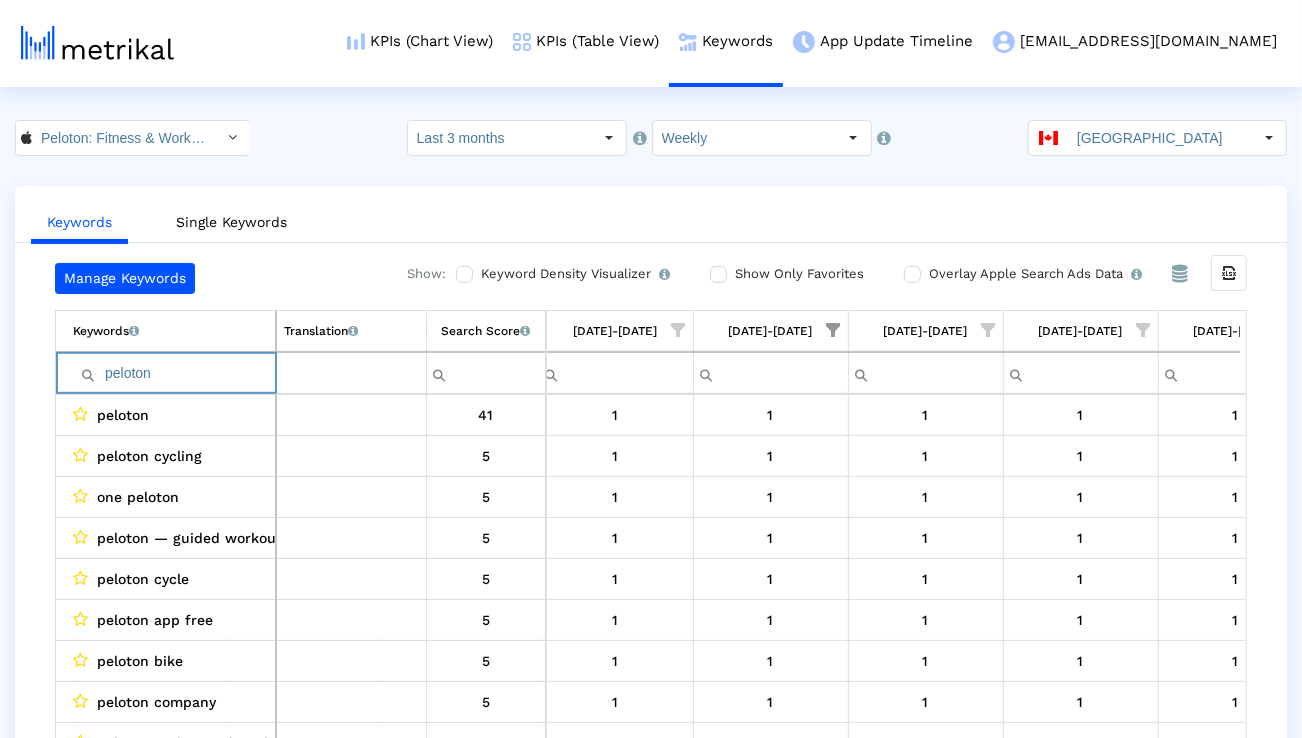 click on "peloton" at bounding box center [174, 373] 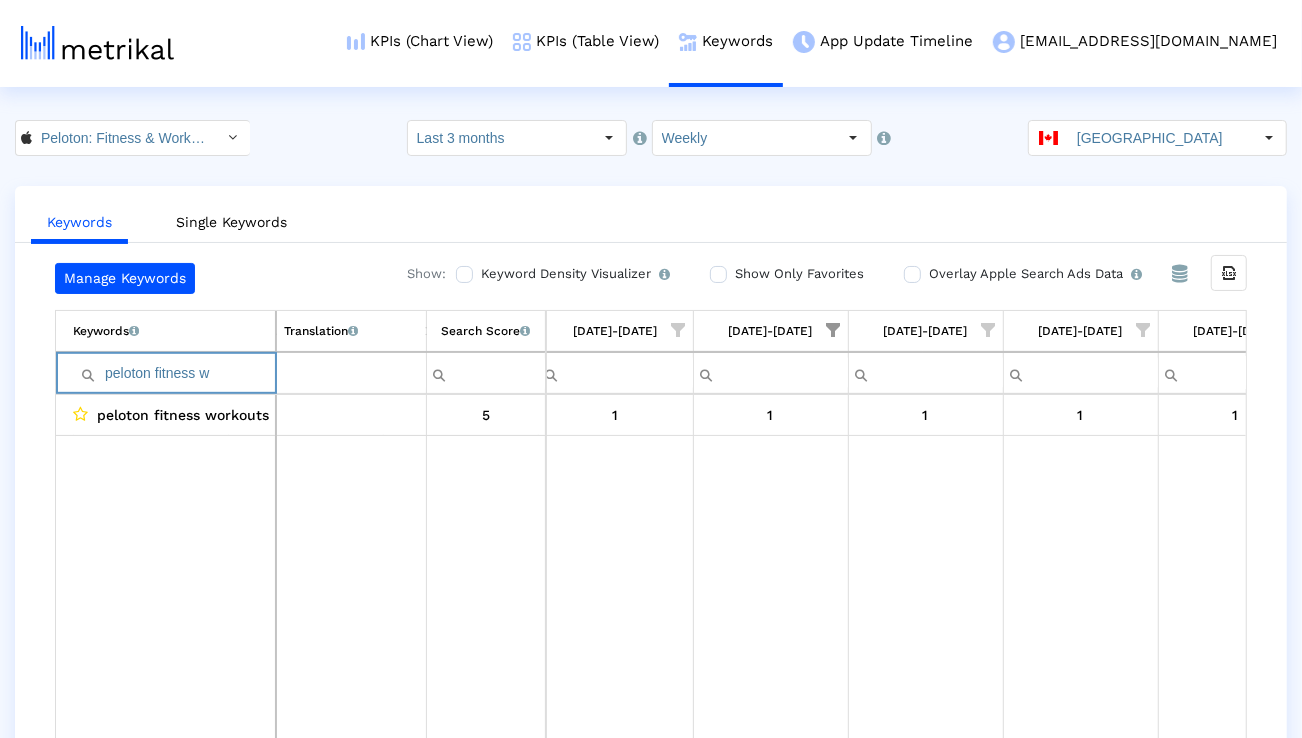 drag, startPoint x: 158, startPoint y: 372, endPoint x: 280, endPoint y: 373, distance: 122.0041 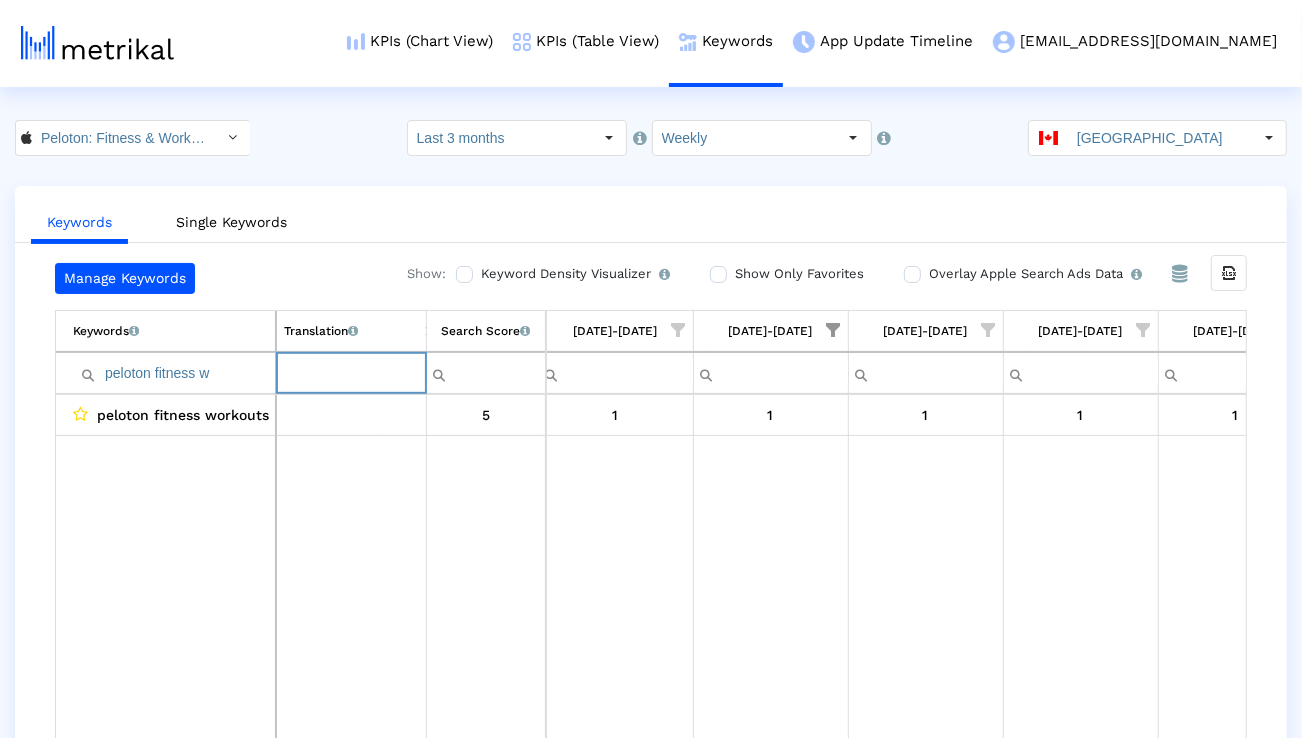 drag, startPoint x: 280, startPoint y: 373, endPoint x: 176, endPoint y: 373, distance: 104 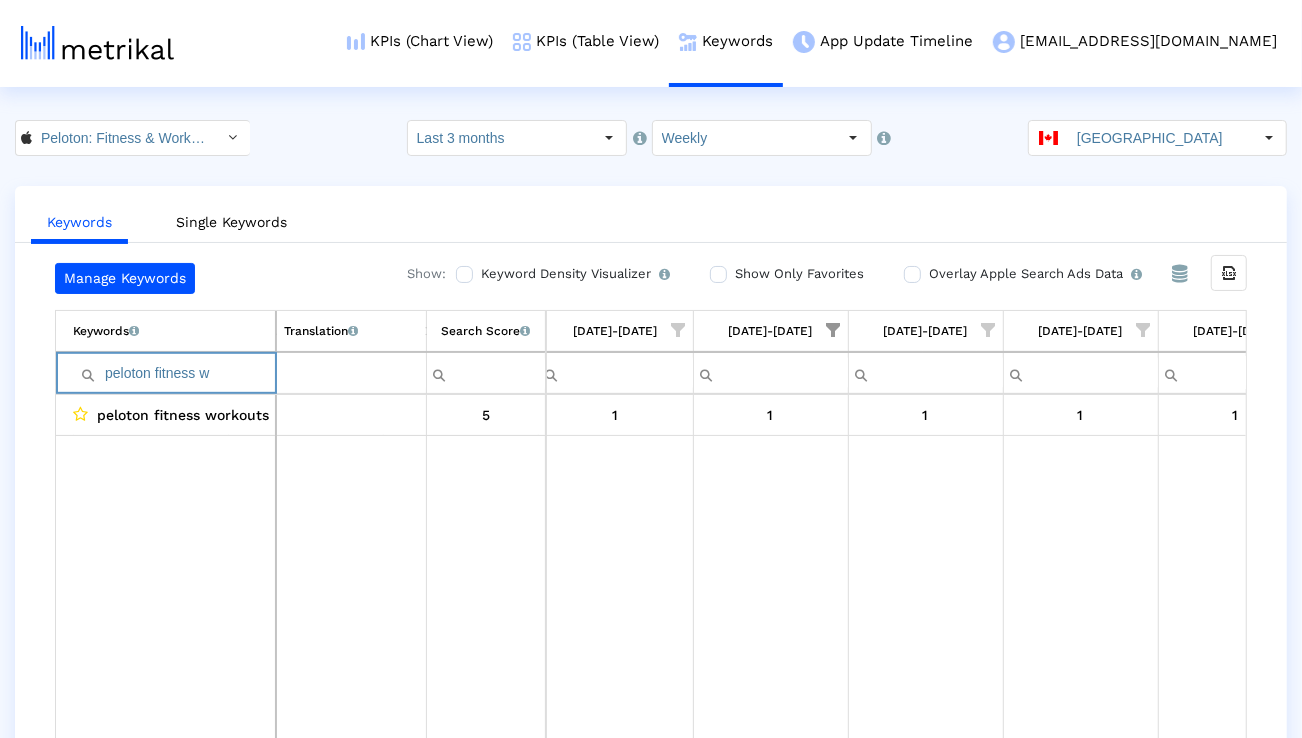 drag, startPoint x: 213, startPoint y: 374, endPoint x: 158, endPoint y: 374, distance: 55 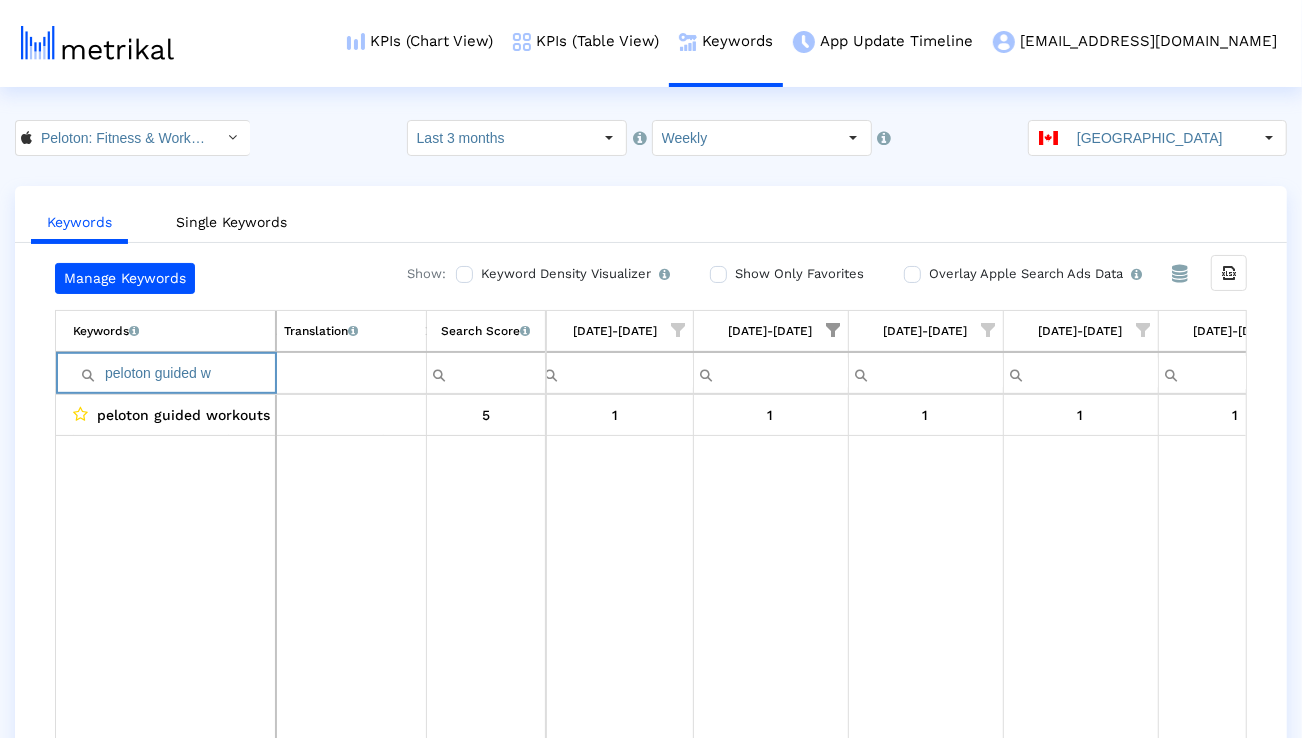 drag, startPoint x: 161, startPoint y: 376, endPoint x: 260, endPoint y: 376, distance: 99 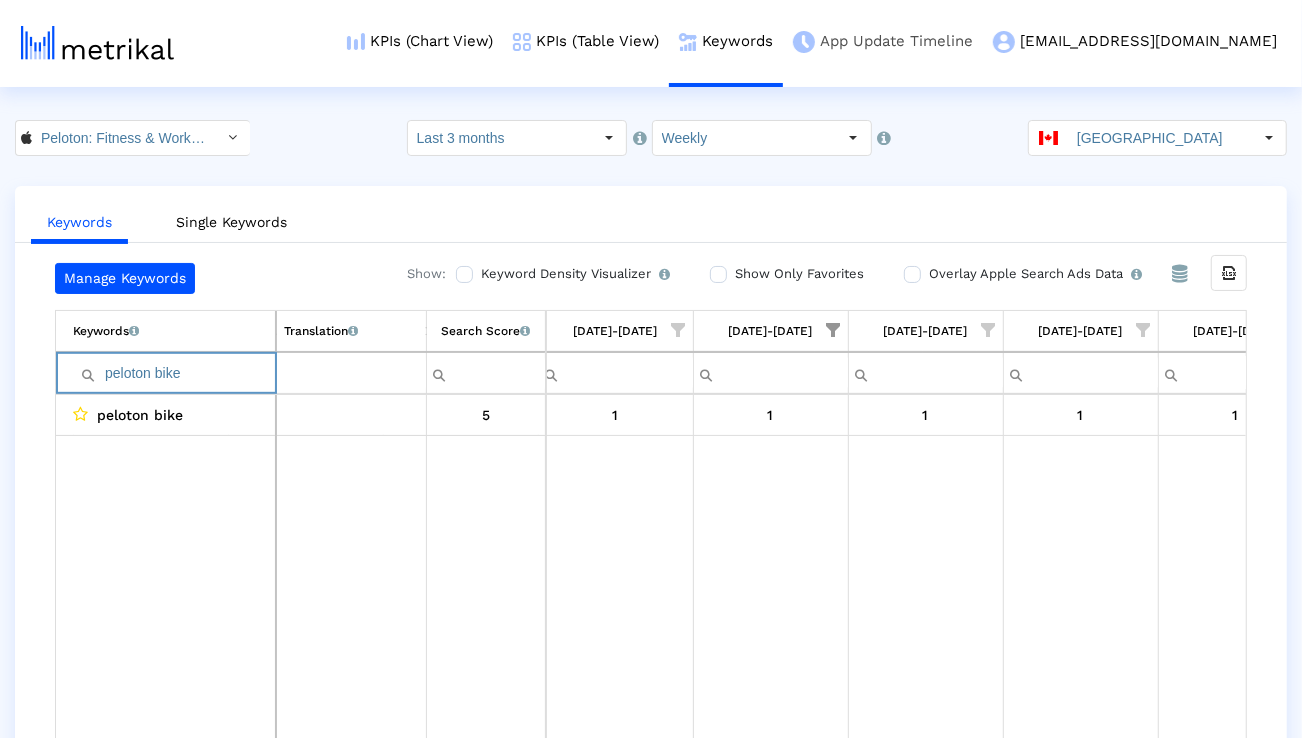 type on "peloton bike" 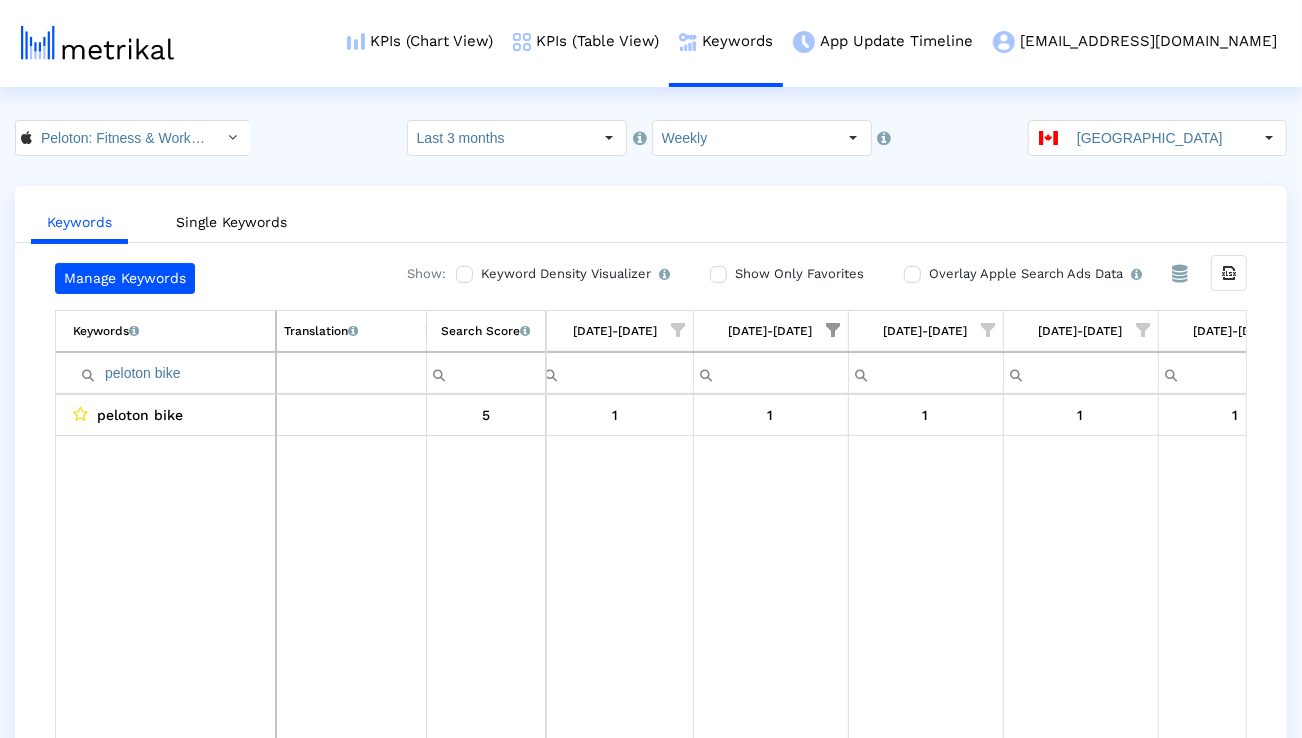click at bounding box center (834, 330) 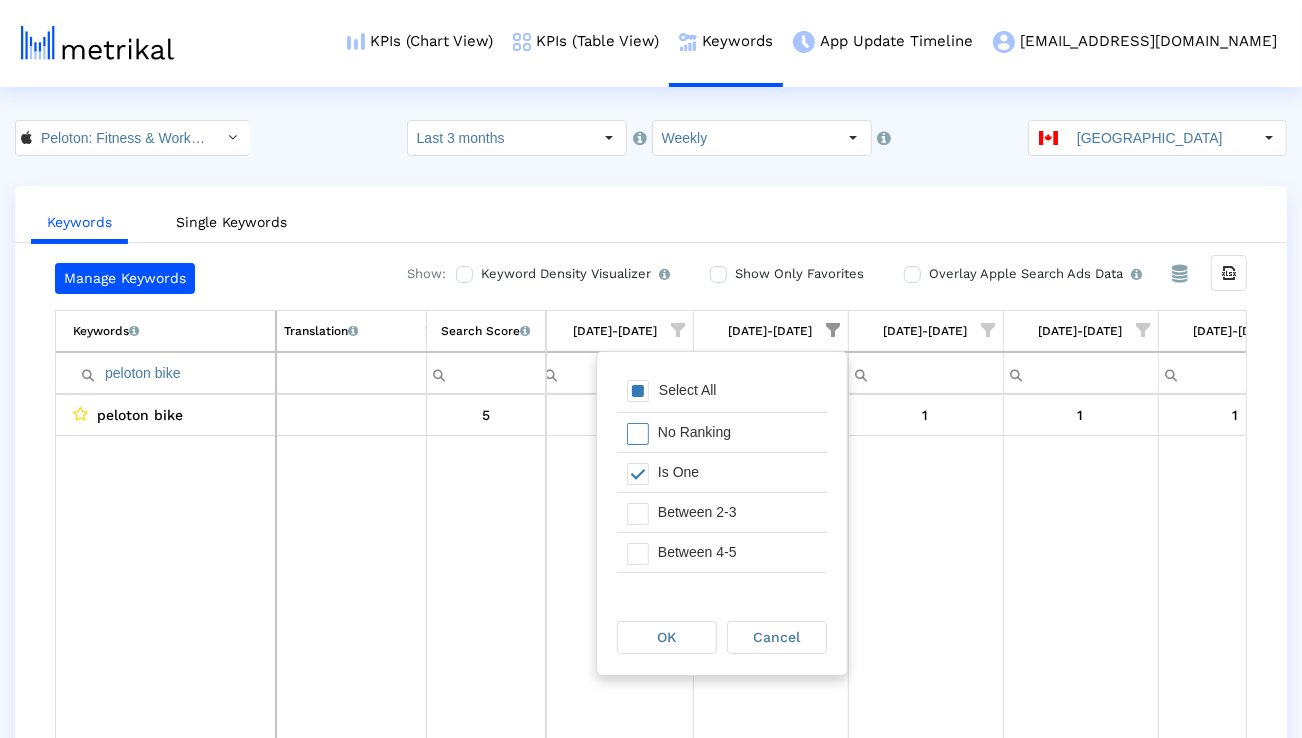 click on "No Ranking" at bounding box center [737, 432] 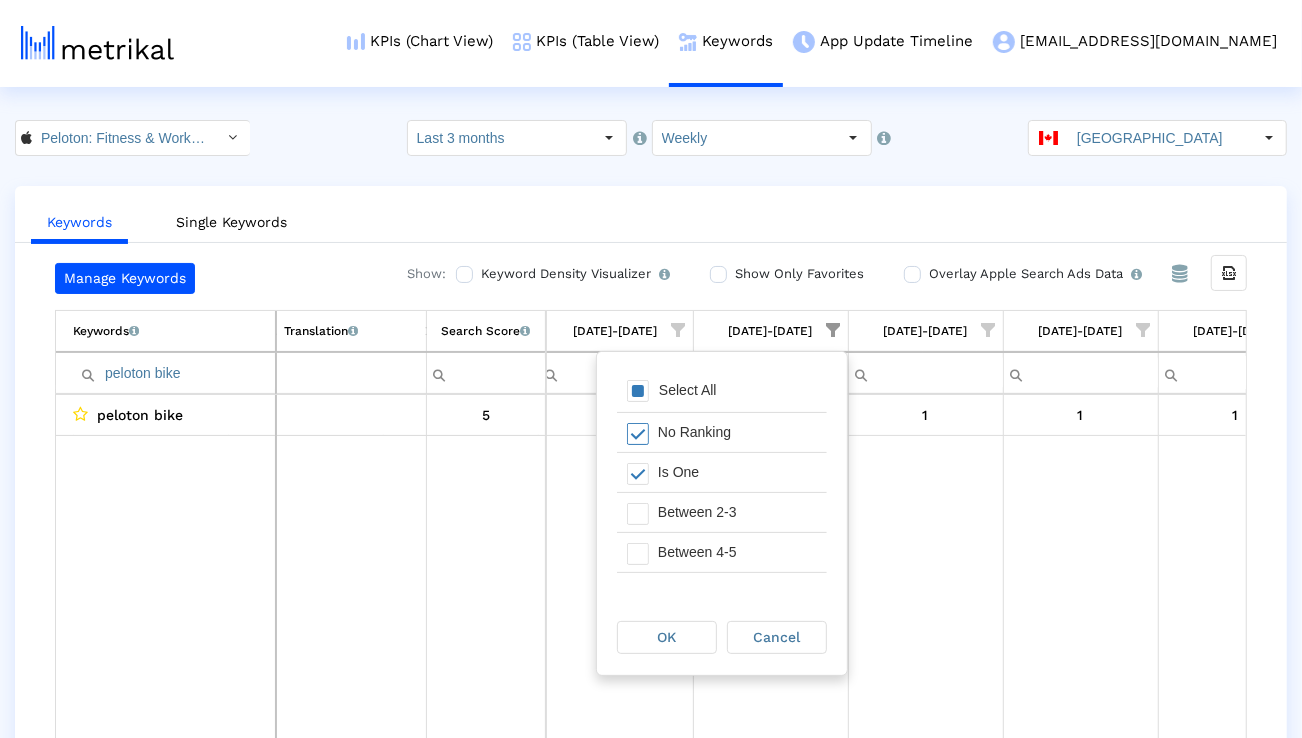 click on "Select All" at bounding box center [722, 392] 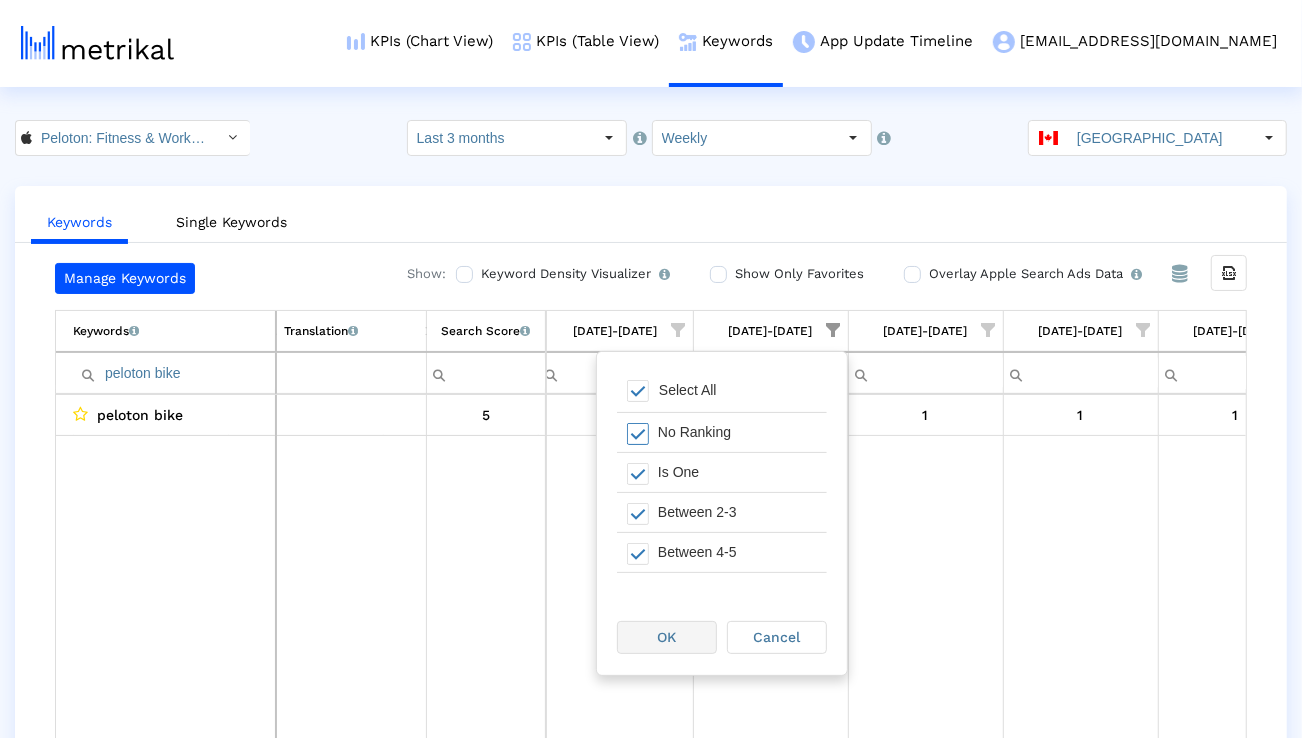 click on "OK" at bounding box center (667, 637) 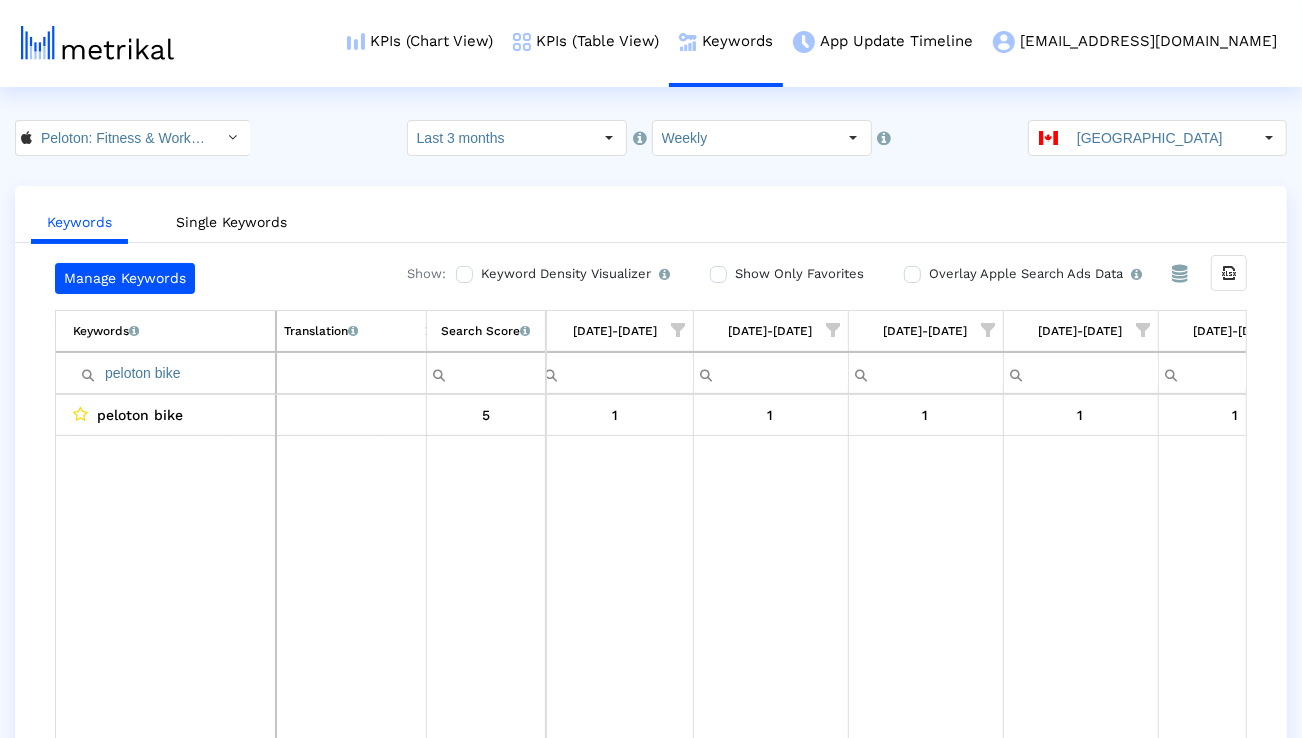 scroll, scrollTop: 0, scrollLeft: 1090, axis: horizontal 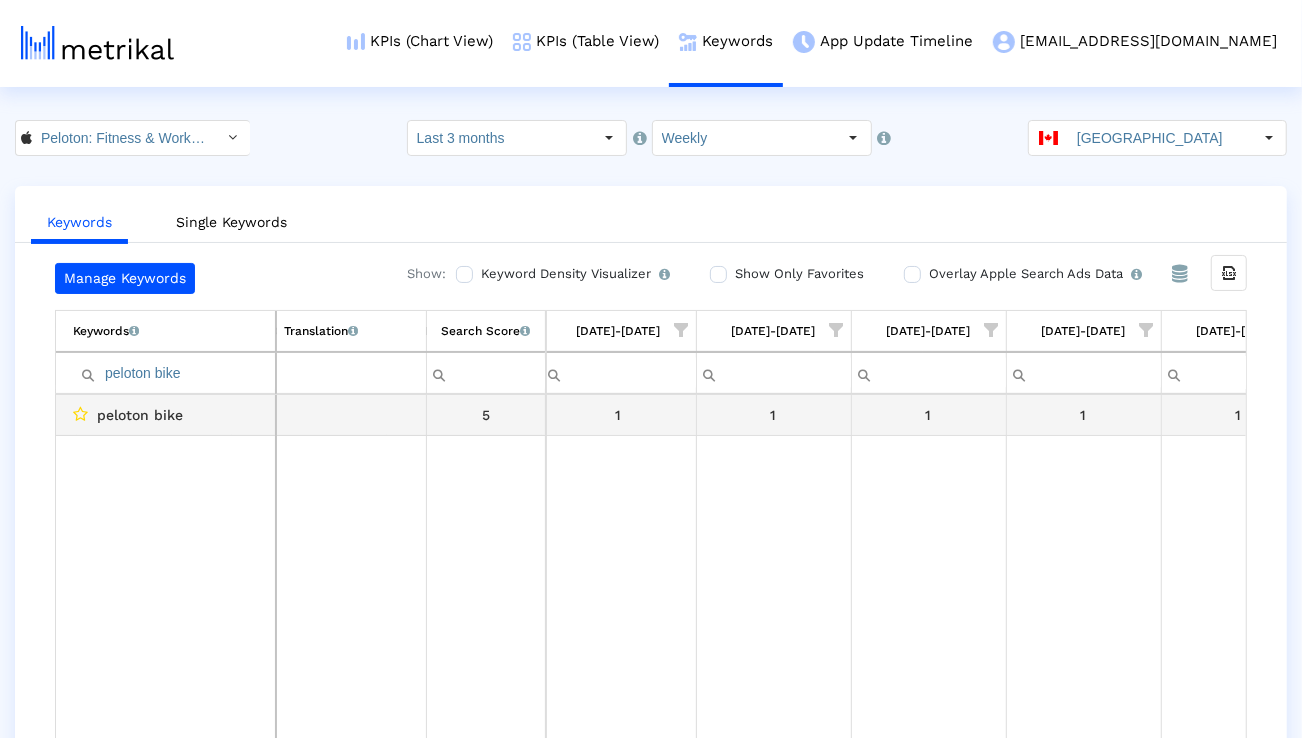 click on "peloton bike" at bounding box center (174, 373) 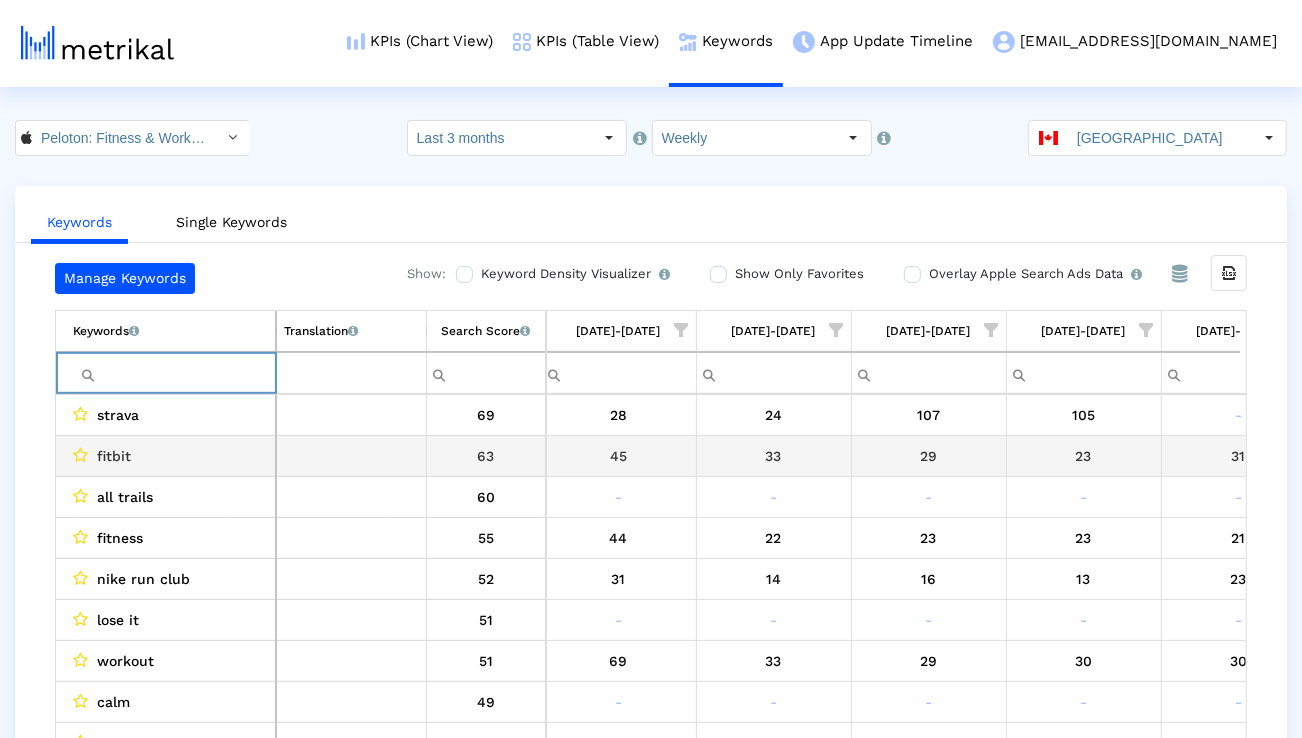 scroll, scrollTop: 0, scrollLeft: 1010, axis: horizontal 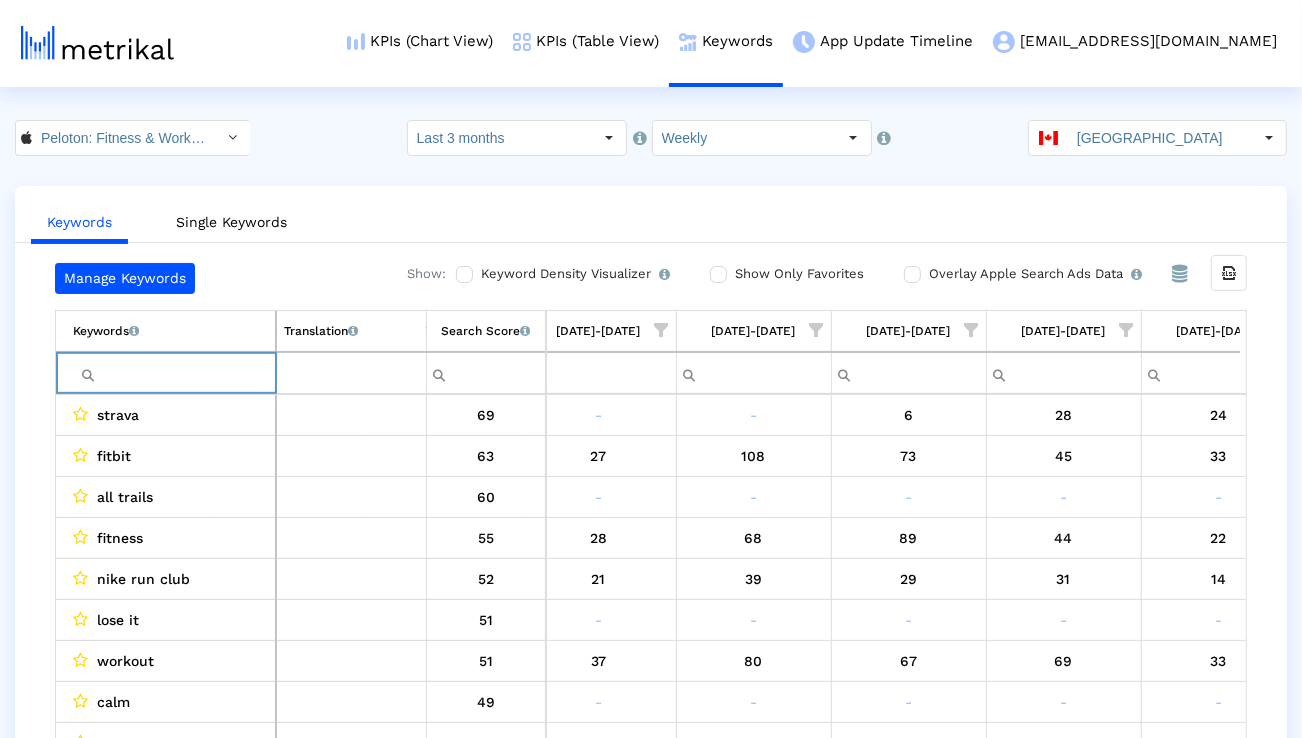 type 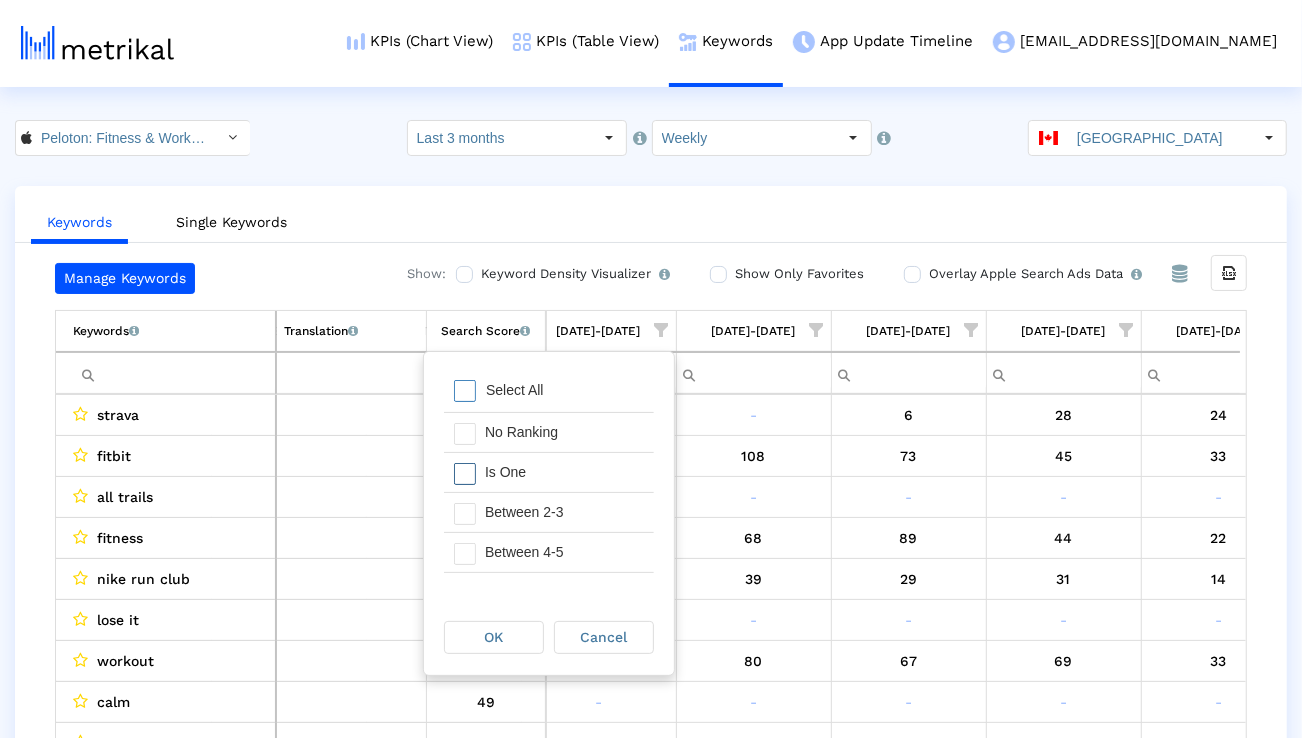 click on "Is One" at bounding box center [564, 472] 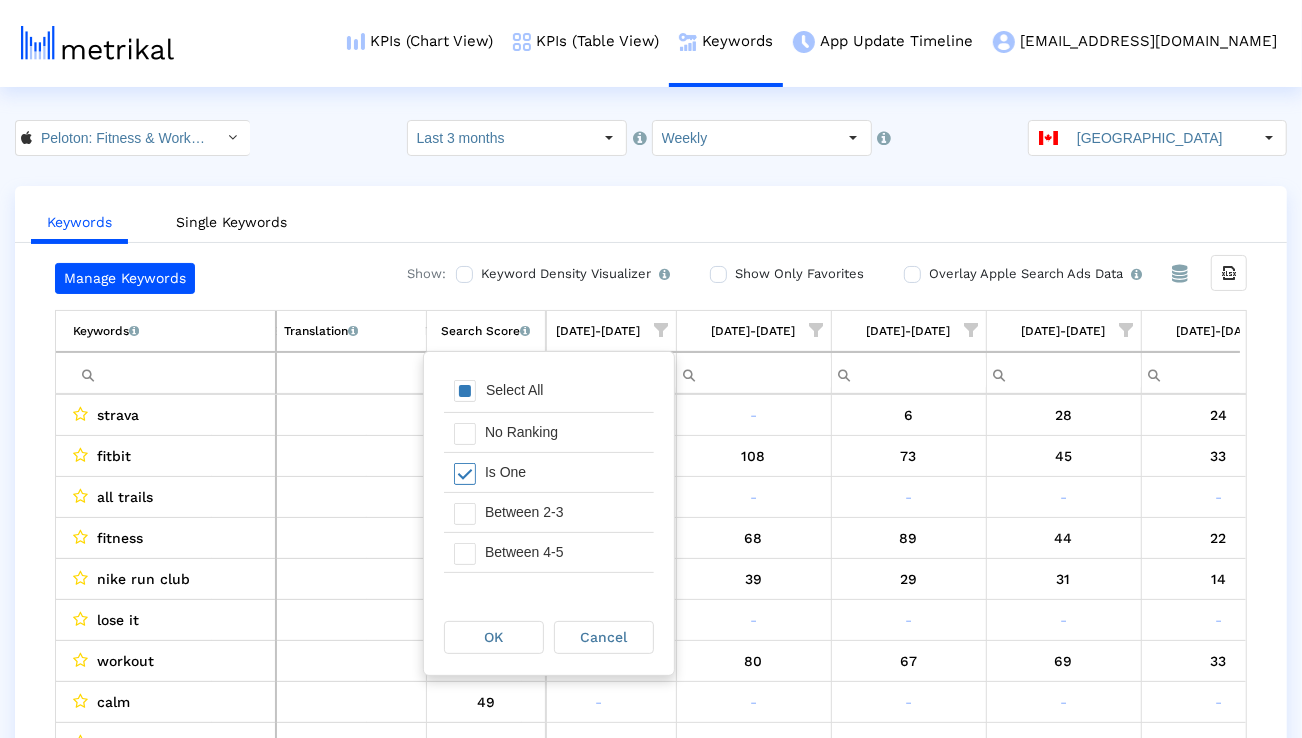 click on "Between 2-3" at bounding box center [564, 512] 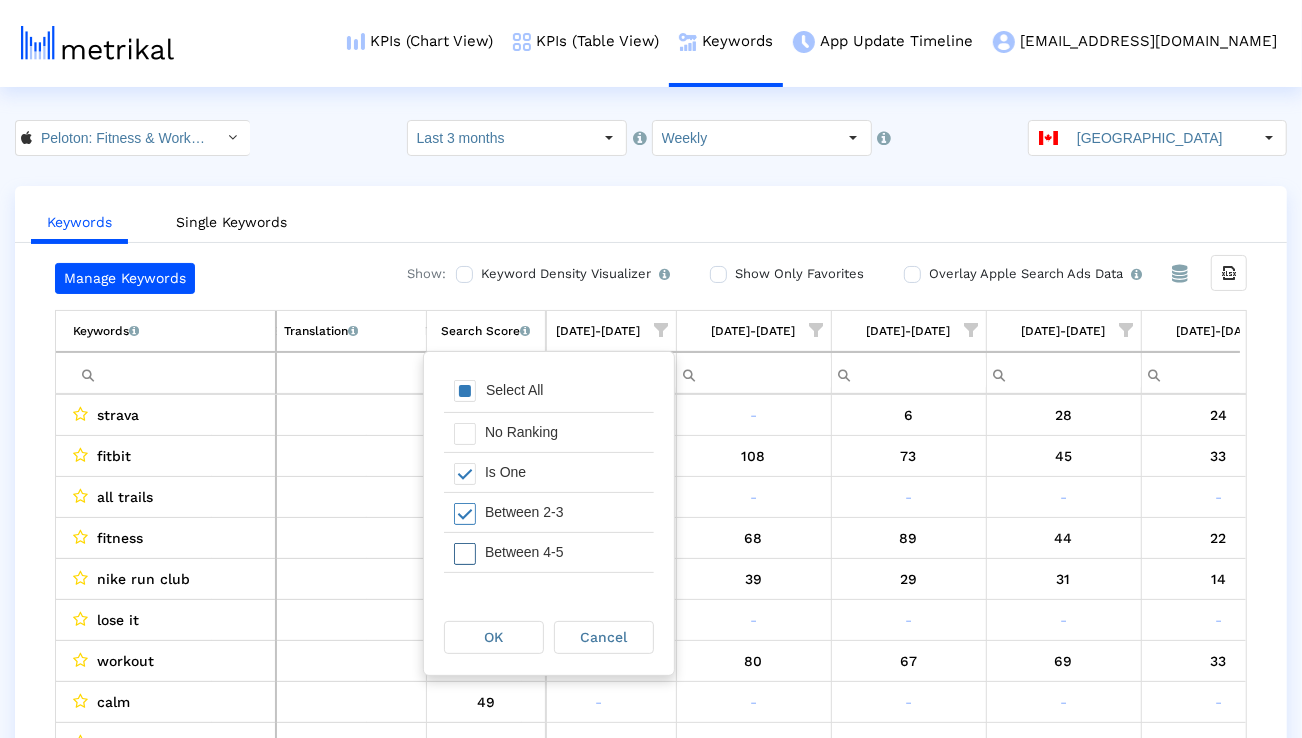 click on "Between 4-5" at bounding box center (564, 552) 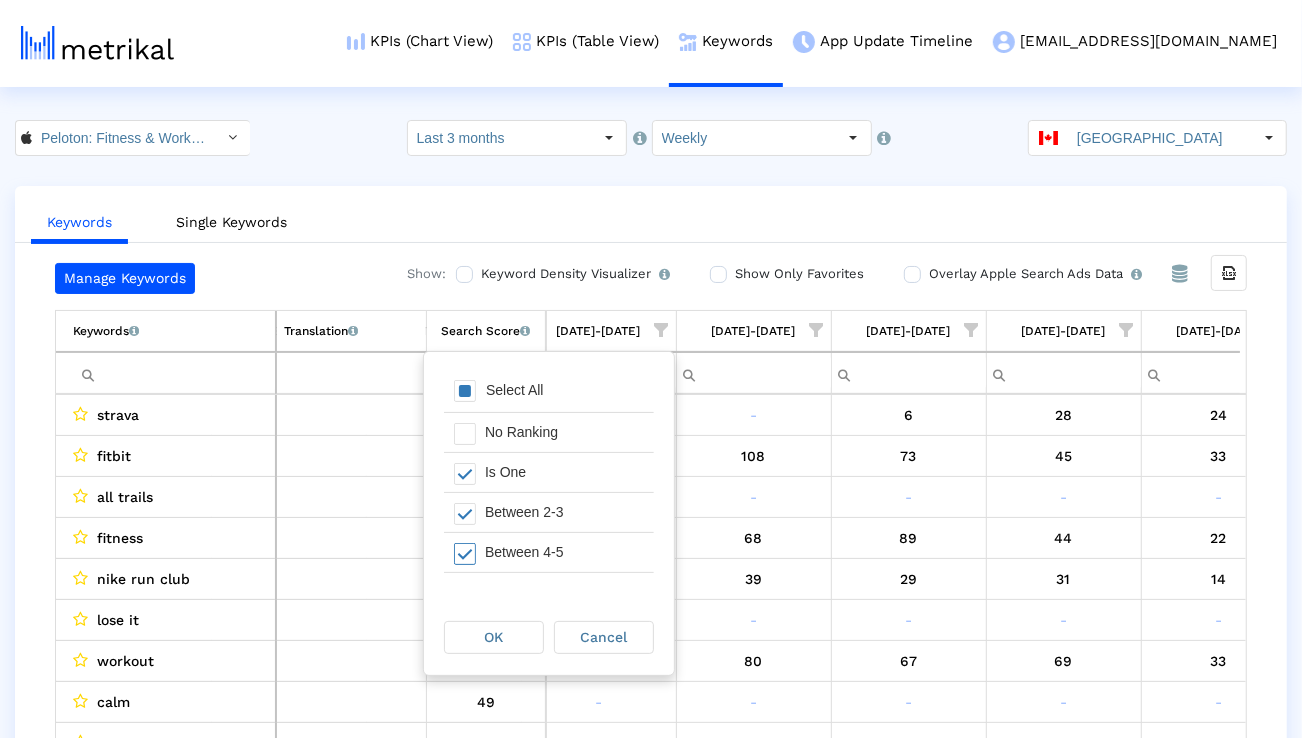 scroll, scrollTop: 8, scrollLeft: 0, axis: vertical 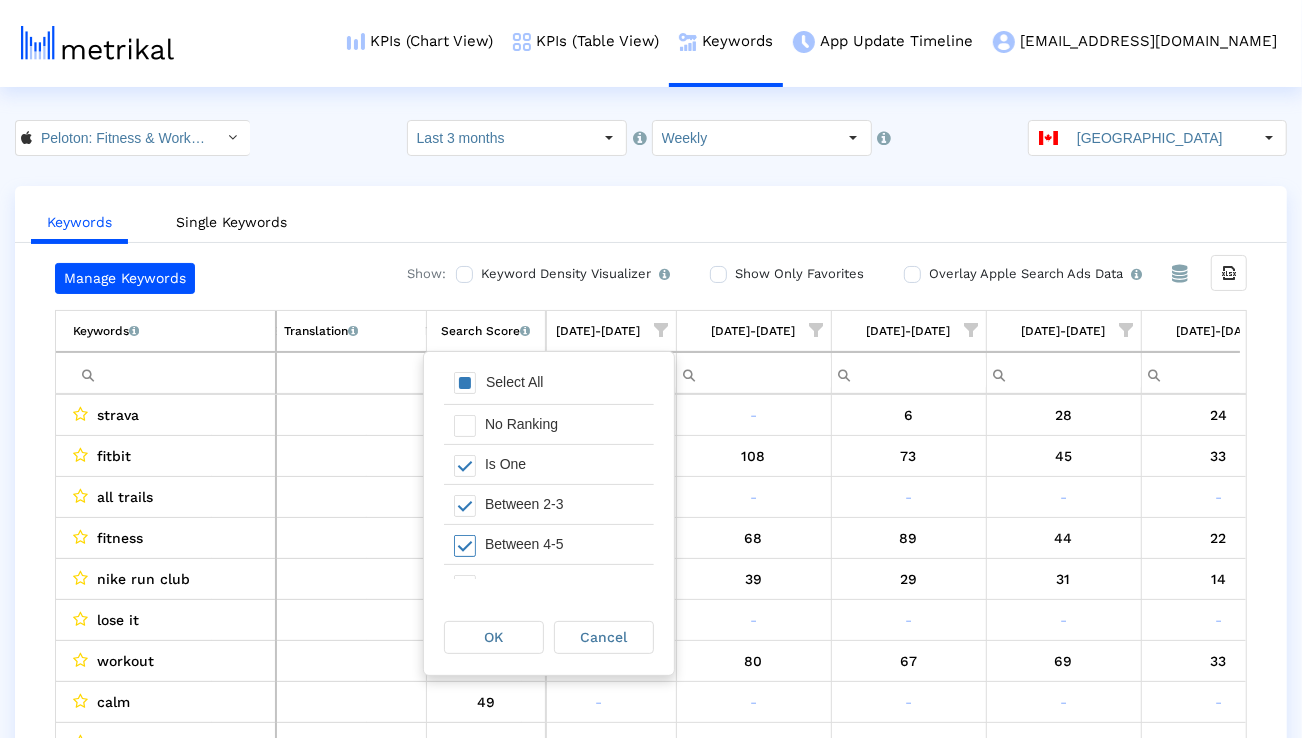 click on "Between 6-10" at bounding box center [564, 584] 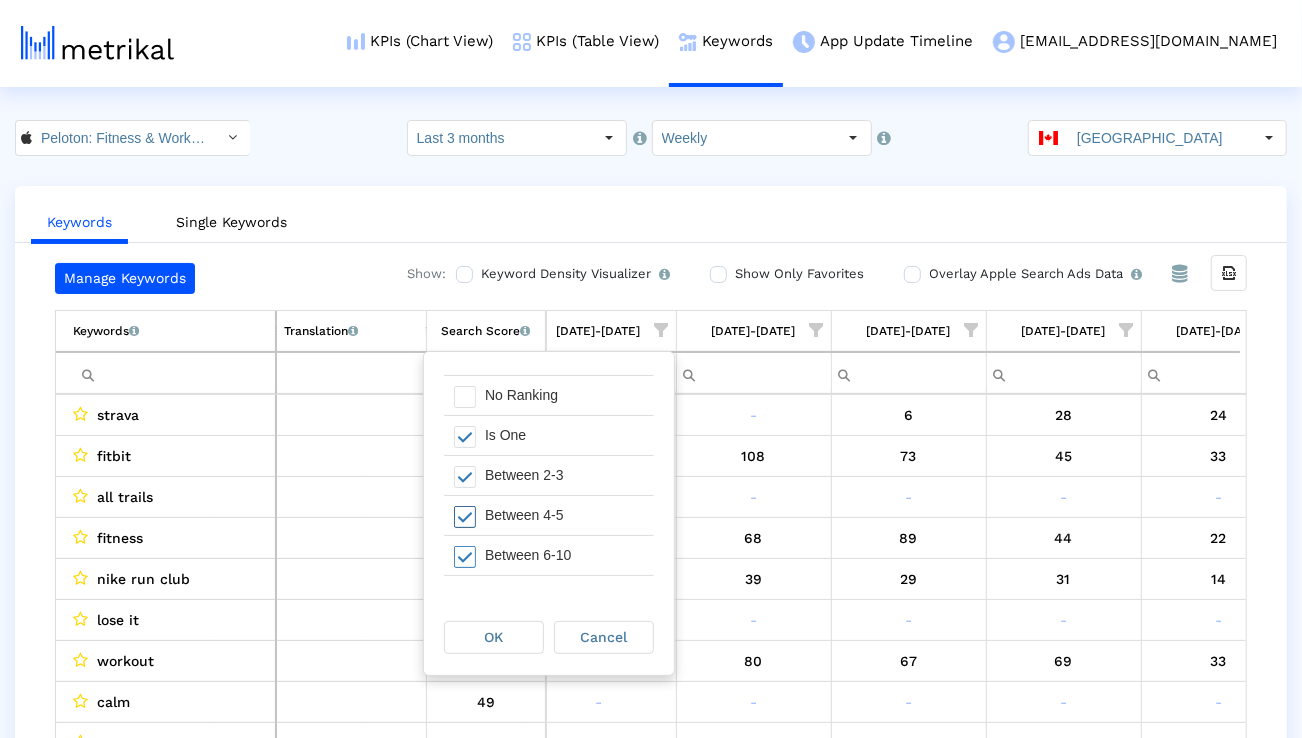 scroll, scrollTop: 38, scrollLeft: 0, axis: vertical 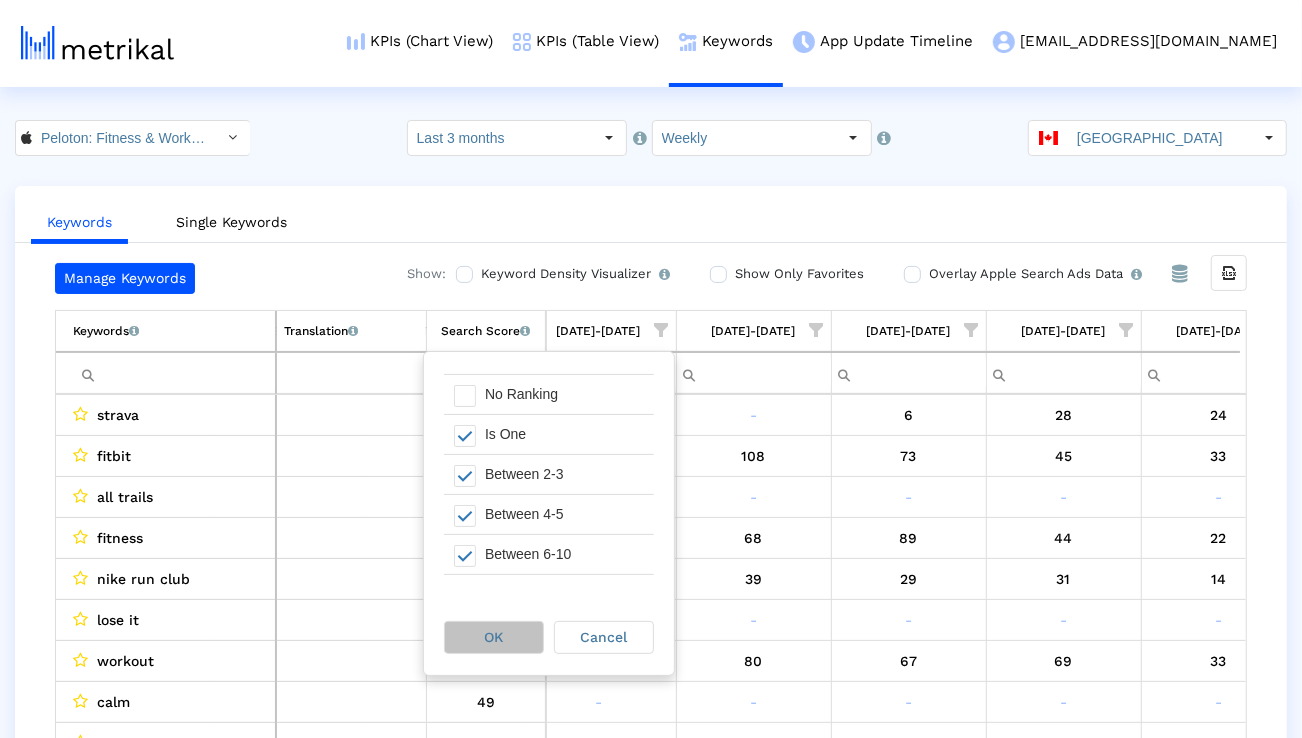 click on "OK" at bounding box center [494, 637] 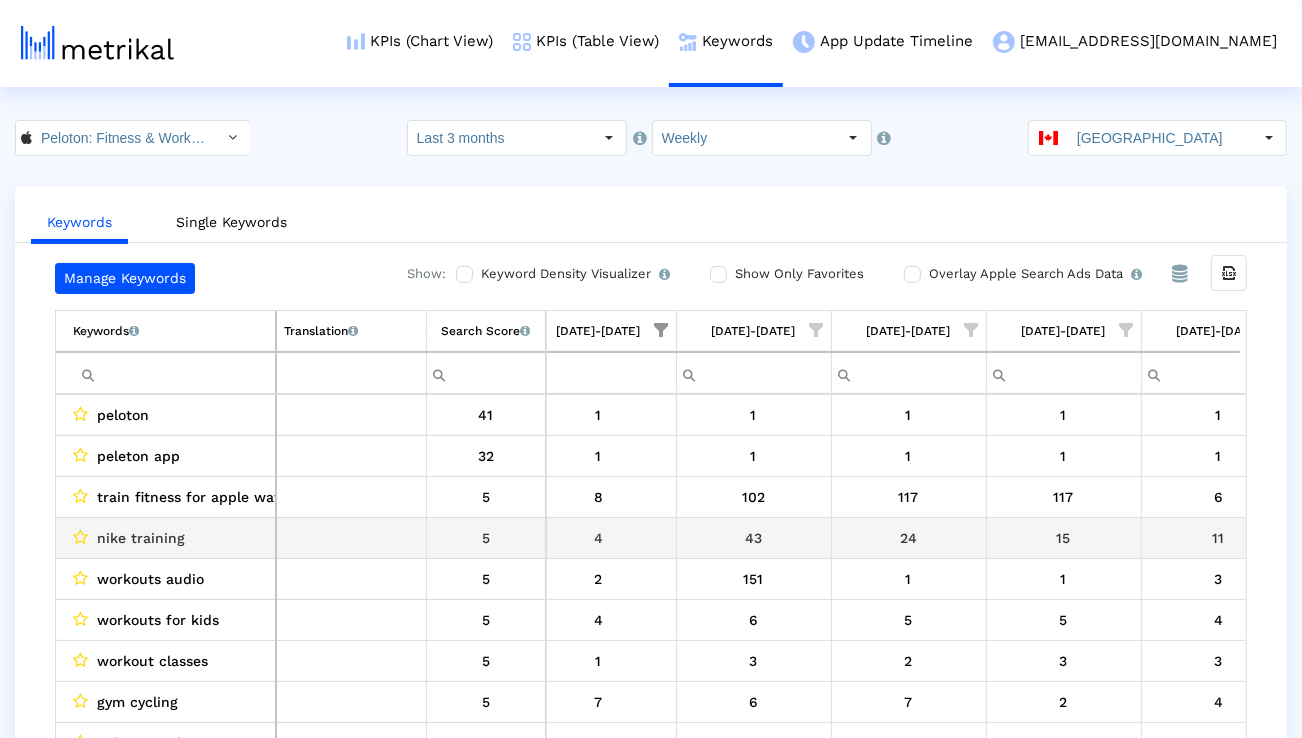 click on "nike training" at bounding box center [141, 538] 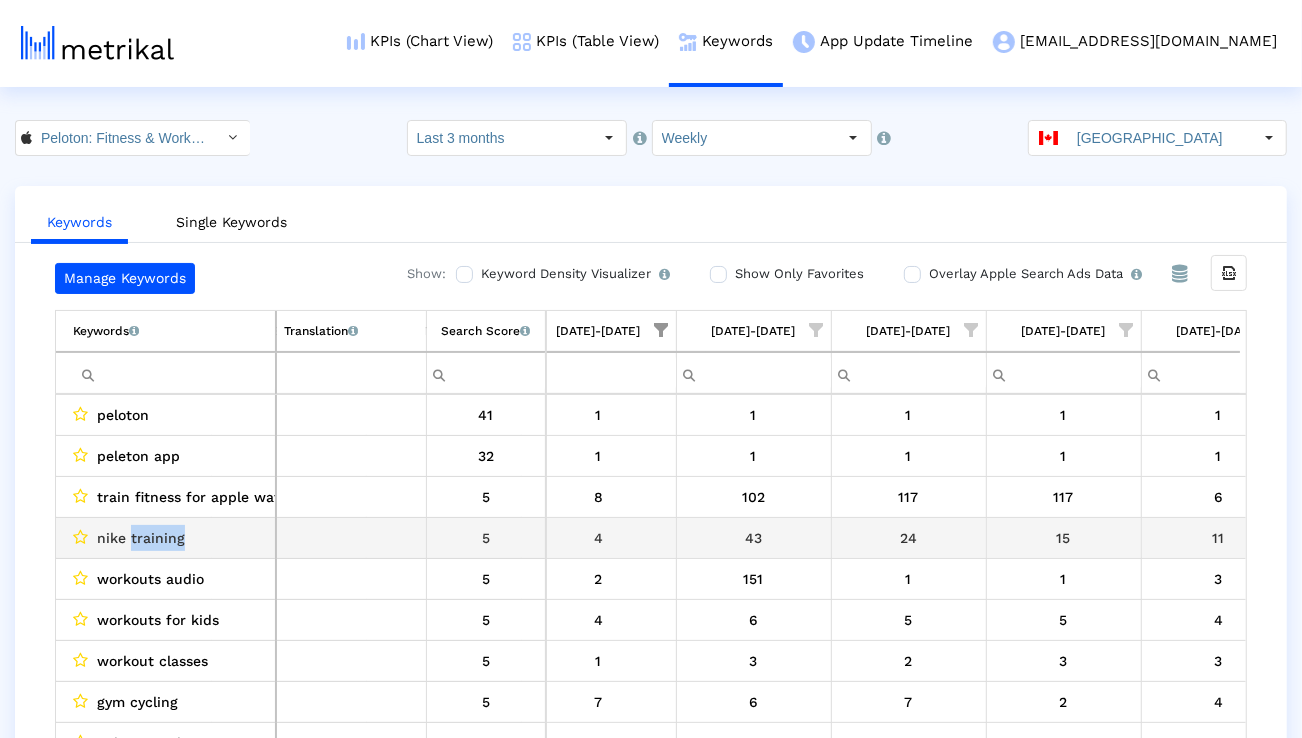click on "nike training" at bounding box center [141, 538] 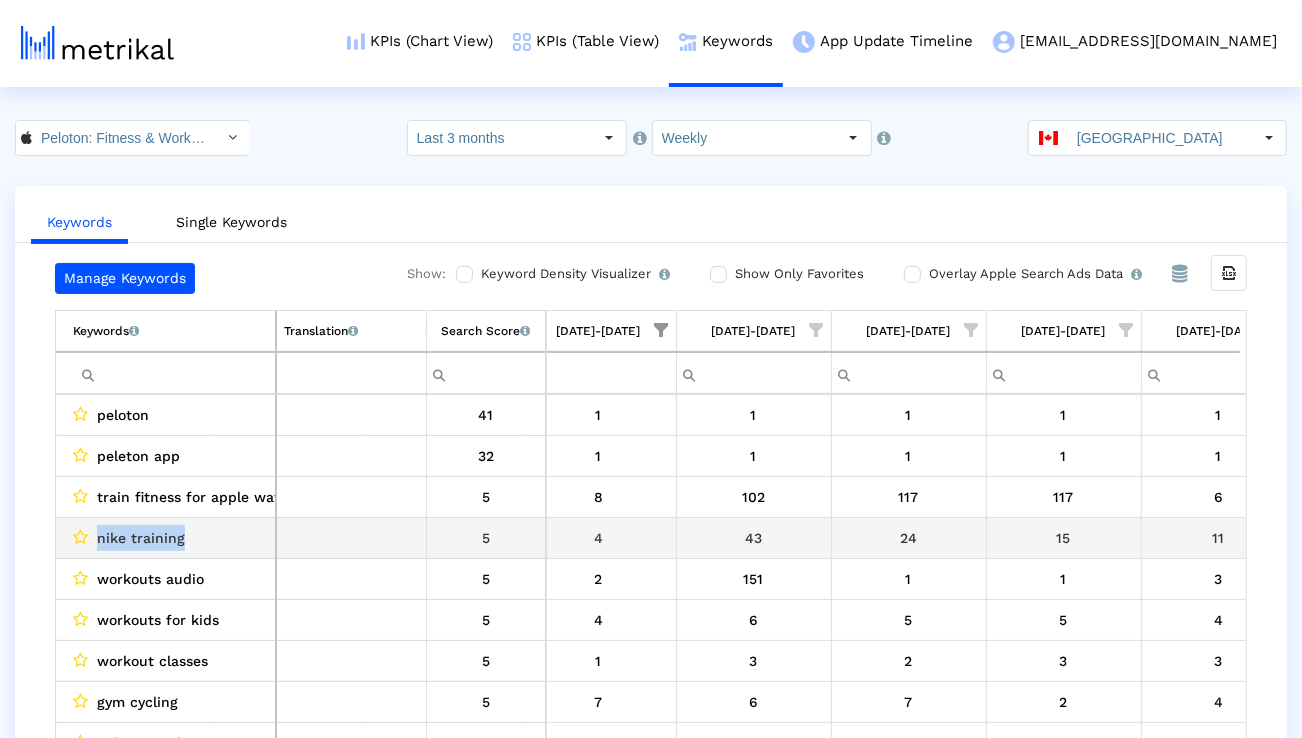 click on "nike training" at bounding box center (141, 538) 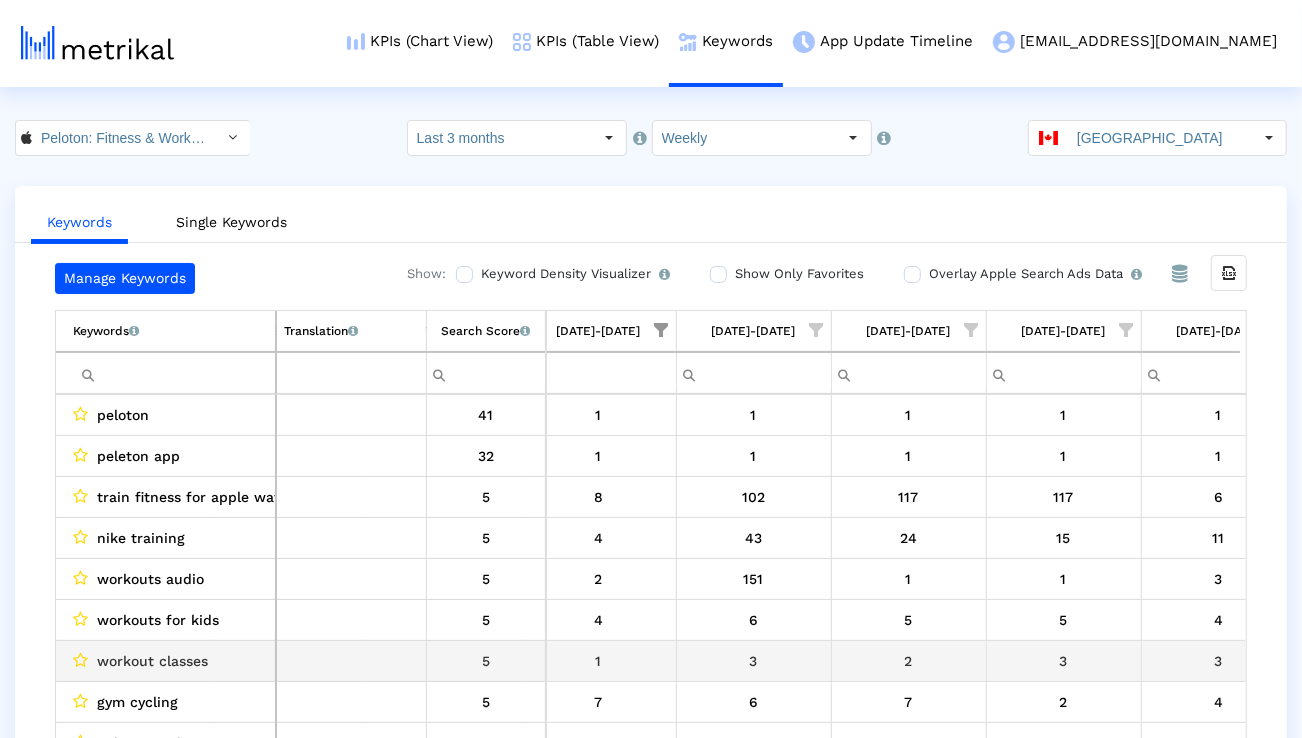 click on "workout classes" at bounding box center [152, 661] 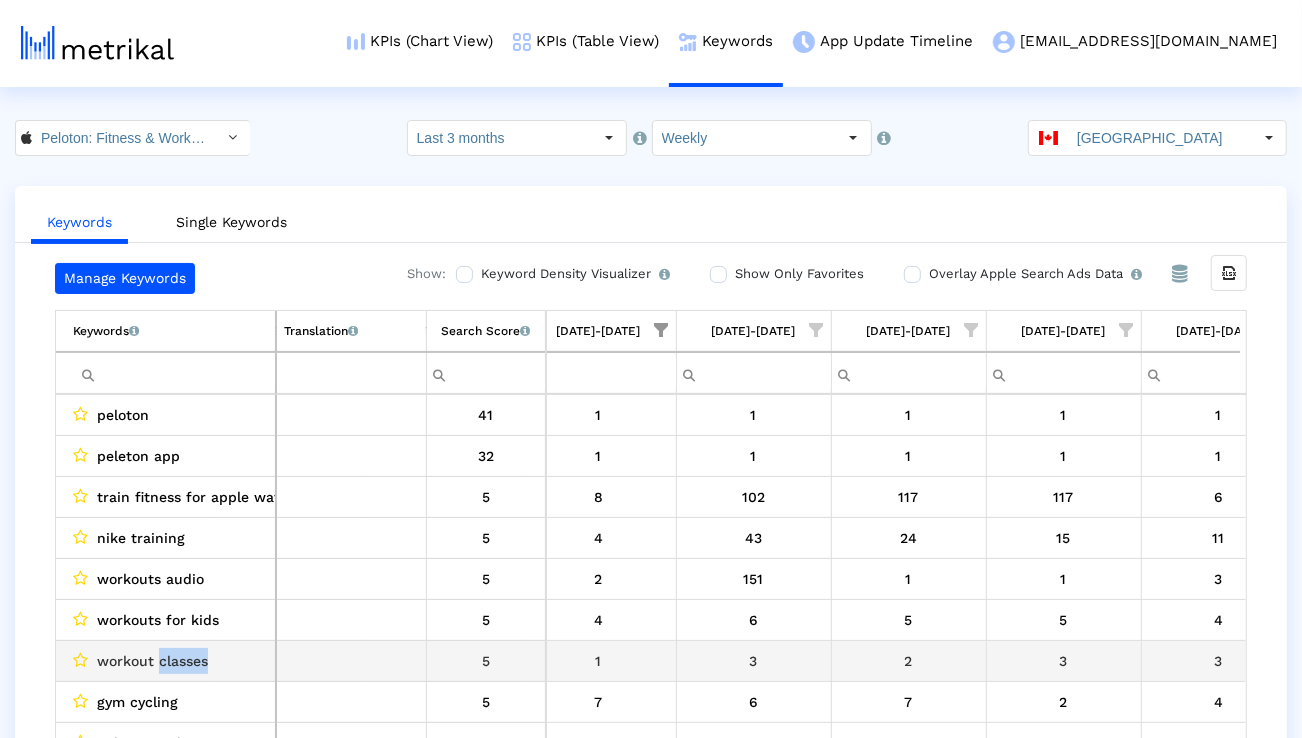 click on "workout classes" at bounding box center (152, 661) 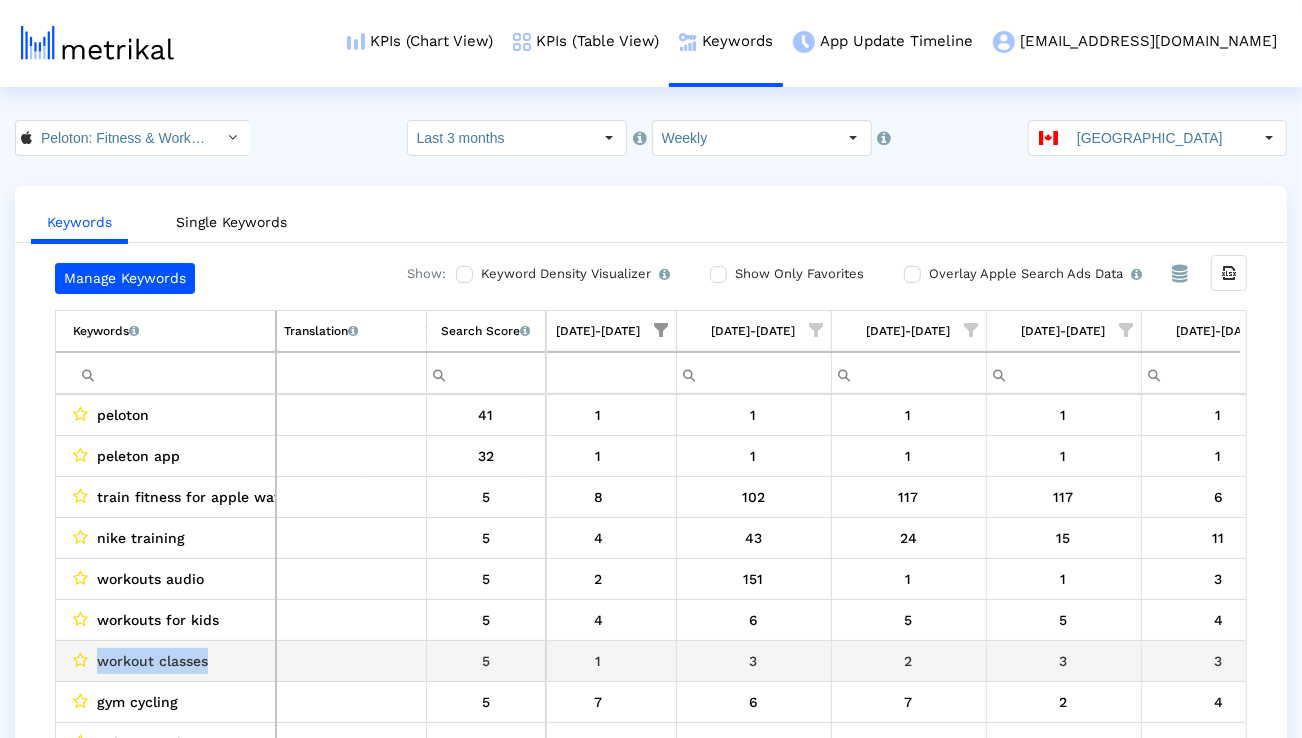 click on "workout classes" at bounding box center [152, 661] 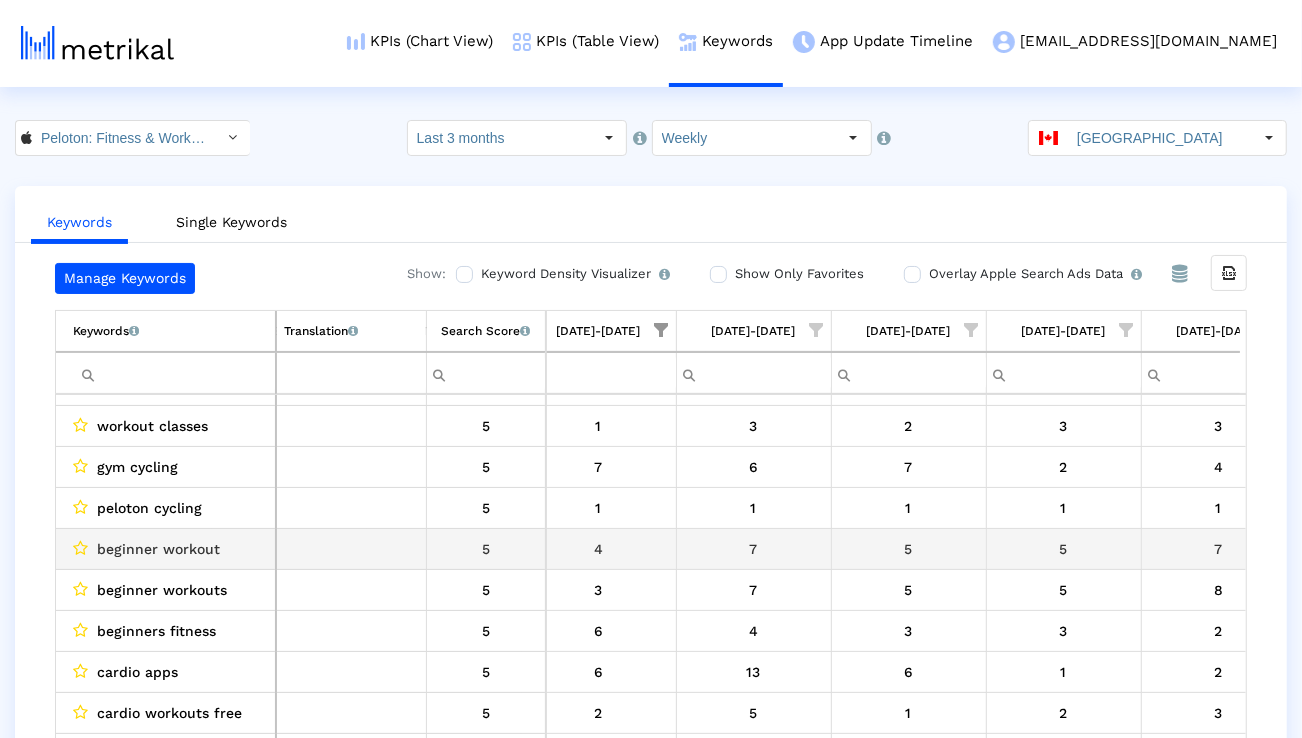 click on "beginner workout" at bounding box center (158, 549) 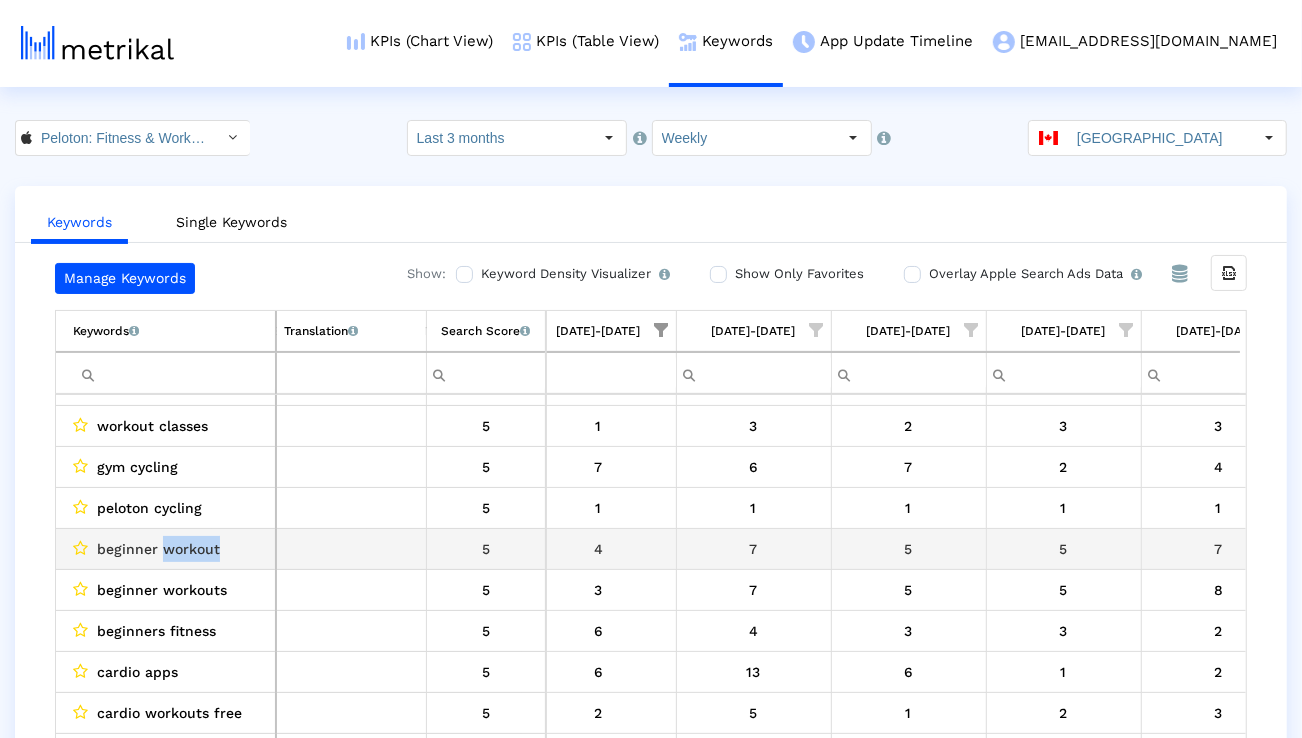 click on "beginner workout" at bounding box center [158, 549] 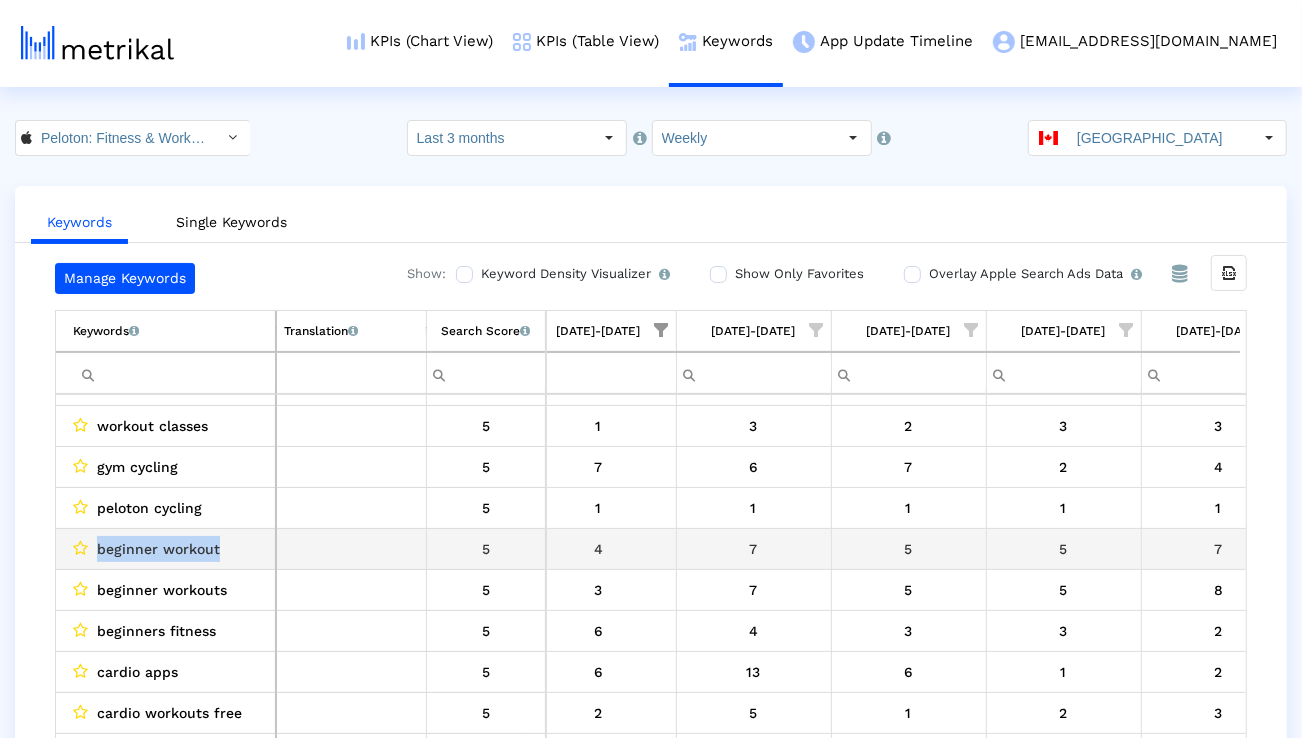 click on "beginner workout" at bounding box center [158, 549] 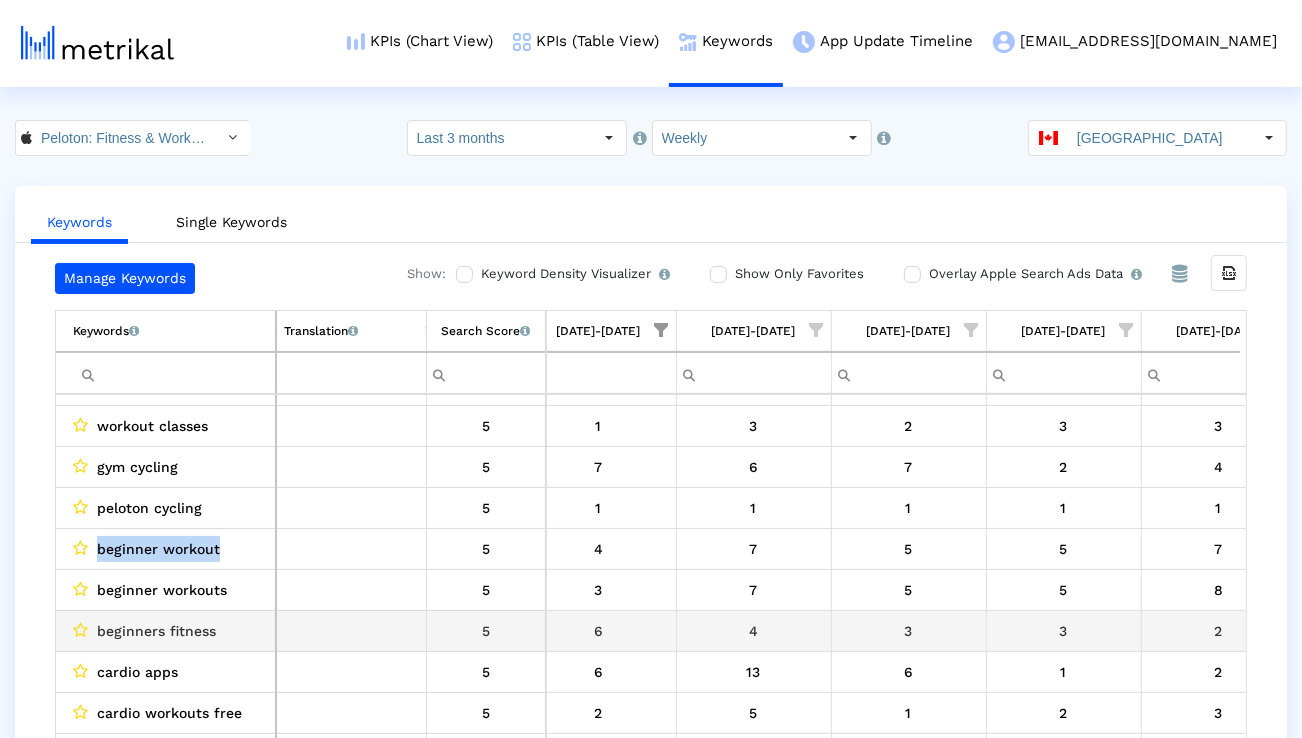 scroll, scrollTop: 275, scrollLeft: 645, axis: both 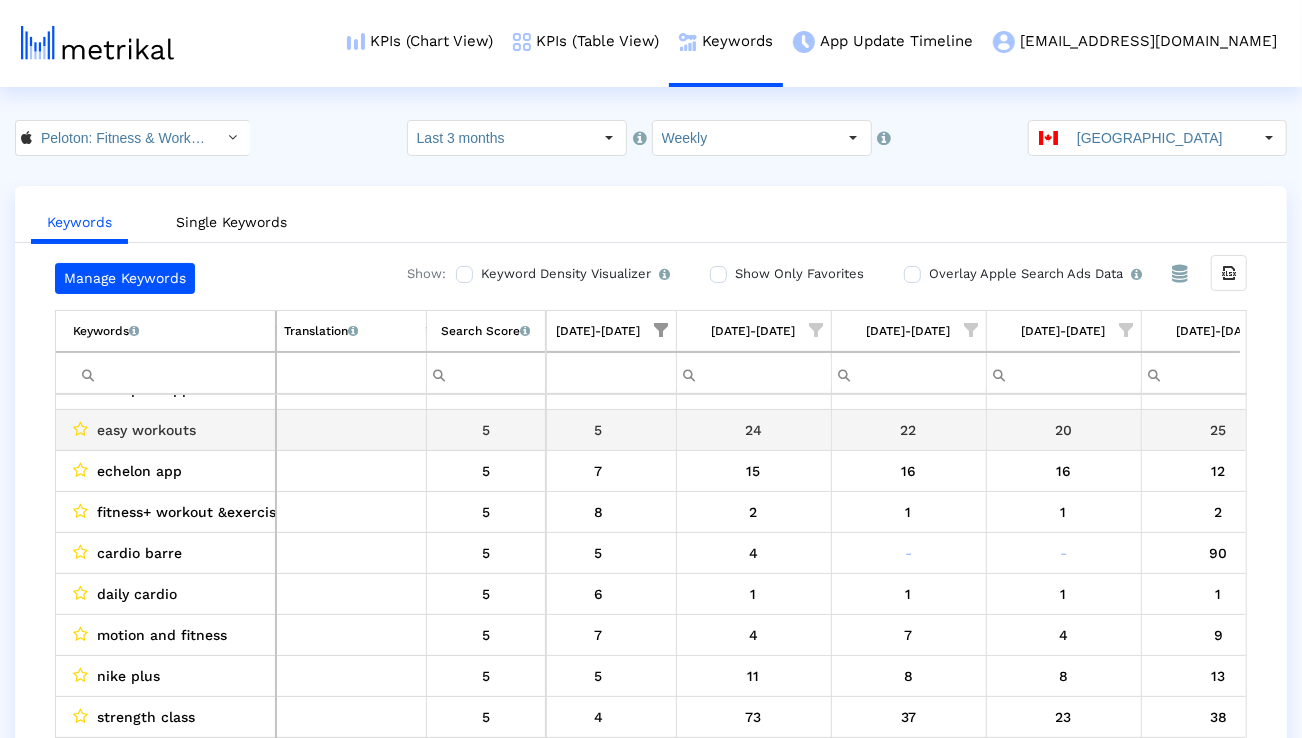 click on "easy workouts" at bounding box center [146, 430] 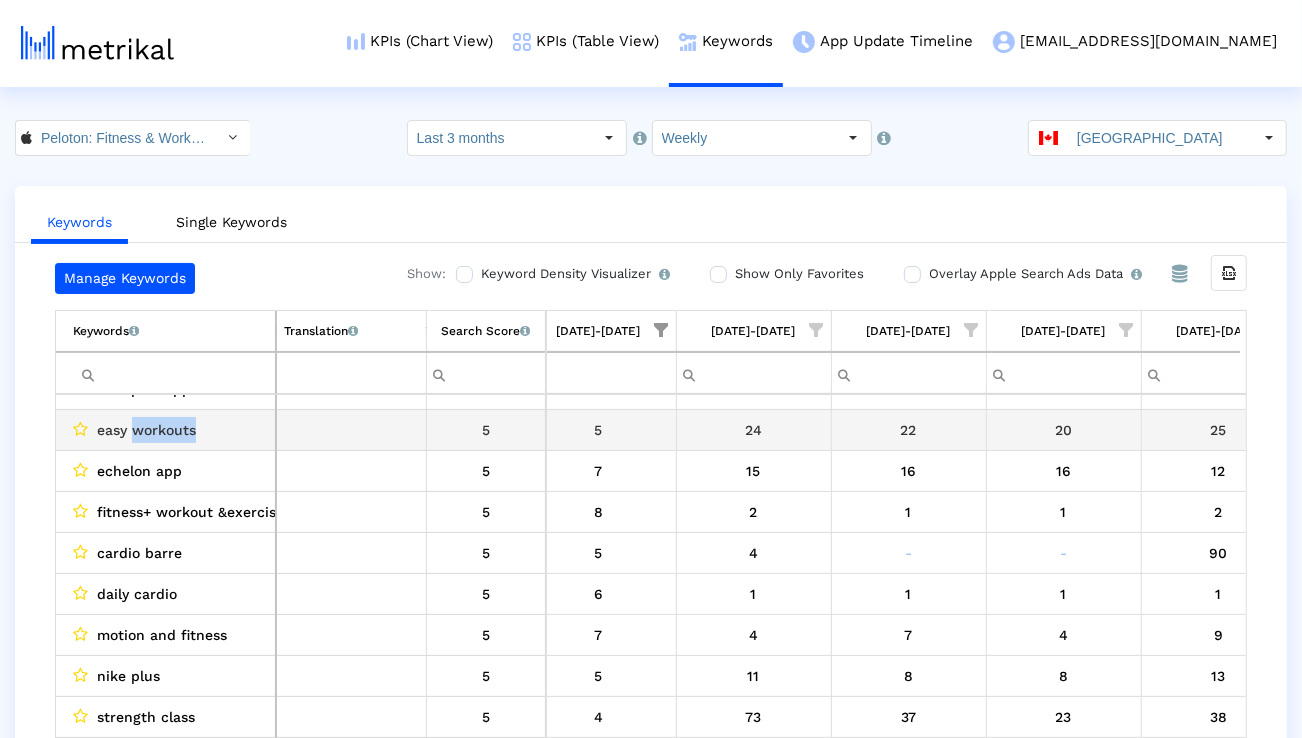 click on "easy workouts" at bounding box center (146, 430) 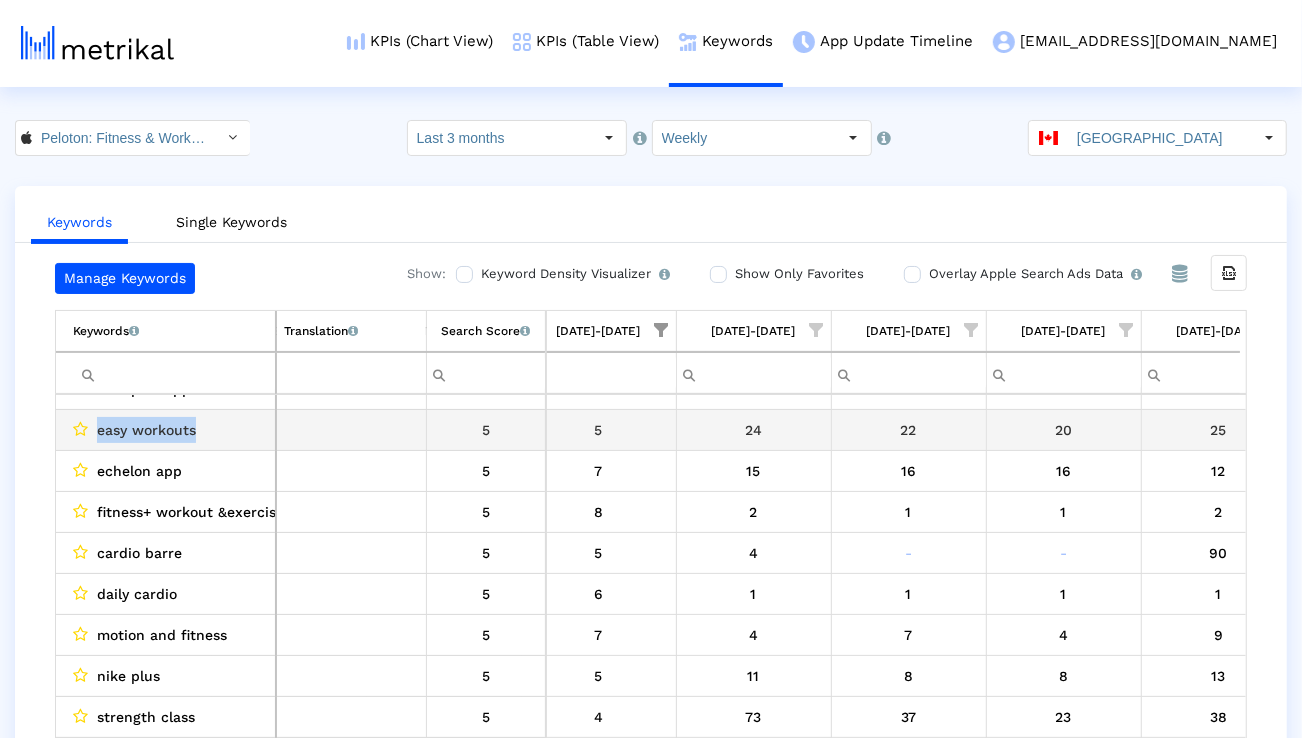 click on "easy workouts" at bounding box center (146, 430) 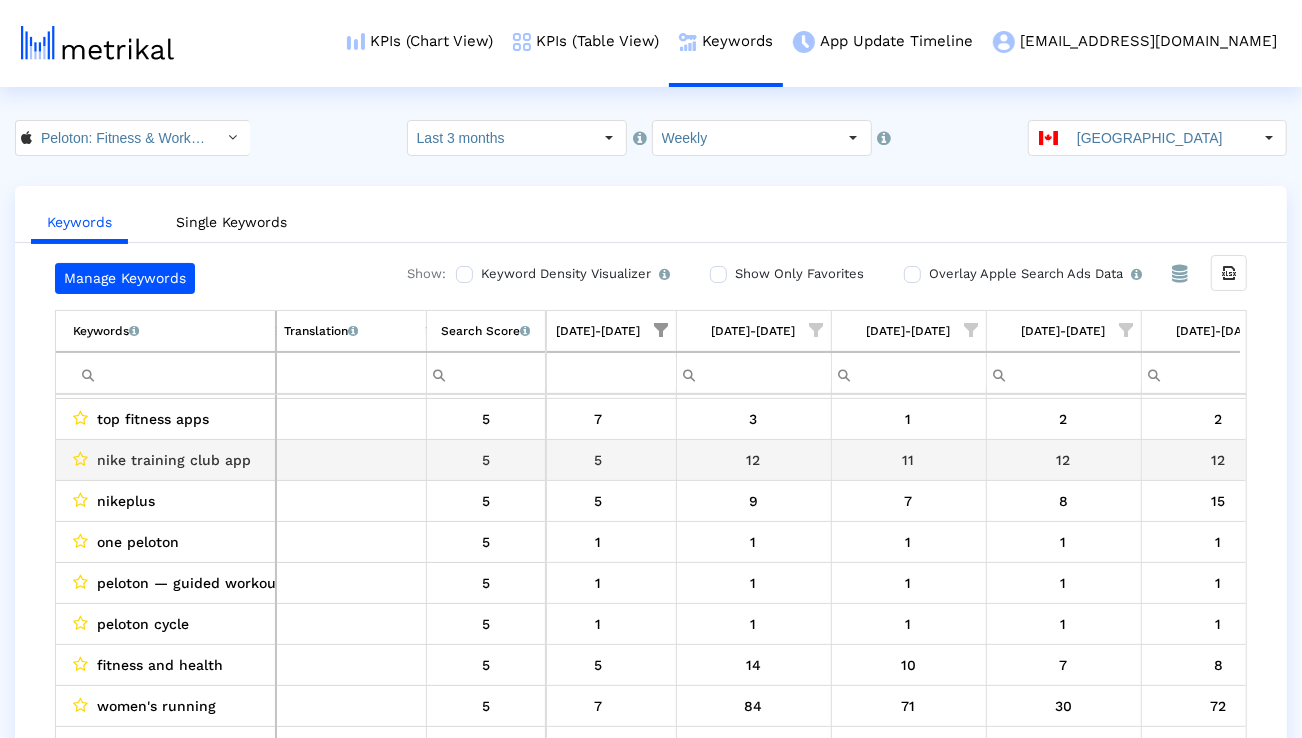 click on "nike training club app" at bounding box center (174, 460) 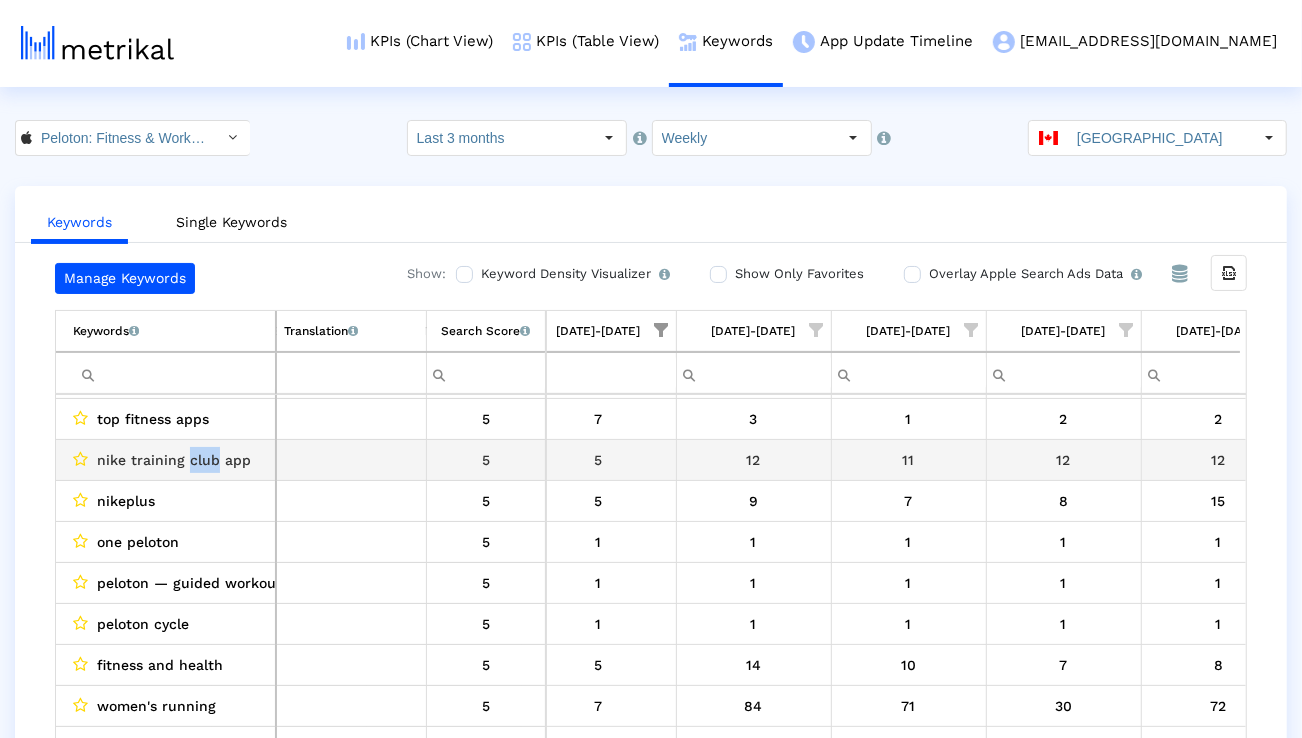click on "nike training club app" at bounding box center [174, 460] 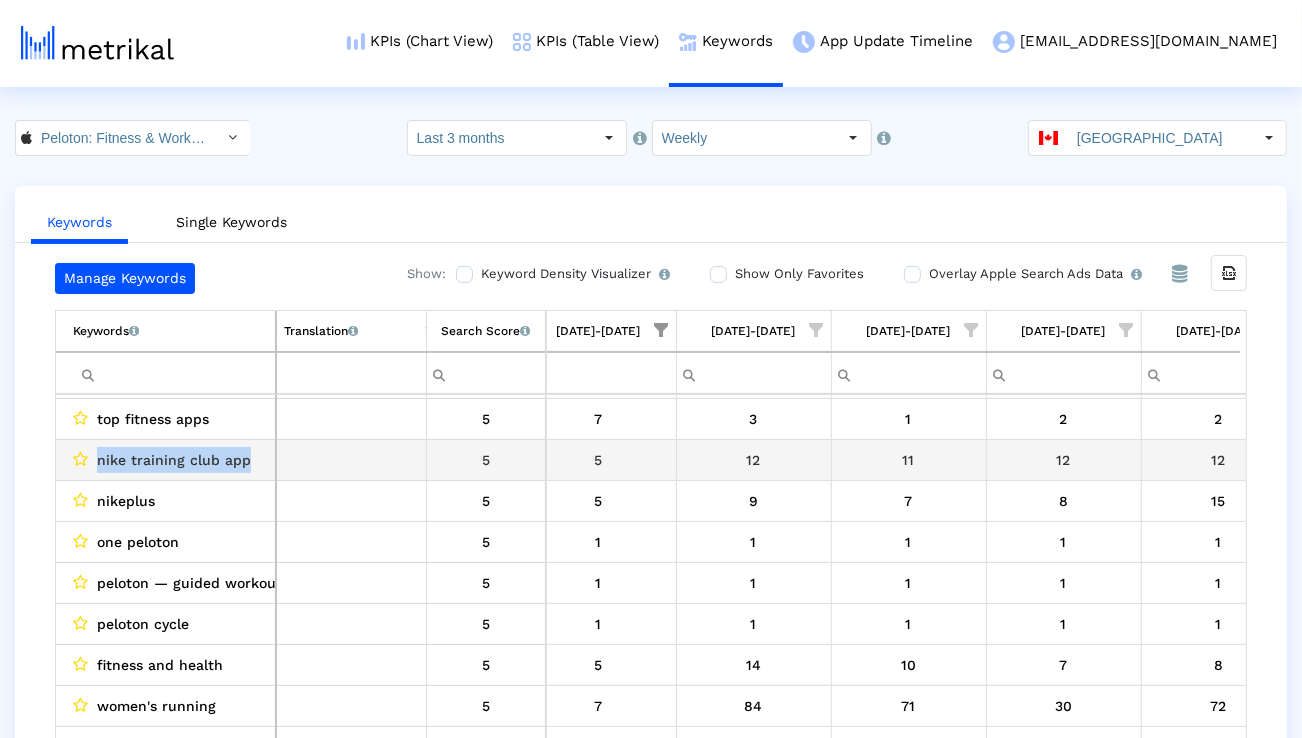 click on "nike training club app" at bounding box center [174, 460] 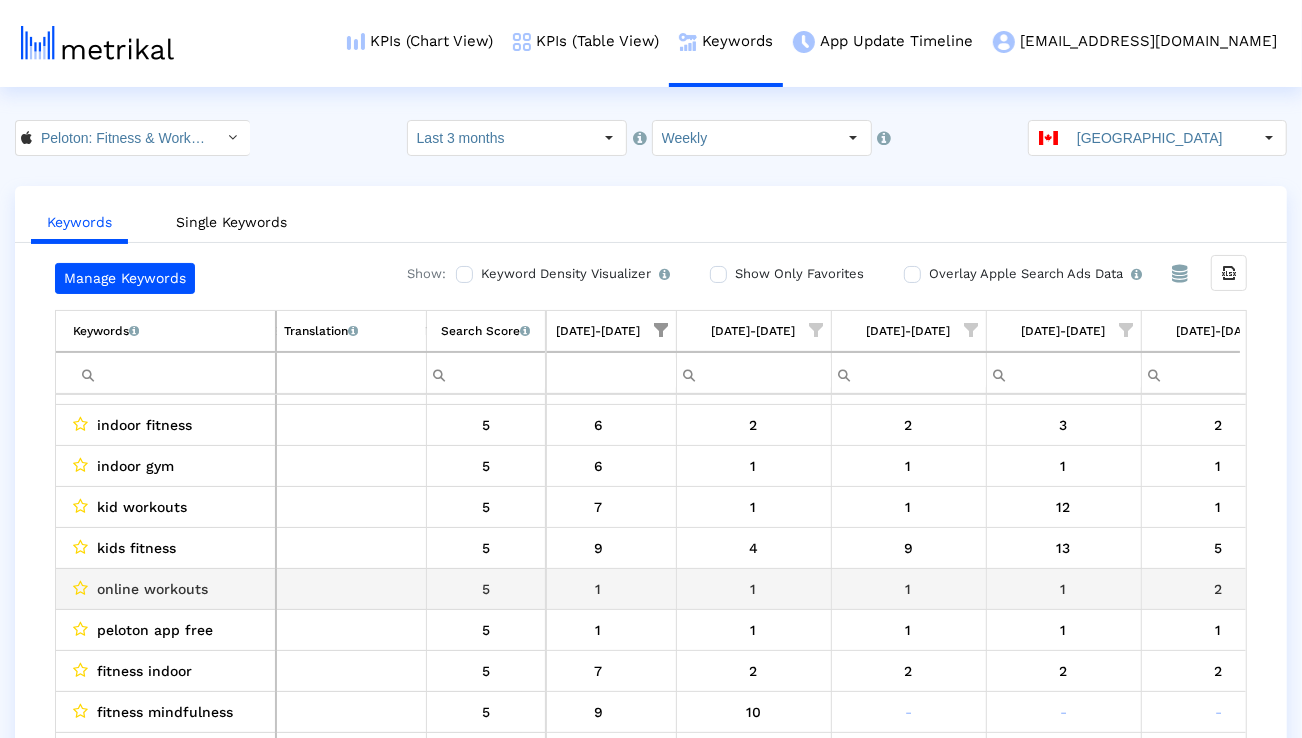 click on "online workouts" at bounding box center [152, 589] 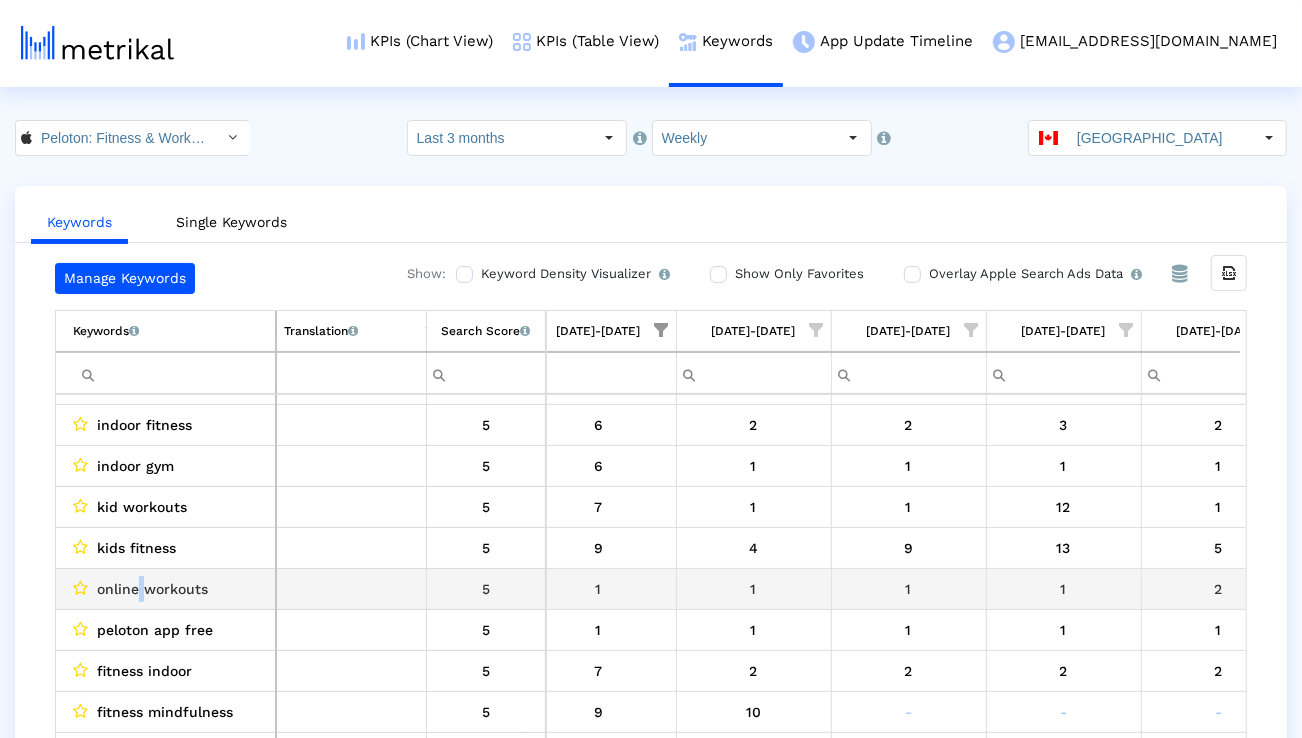 click on "online workouts" at bounding box center (152, 589) 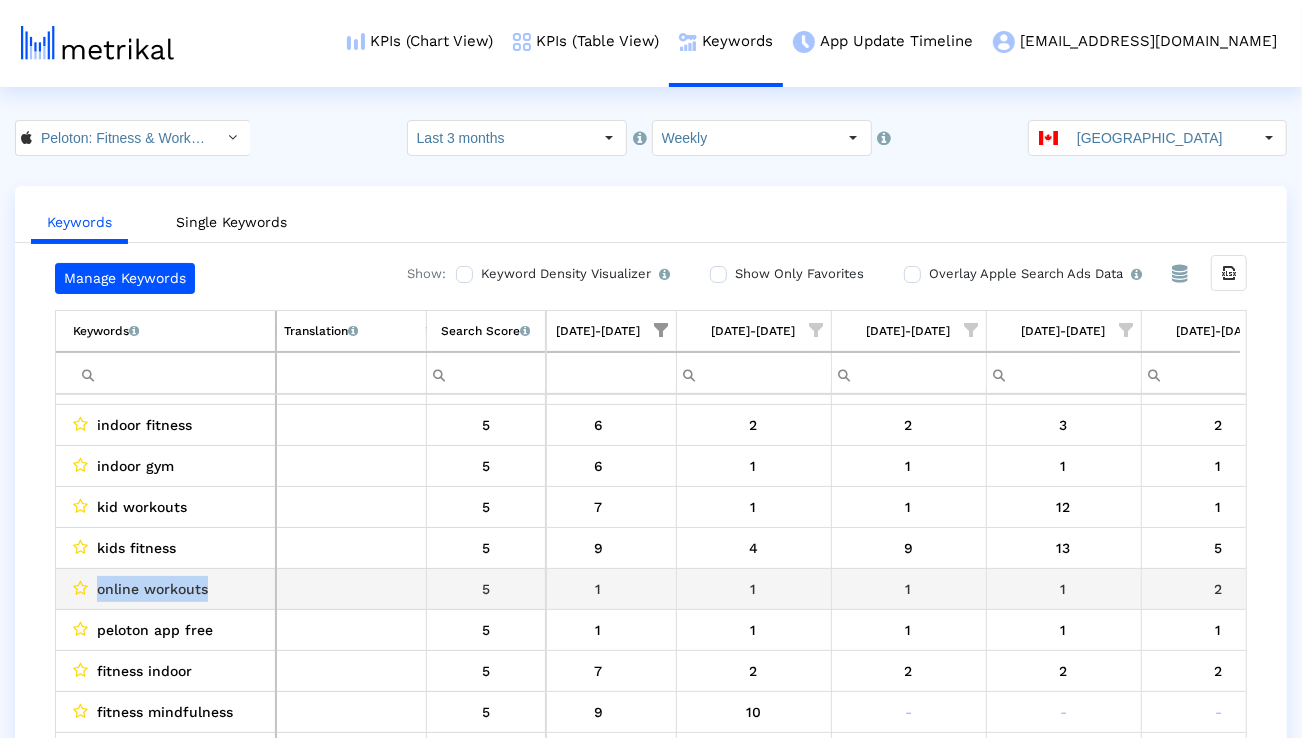 click on "online workouts" at bounding box center (152, 589) 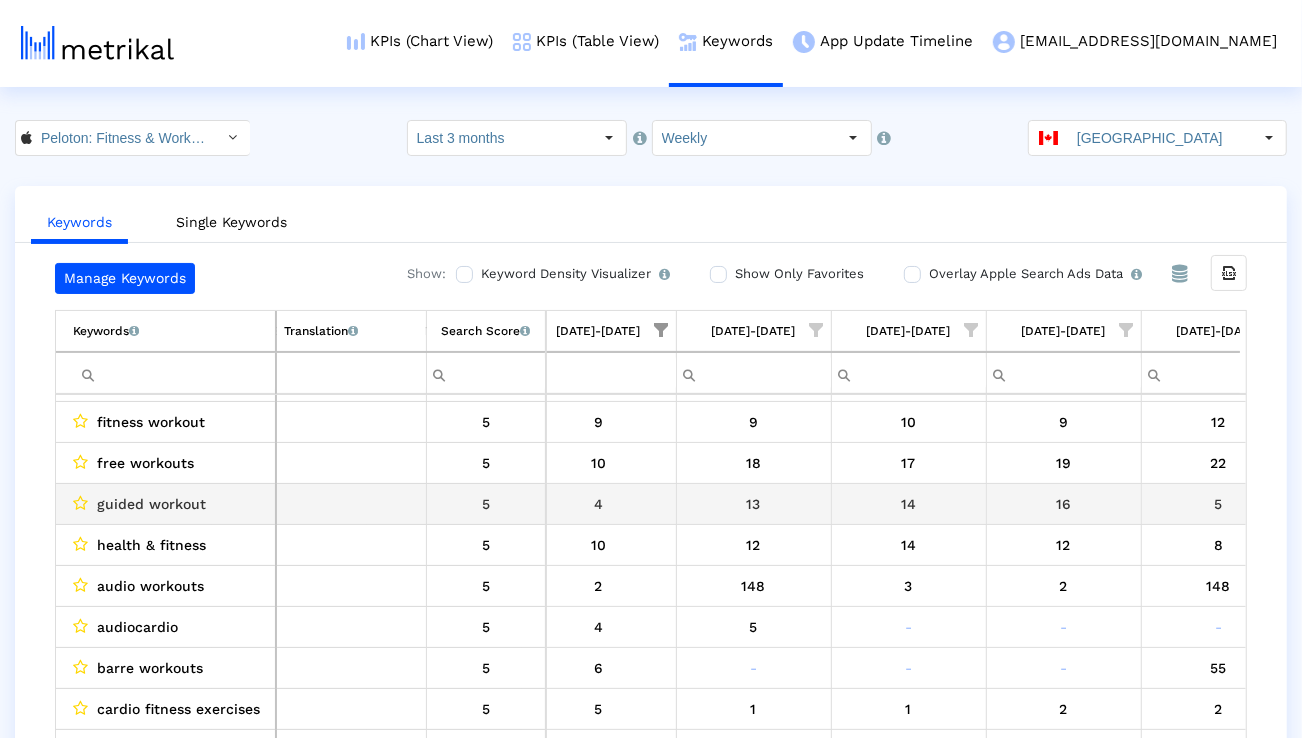 click on "guided workout" at bounding box center (151, 504) 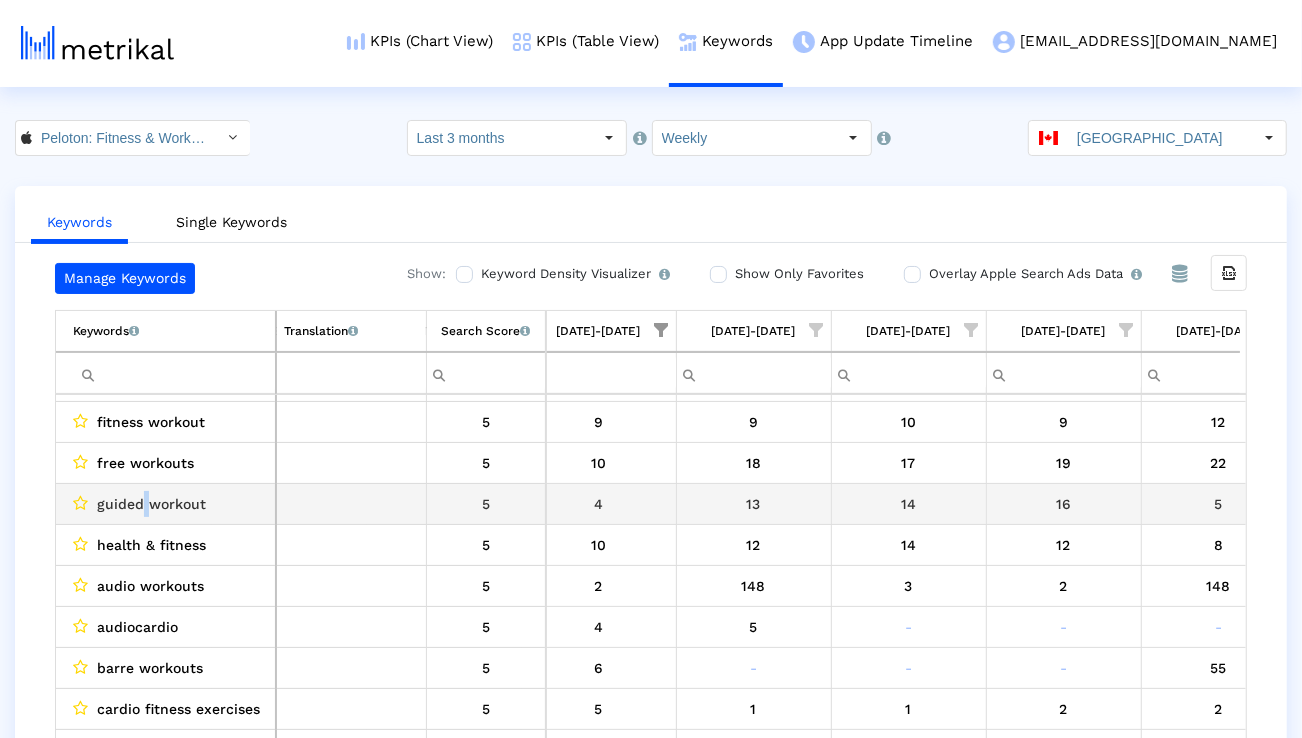 click on "guided workout" at bounding box center [151, 504] 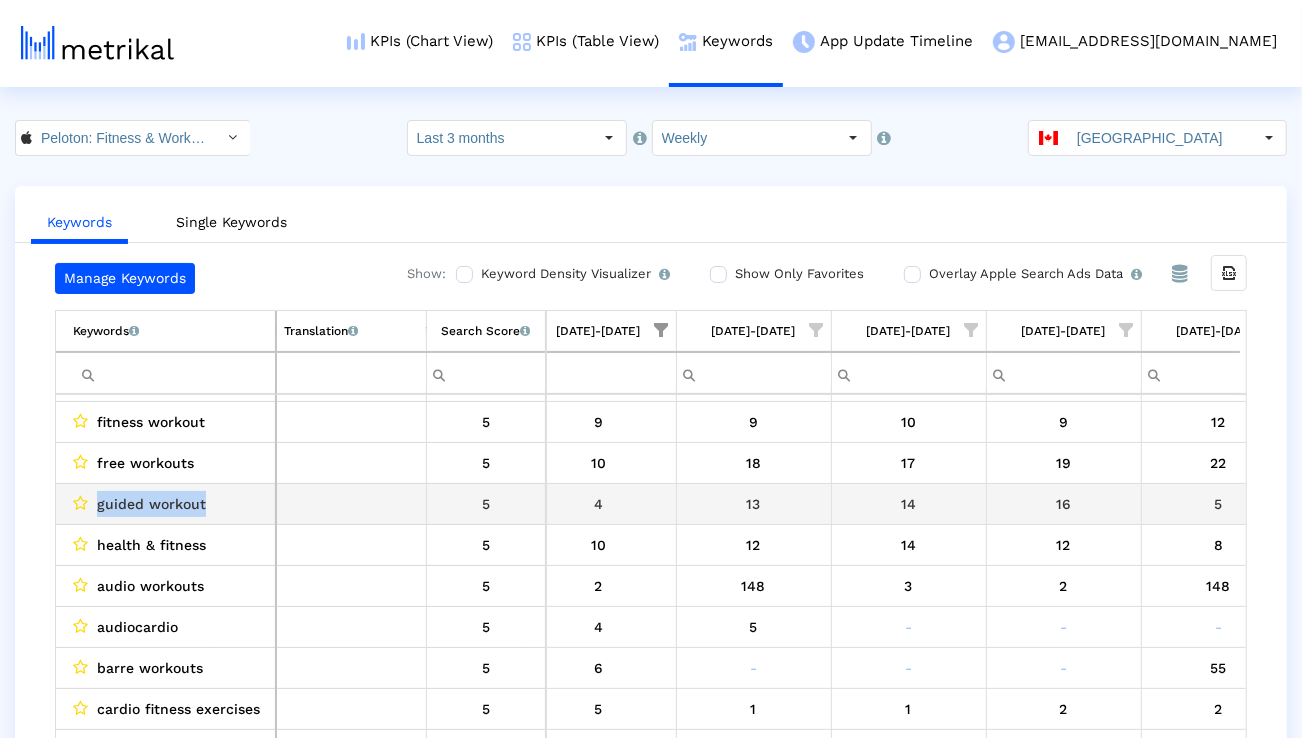 click on "guided workout" at bounding box center [151, 504] 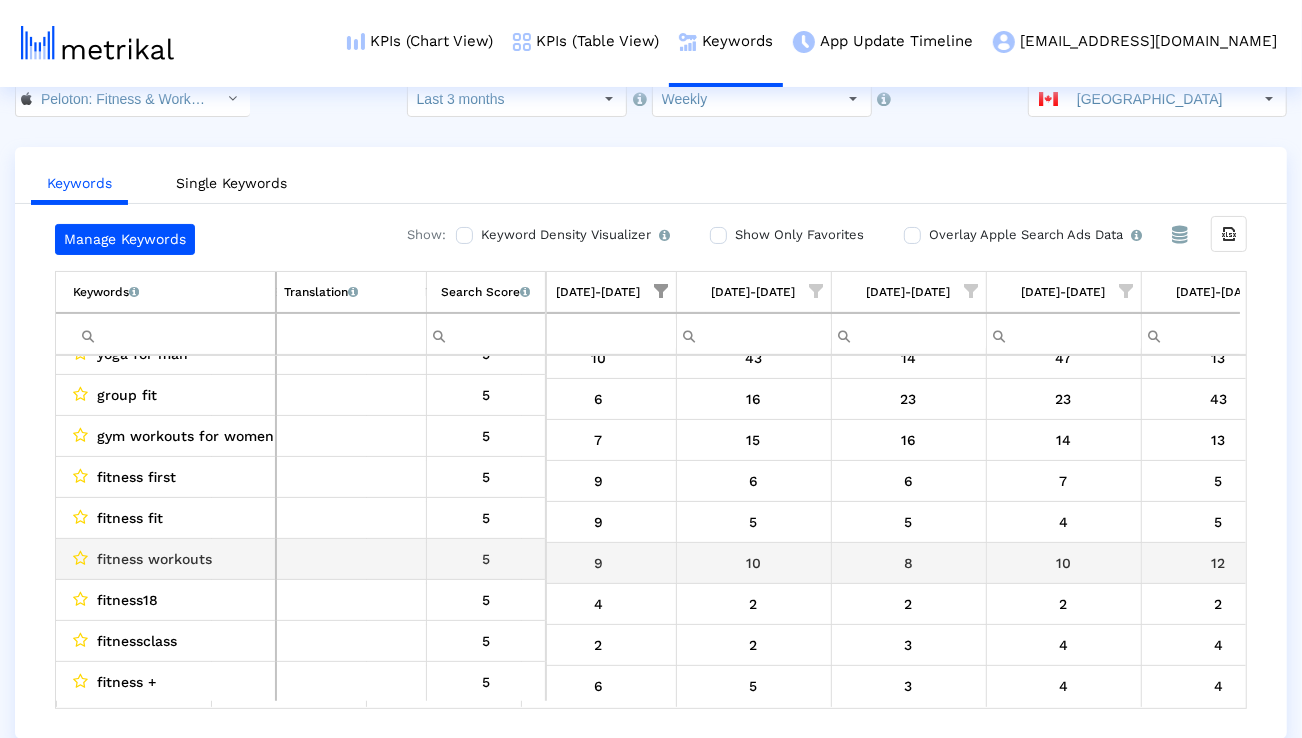 click on "fitness workouts" at bounding box center [154, 559] 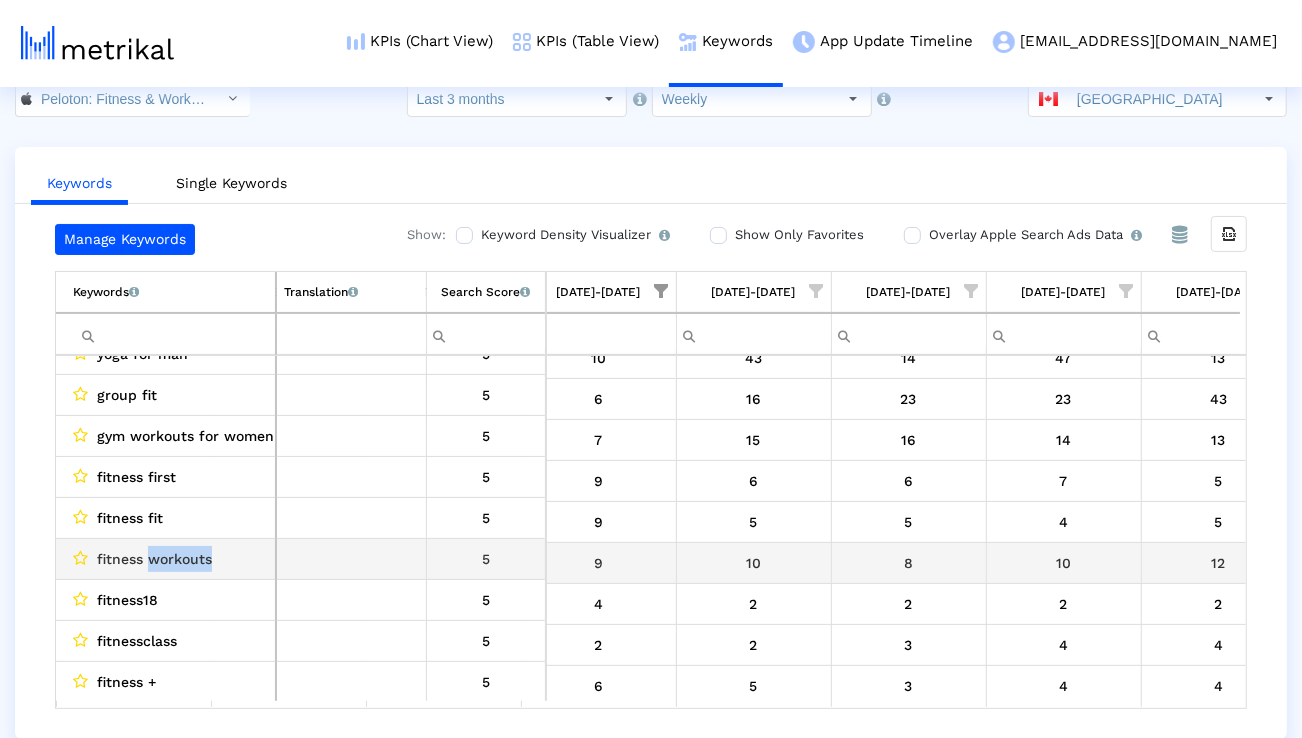 click on "fitness workouts" at bounding box center [154, 559] 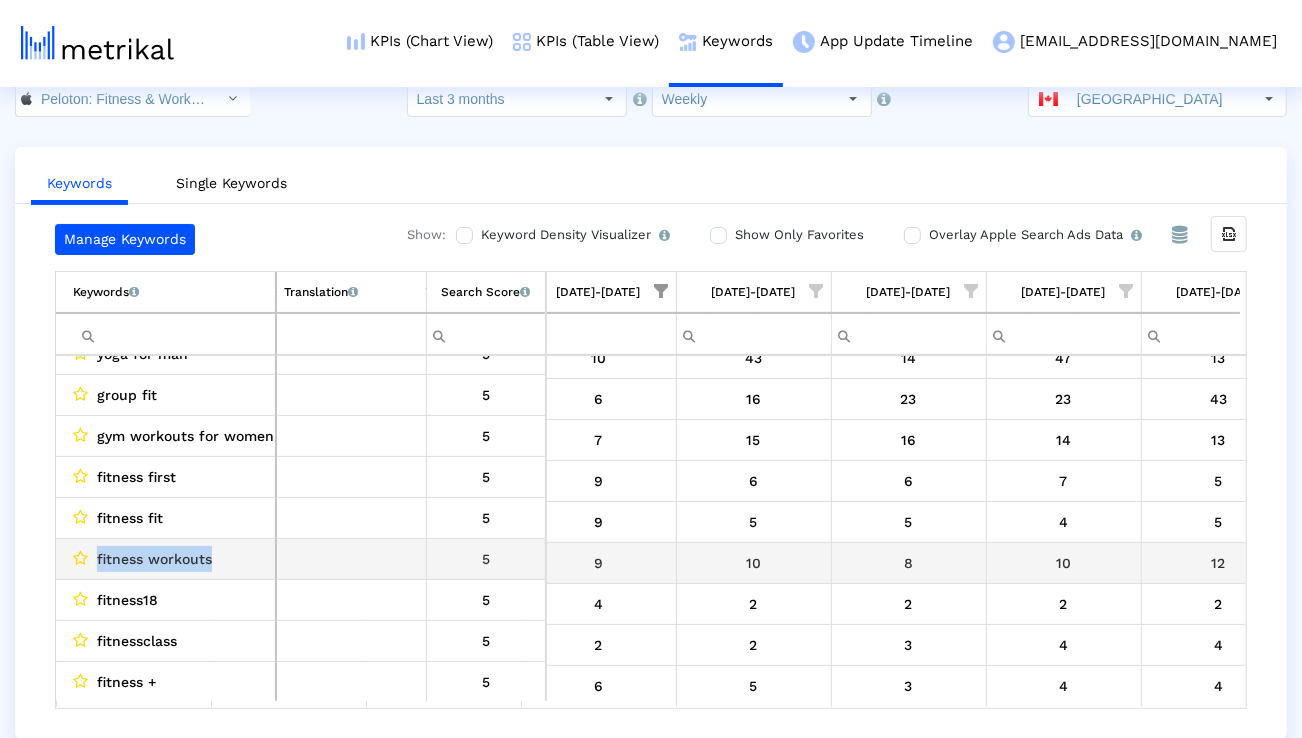 click on "fitness workouts" at bounding box center [154, 559] 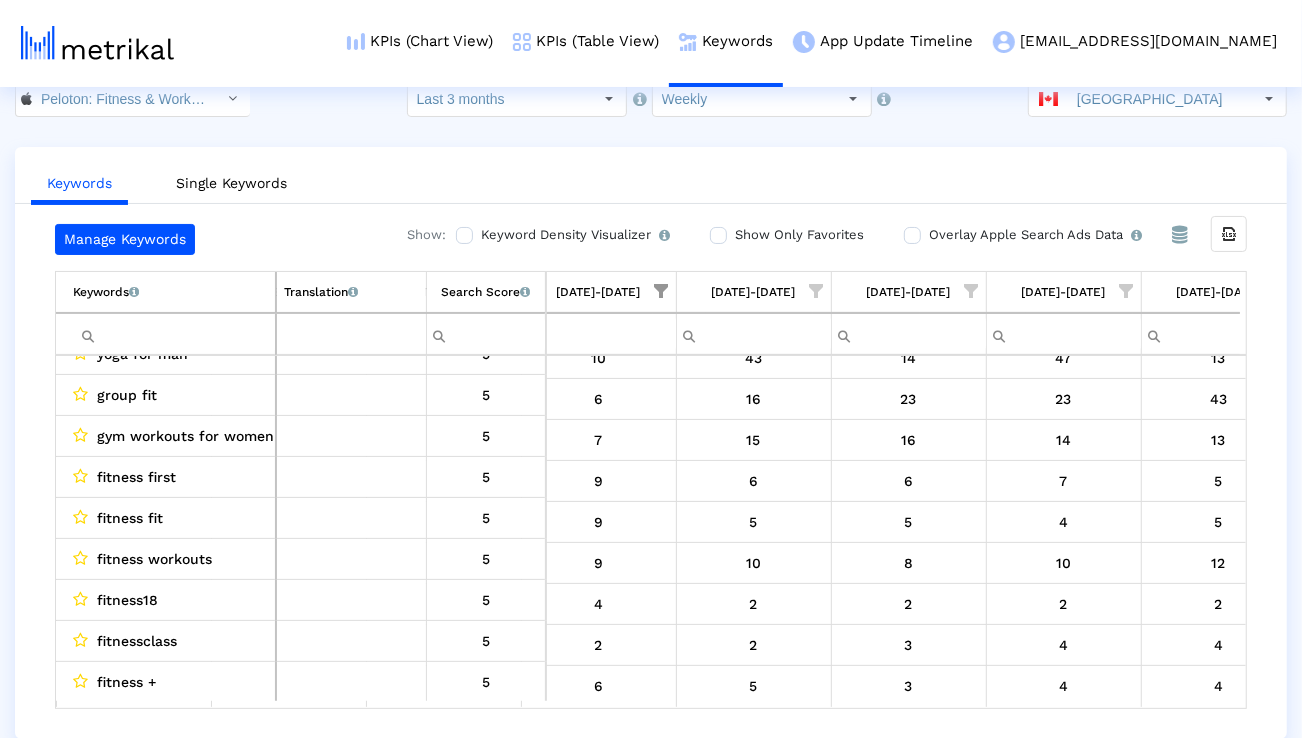 click 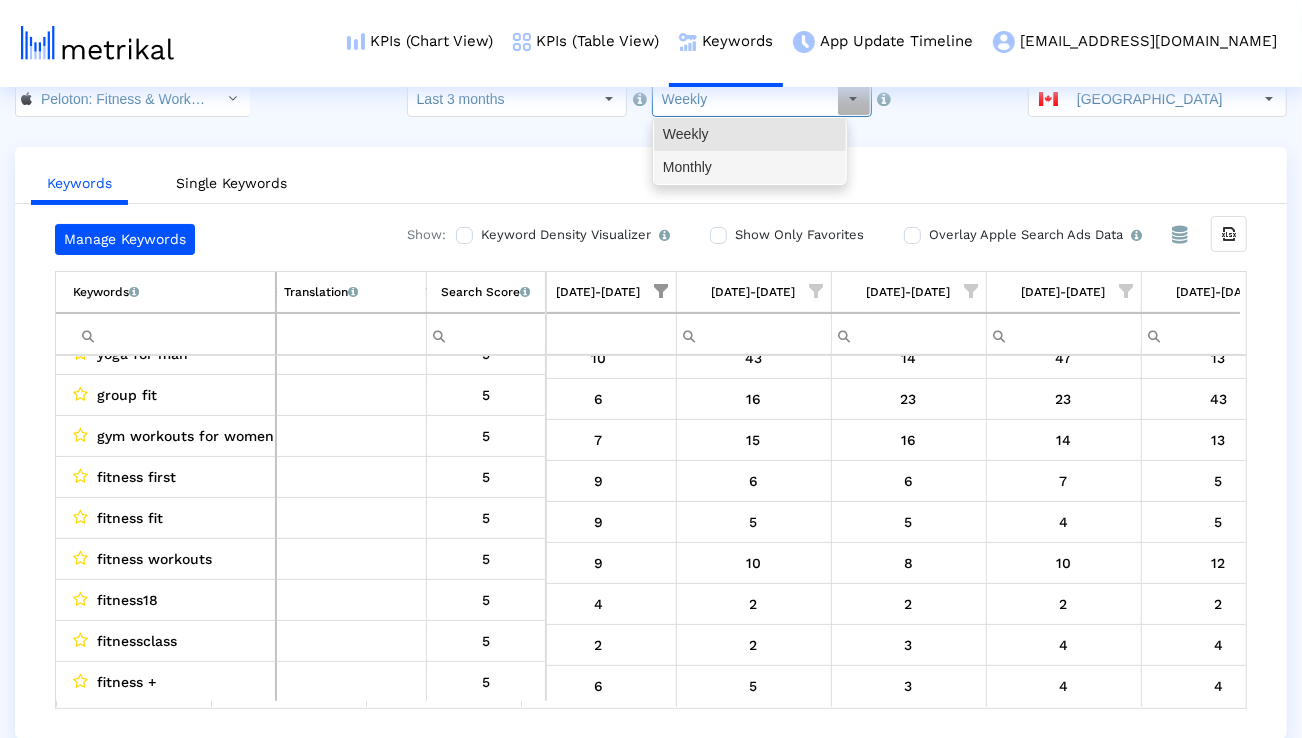 click on "Monthly" at bounding box center (750, 167) 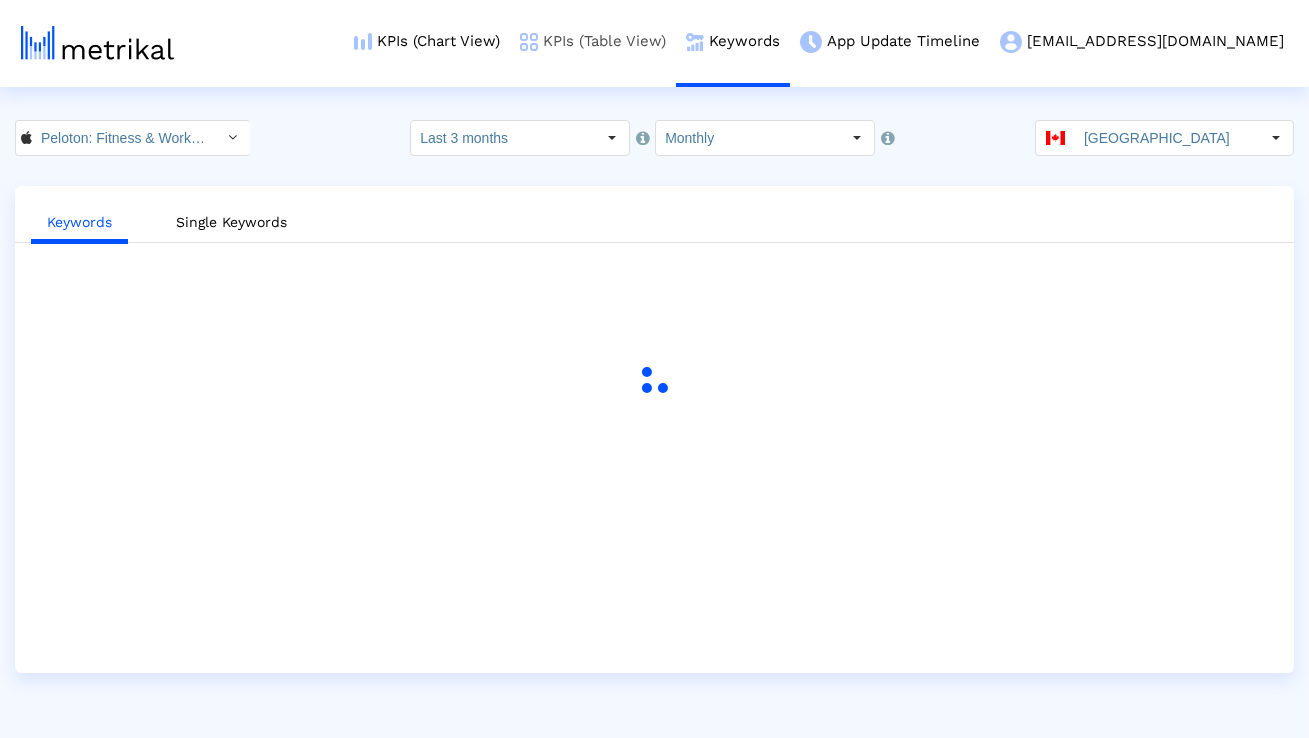 click on "KPIs (Table View)" at bounding box center (593, 41) 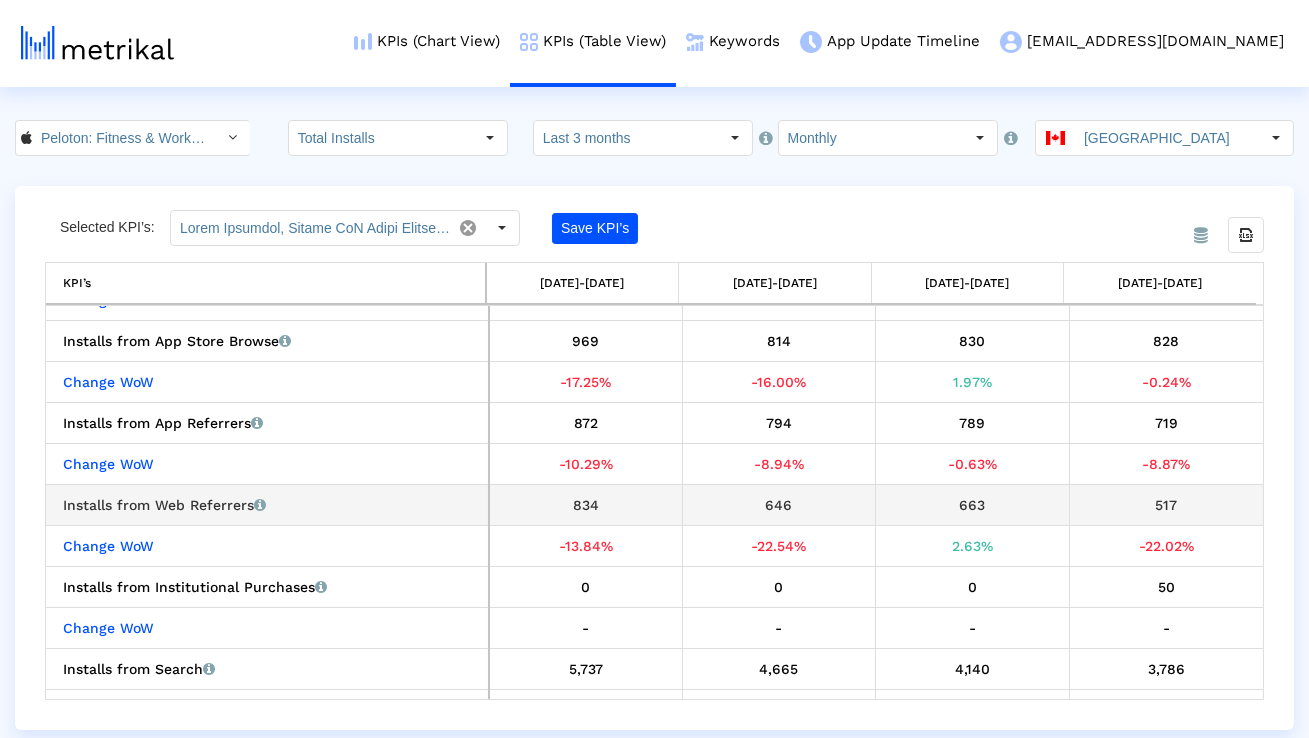 scroll, scrollTop: 150, scrollLeft: 0, axis: vertical 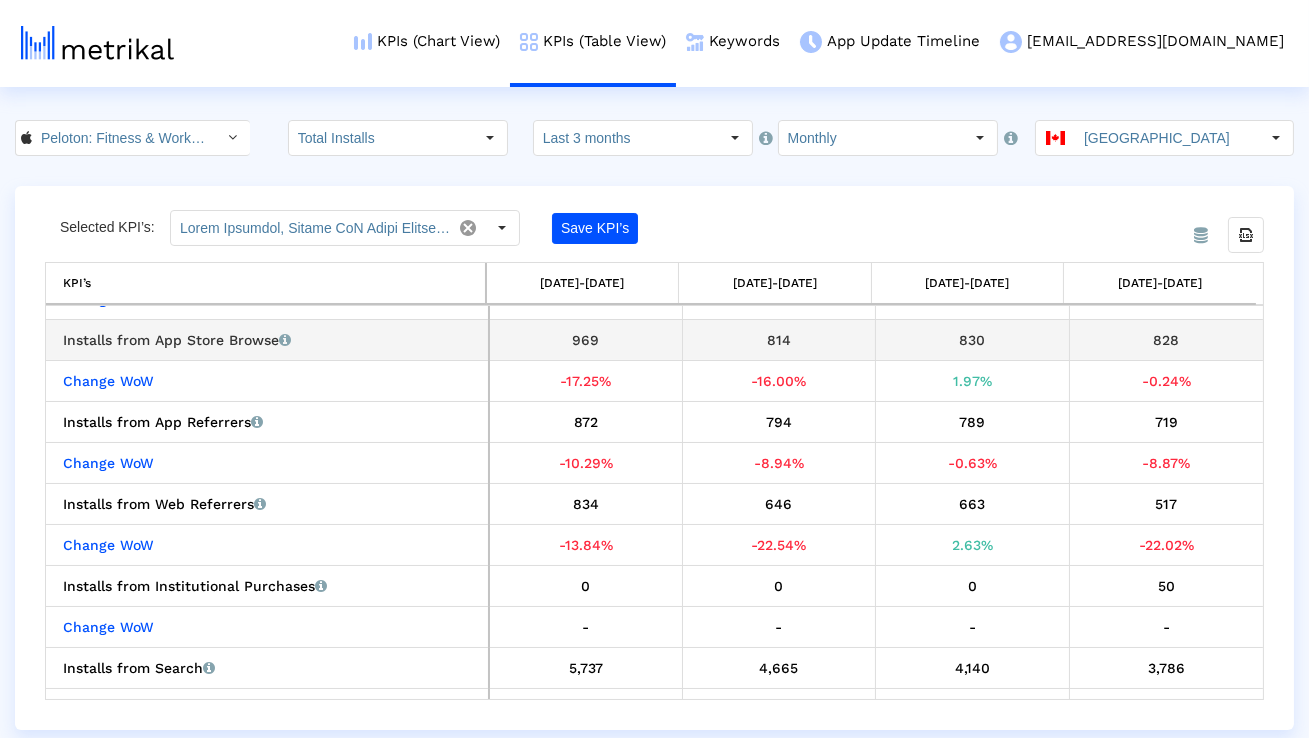 click on "Installs from App Store Browse   Installs that the app received from App Store Browse (top charts, Popular apps, Apps we love lists, etc.)" at bounding box center (272, 340) 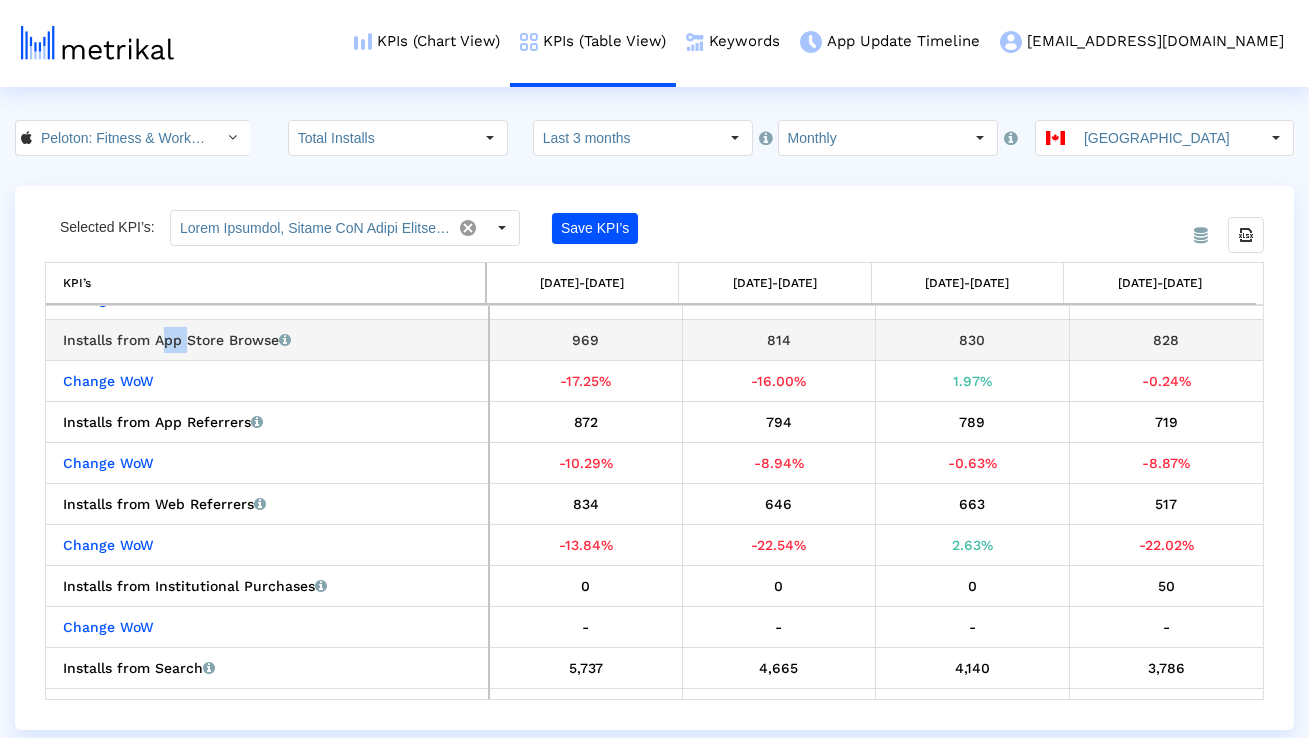 click on "Installs from App Store Browse   Installs that the app received from App Store Browse (top charts, Popular apps, Apps we love lists, etc.)" at bounding box center (272, 340) 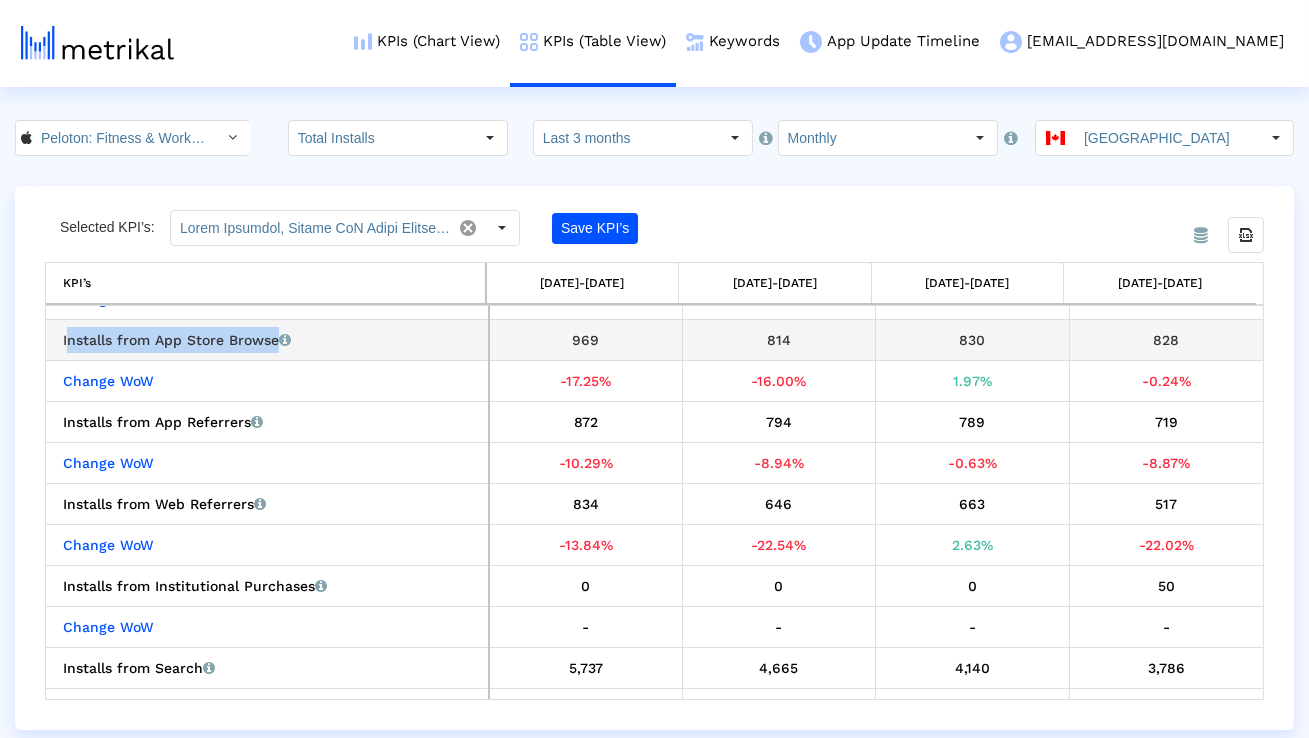 click on "Installs from App Store Browse   Installs that the app received from App Store Browse (top charts, Popular apps, Apps we love lists, etc.)" at bounding box center [272, 340] 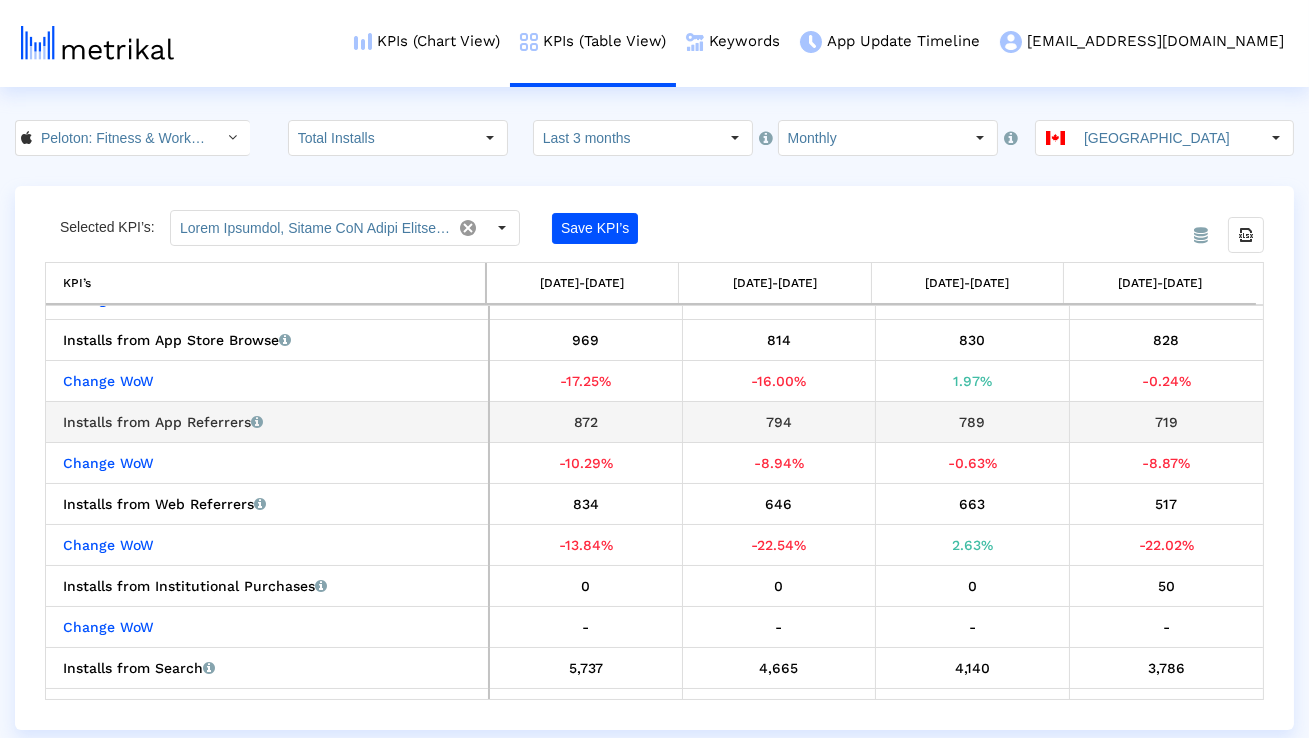 click on "Installs from App Referrers   Installs that the app received from other apps linking/referring to it." at bounding box center [272, 422] 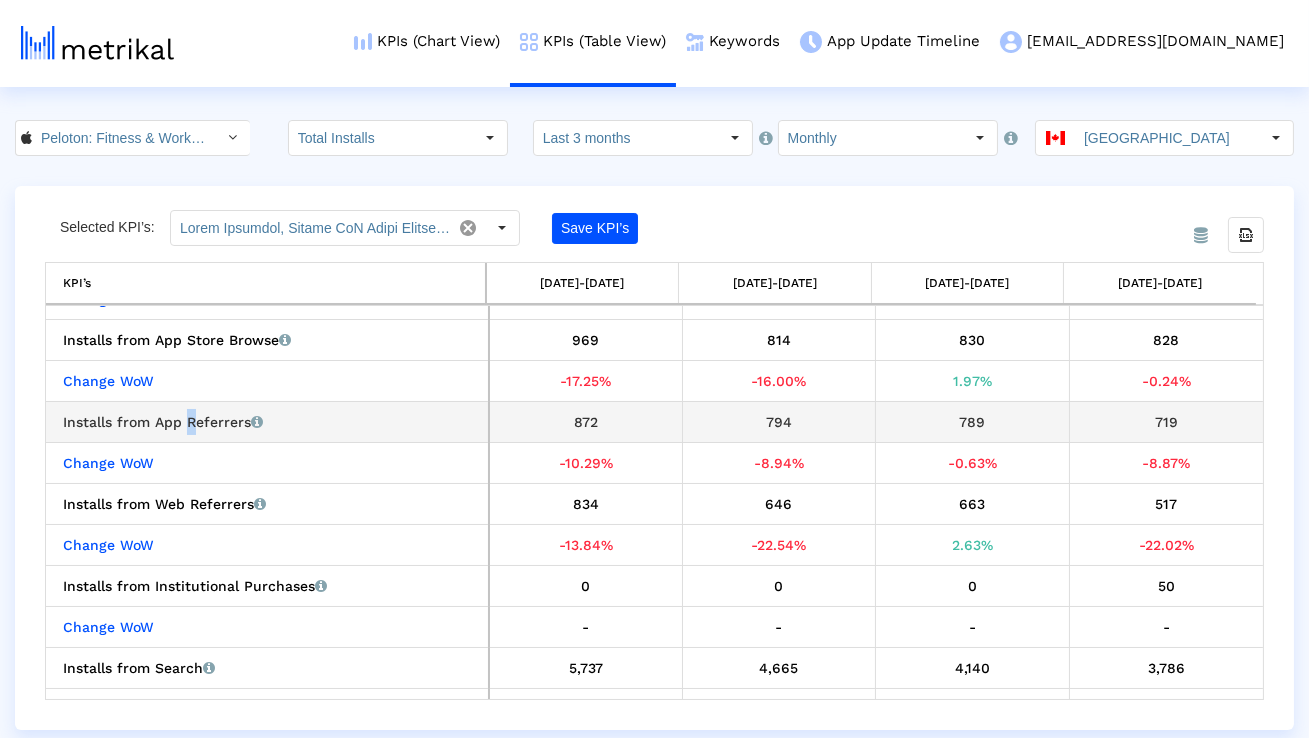 click on "Installs from App Referrers   Installs that the app received from other apps linking/referring to it." at bounding box center [272, 422] 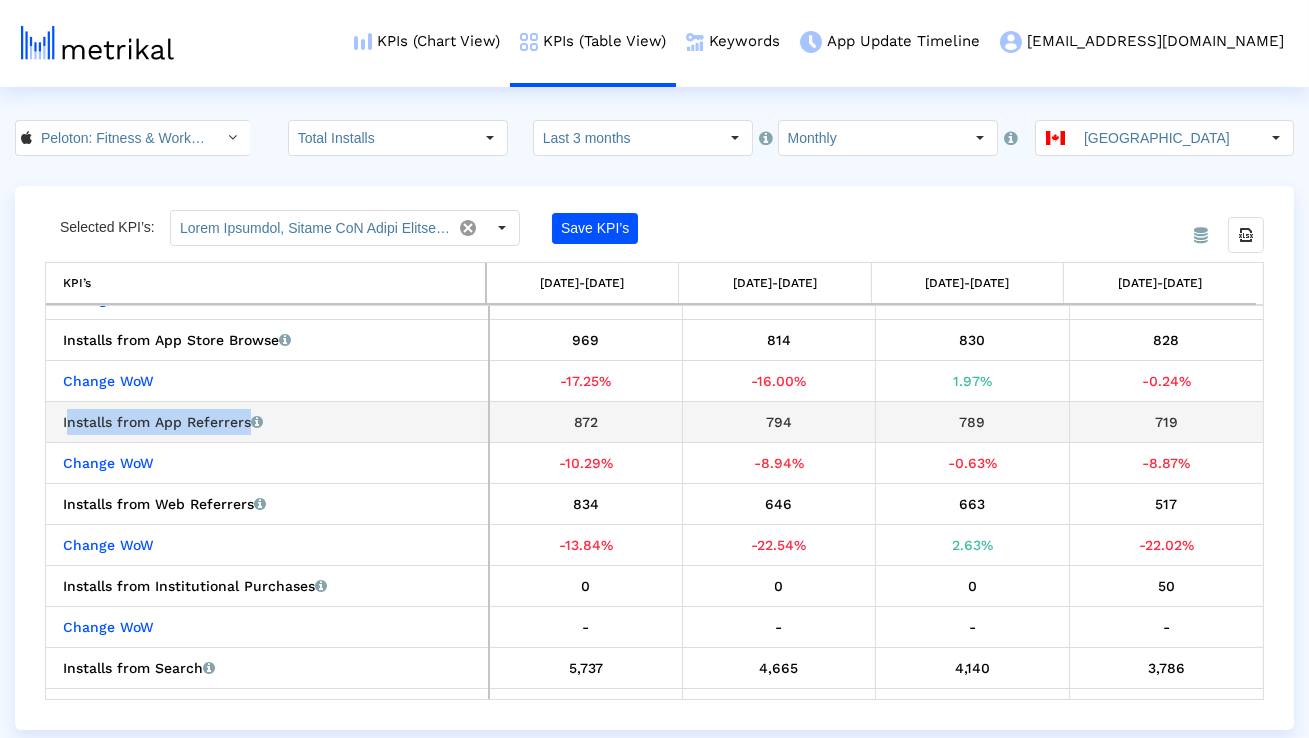click on "Installs from App Referrers   Installs that the app received from other apps linking/referring to it." at bounding box center (272, 422) 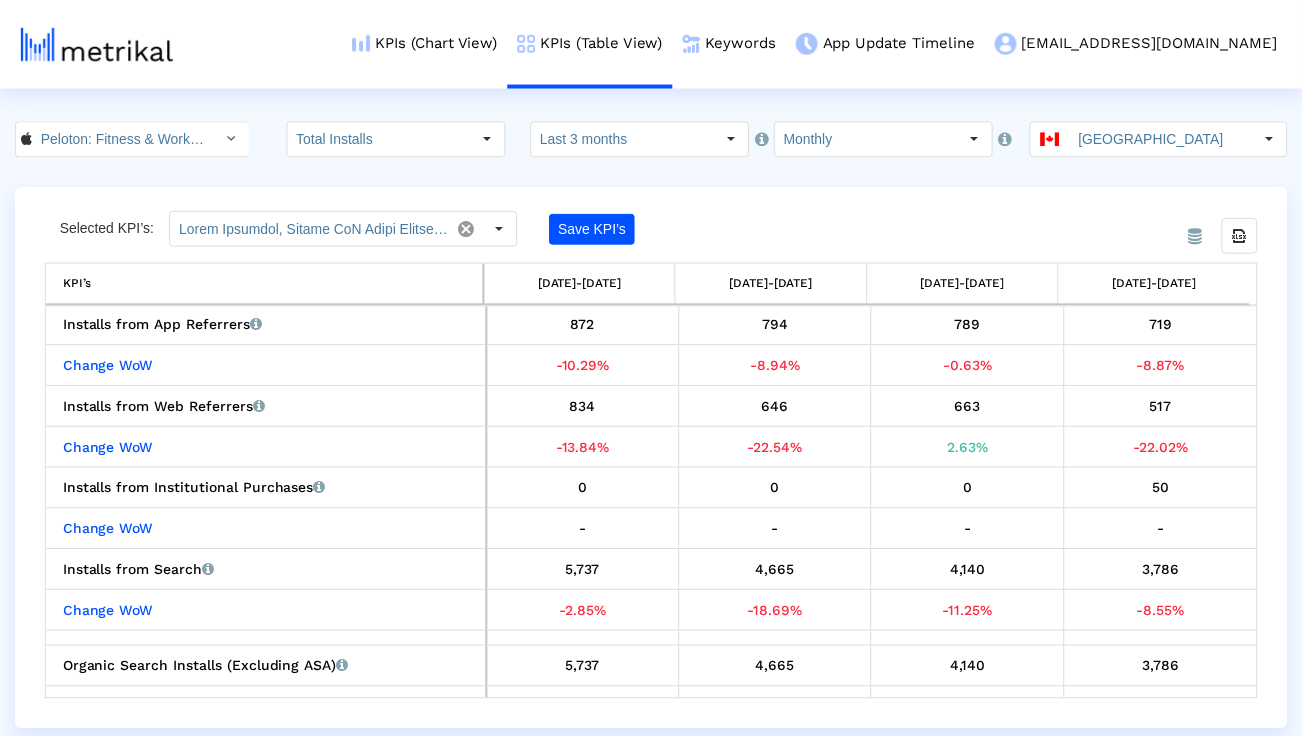scroll, scrollTop: 245, scrollLeft: 0, axis: vertical 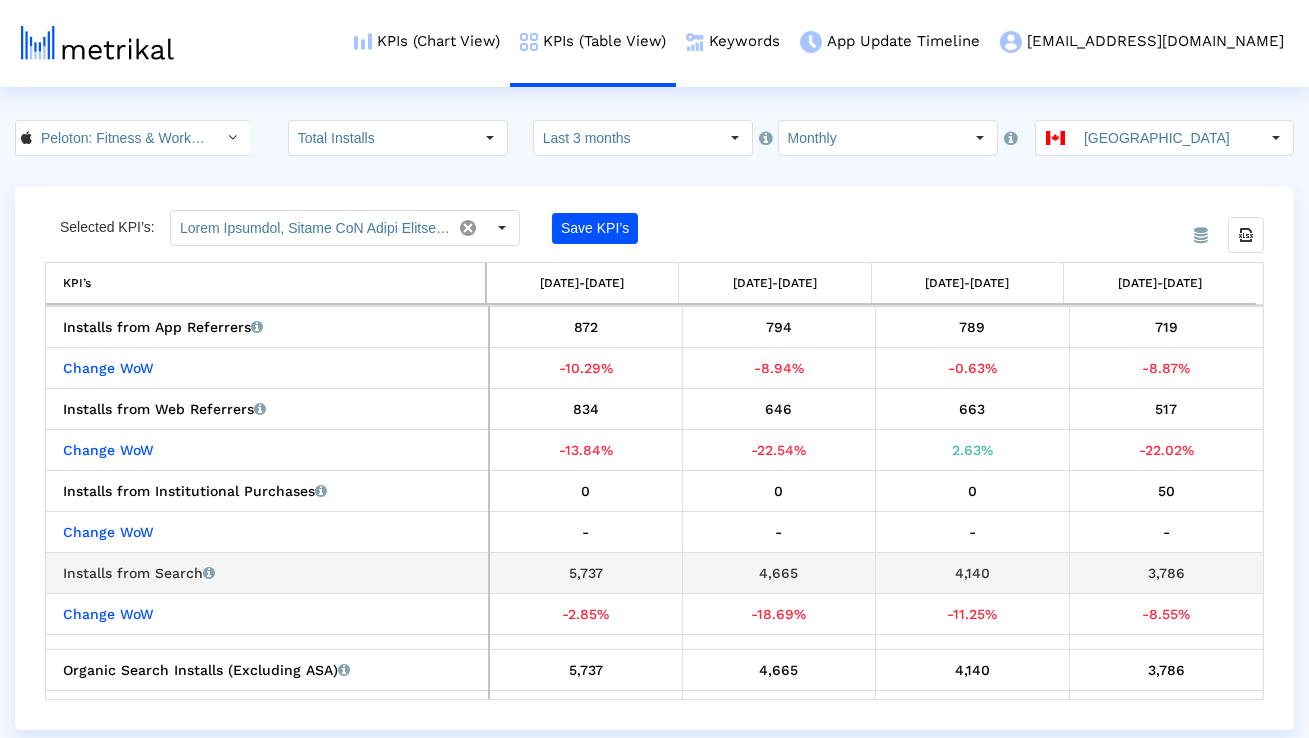 click on "Installs from Search   Installs that the app received from App Store Search (includes organic and Apple Search Ads)." at bounding box center [272, 573] 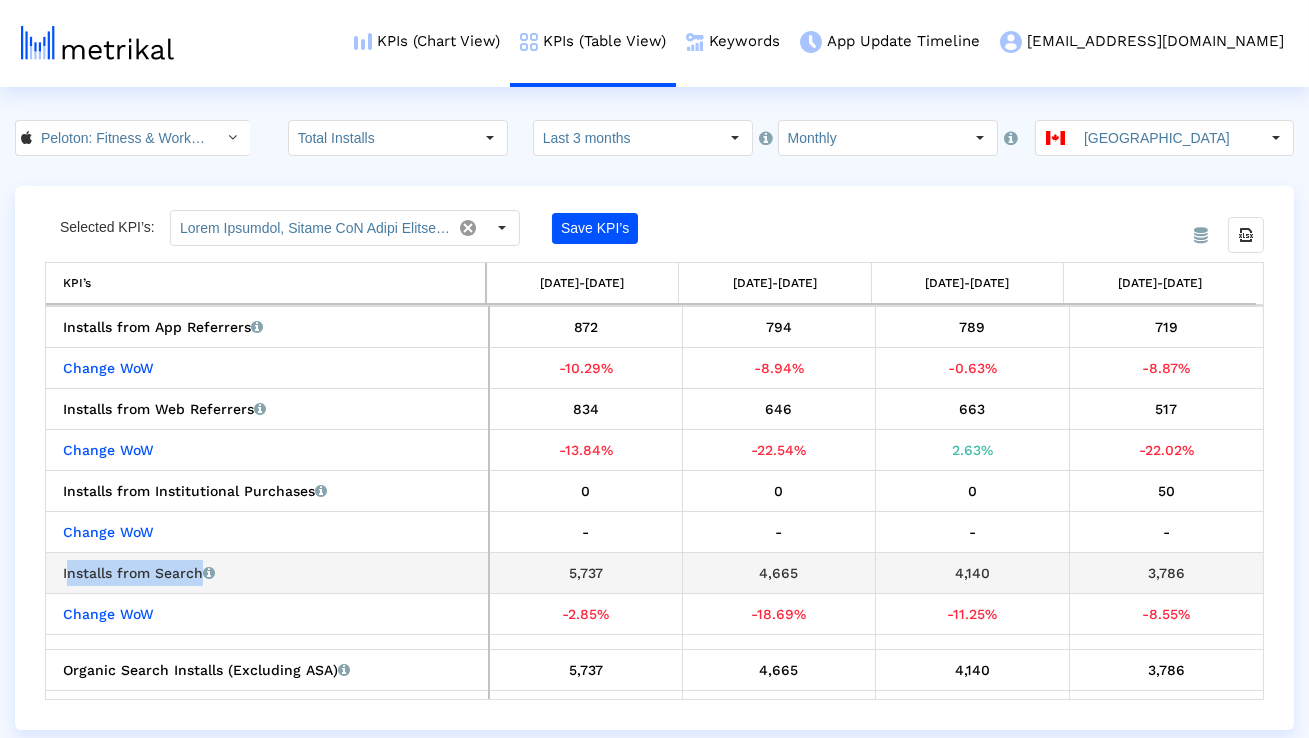 click on "Installs from Search   Installs that the app received from App Store Search (includes organic and Apple Search Ads)." at bounding box center [272, 573] 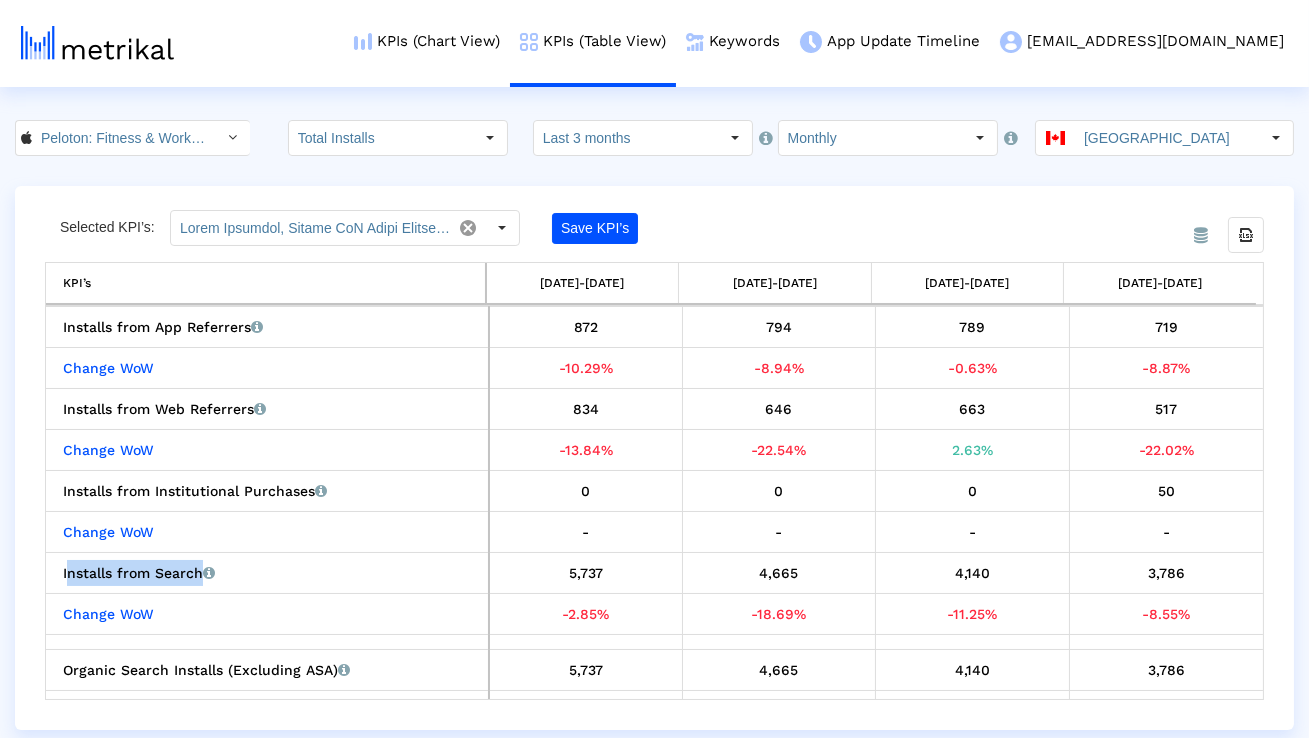 click on "Monthly" 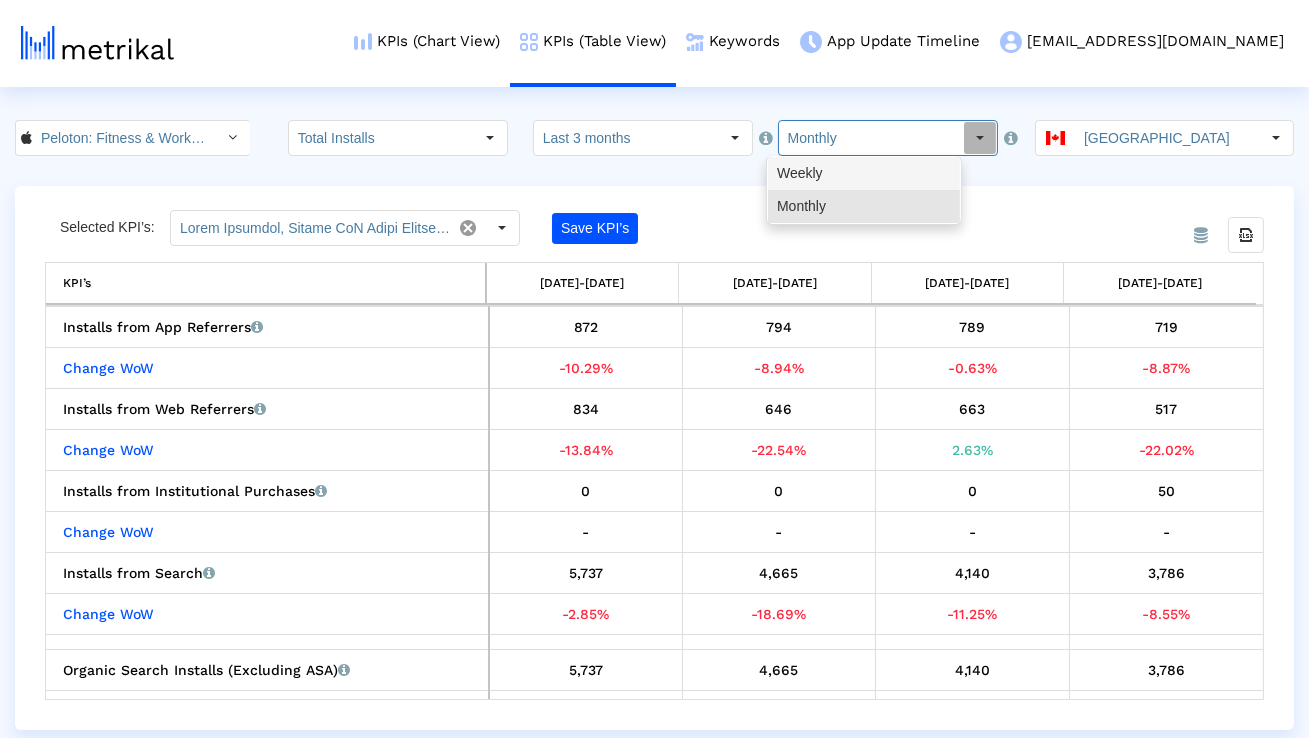 click on "Weekly" at bounding box center (864, 173) 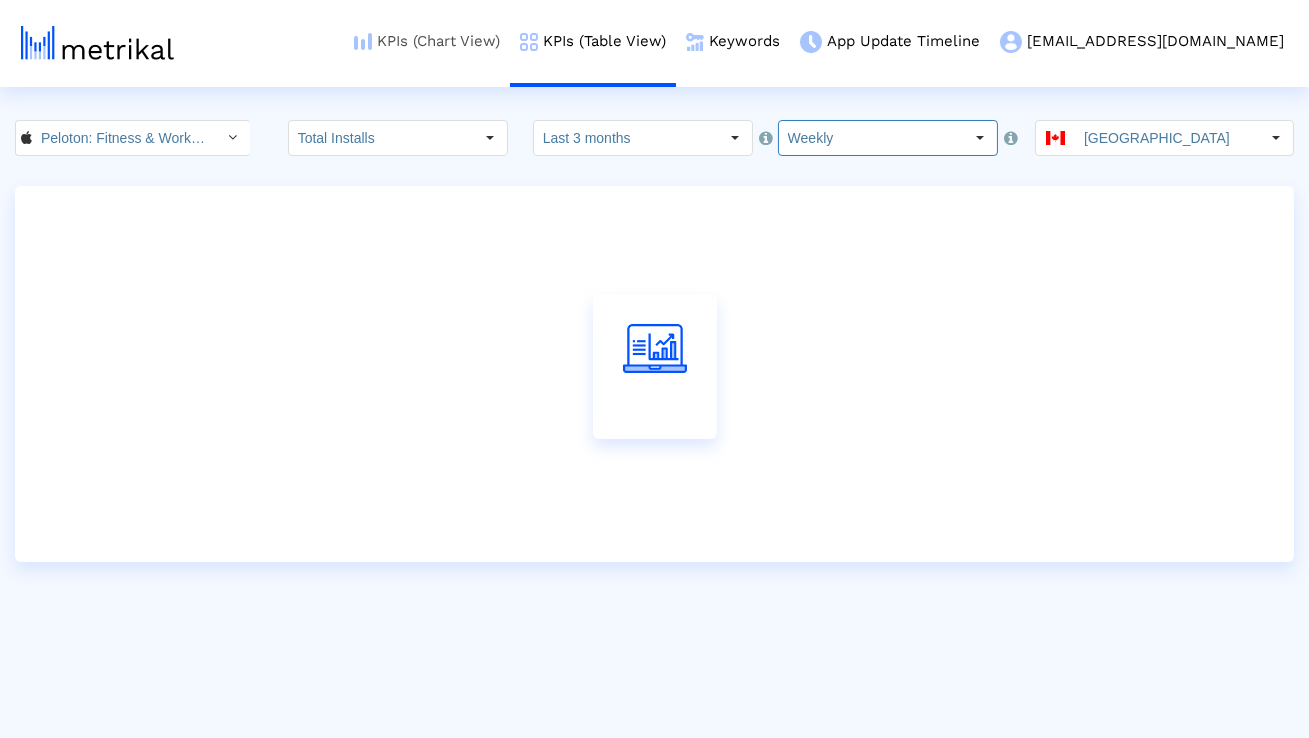 click on "KPIs (Chart View)" at bounding box center [427, 41] 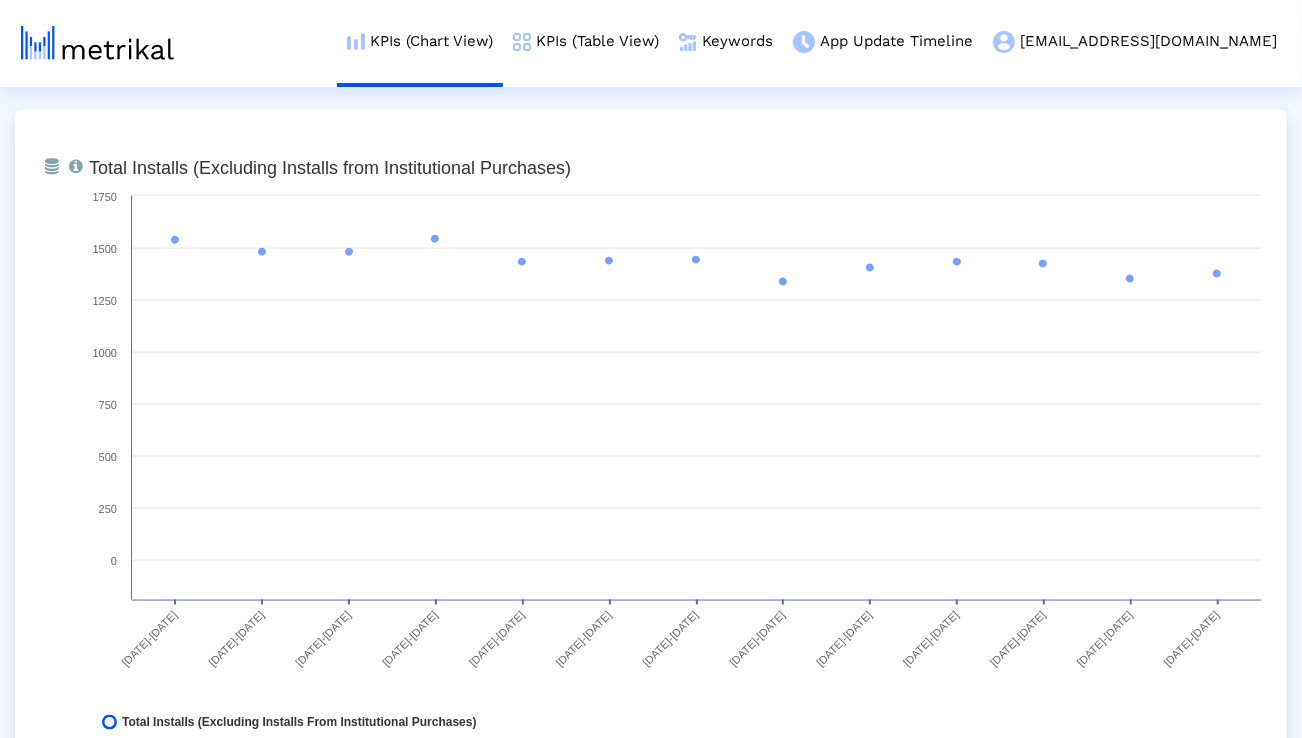 scroll, scrollTop: 1535, scrollLeft: 0, axis: vertical 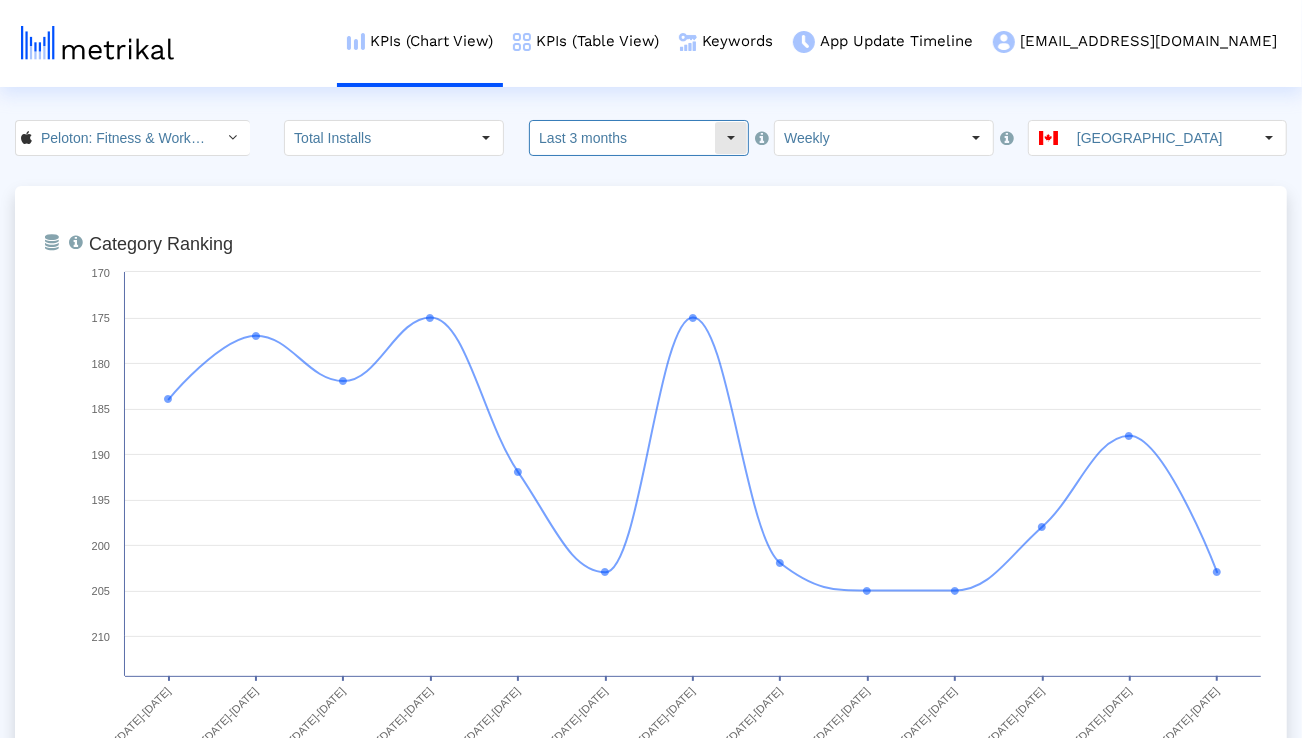 click on "Last 3 months" 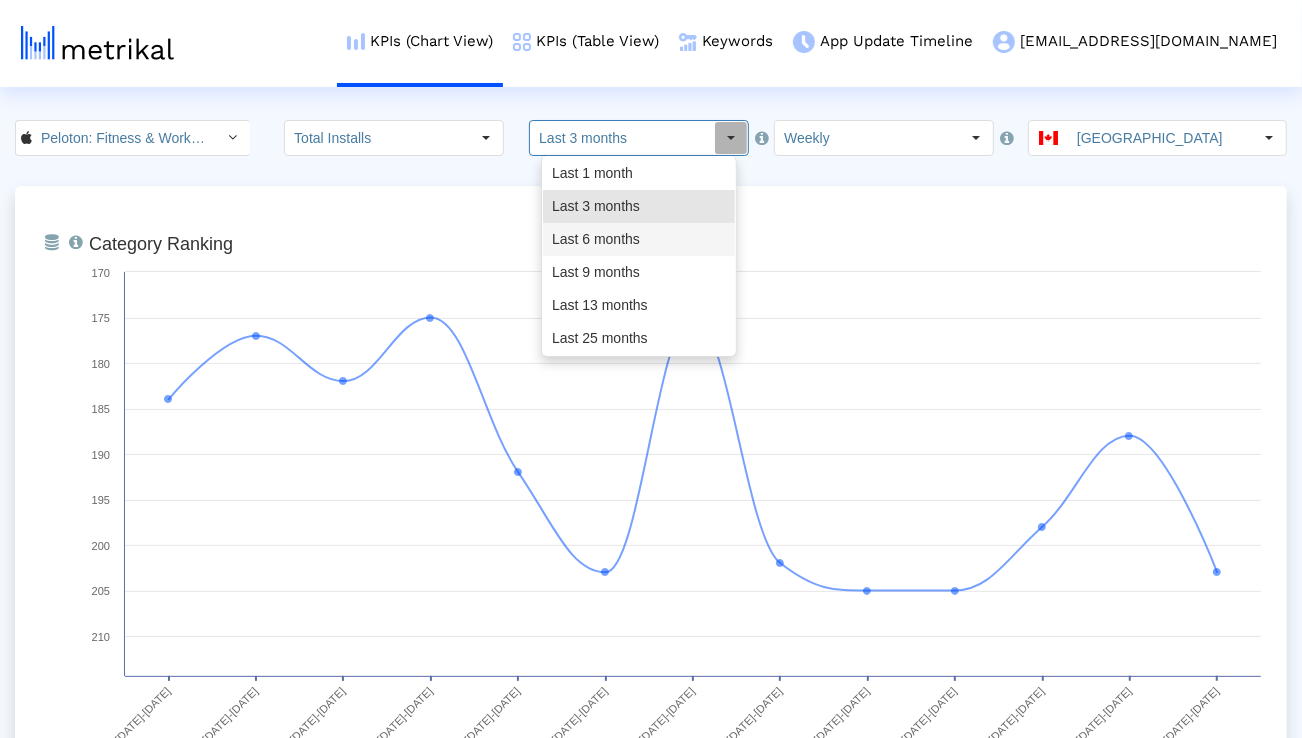 click on "Last 6 months" at bounding box center (639, 239) 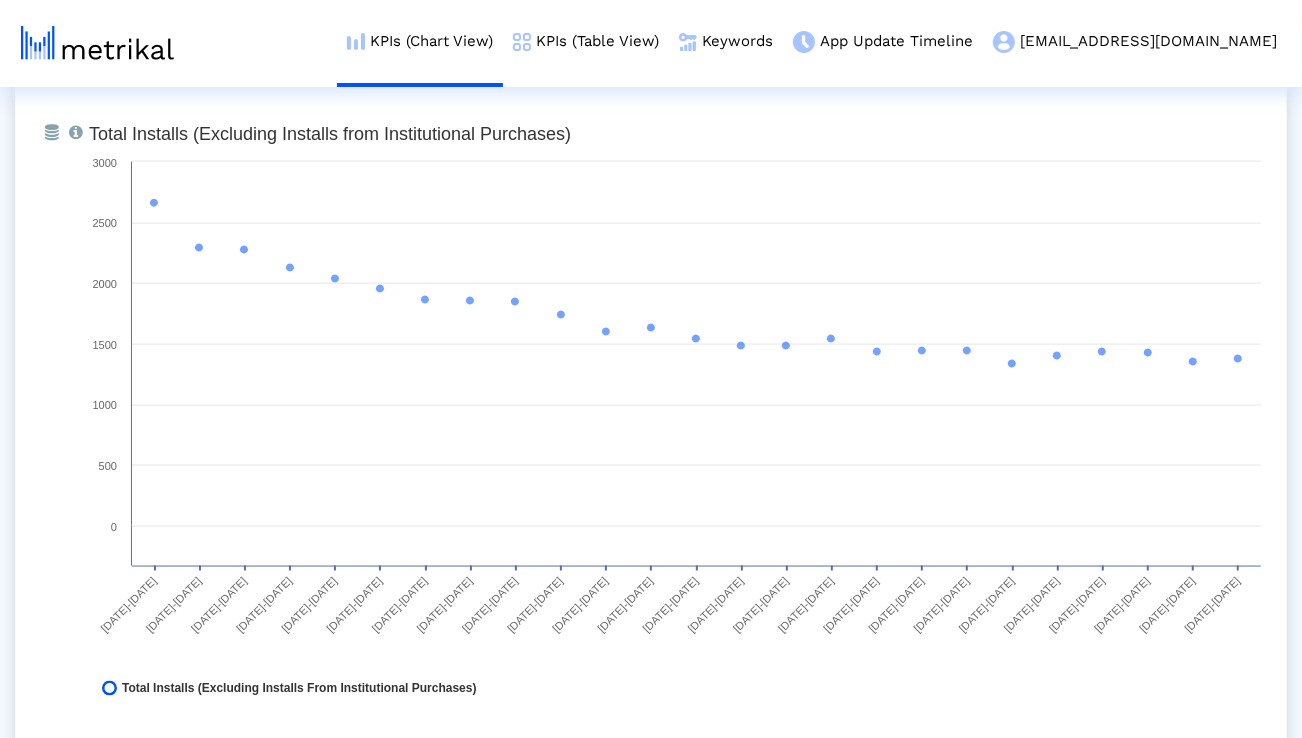 scroll, scrollTop: 1568, scrollLeft: 0, axis: vertical 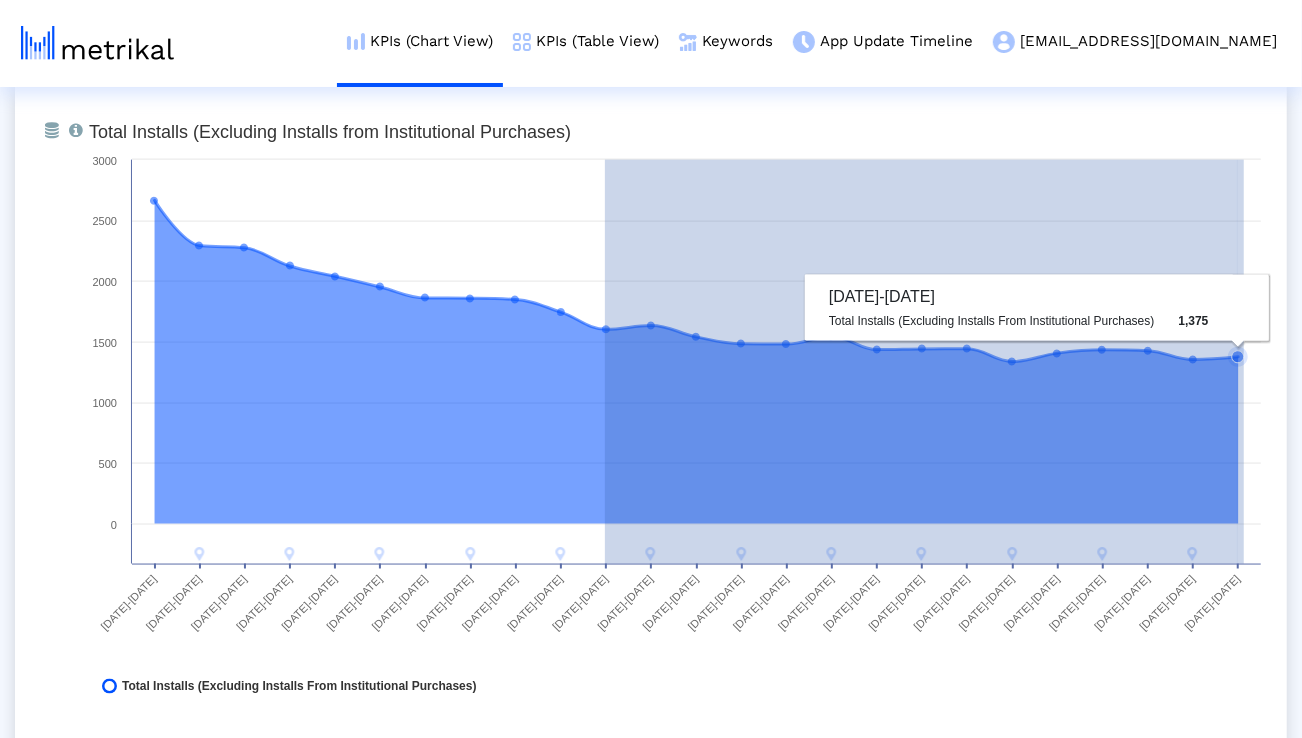 drag, startPoint x: 605, startPoint y: 326, endPoint x: 1244, endPoint y: 377, distance: 641.032 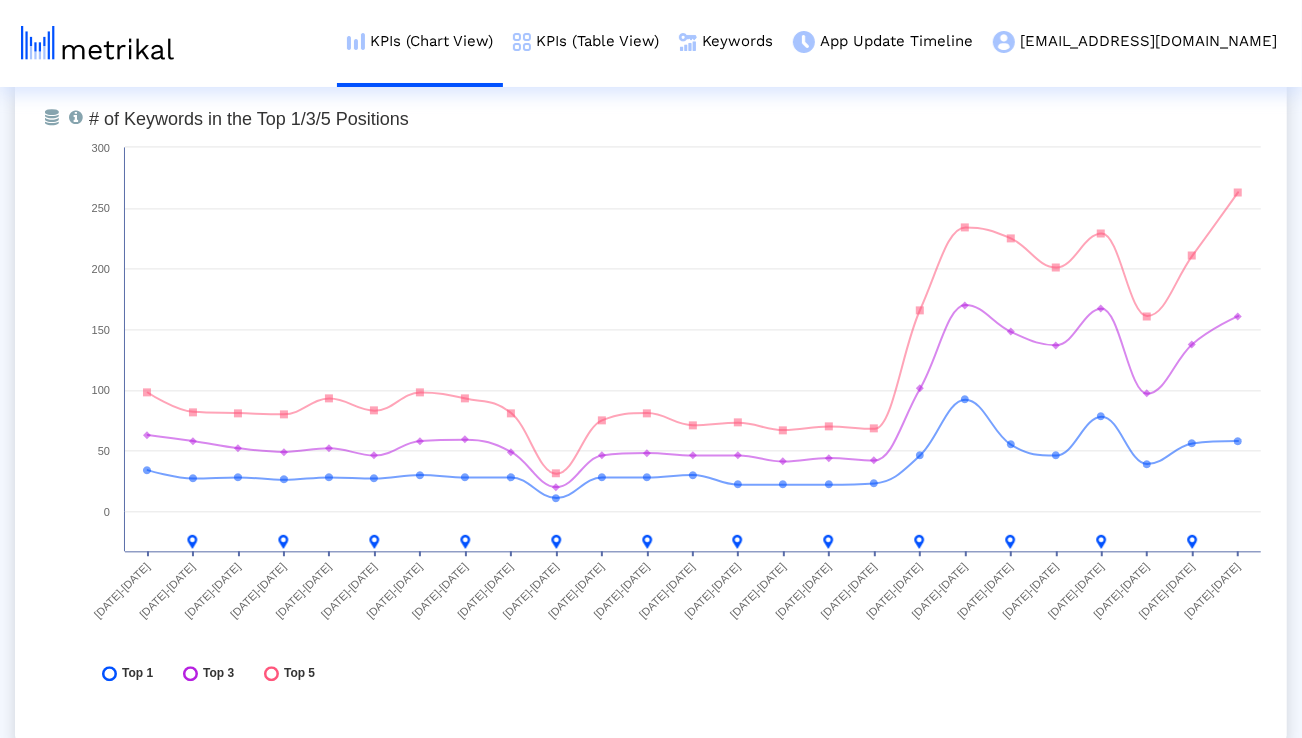 scroll, scrollTop: 7392, scrollLeft: 0, axis: vertical 